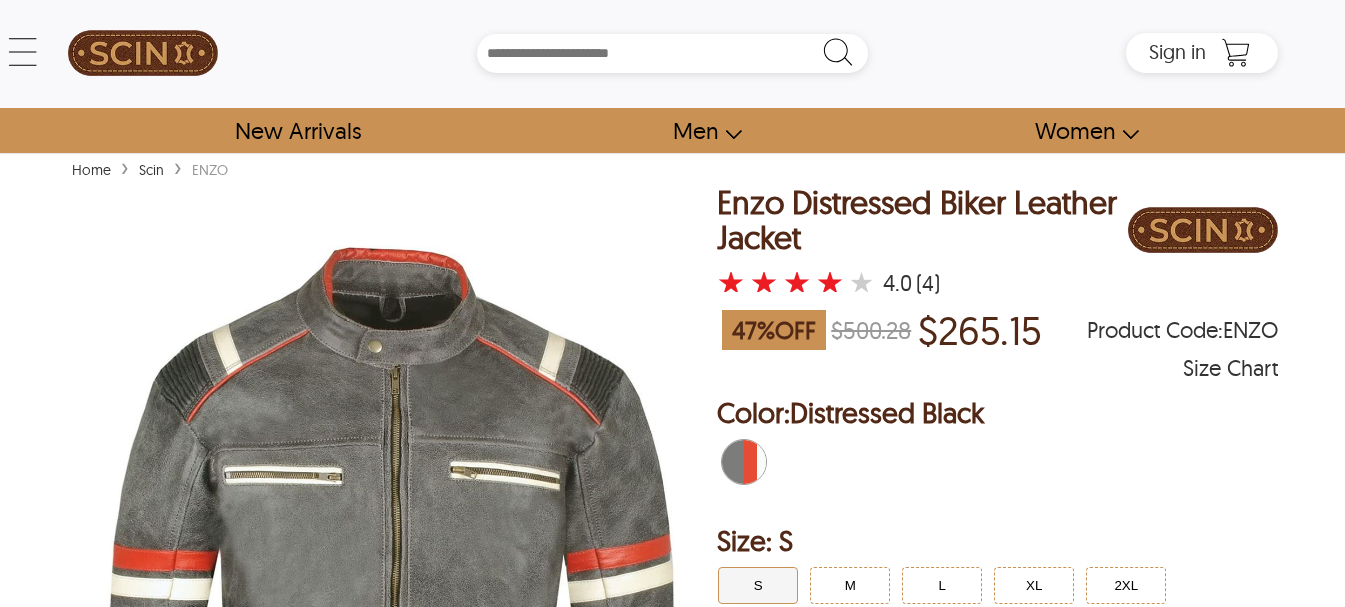 scroll, scrollTop: 333, scrollLeft: 0, axis: vertical 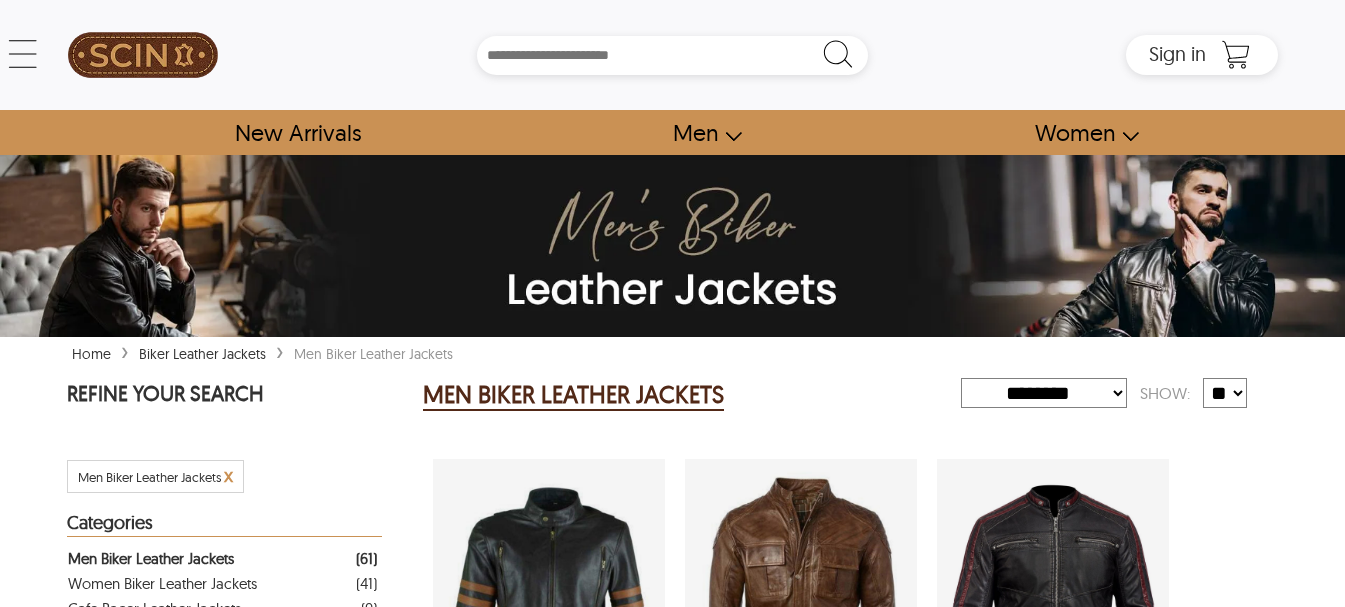 select on "********" 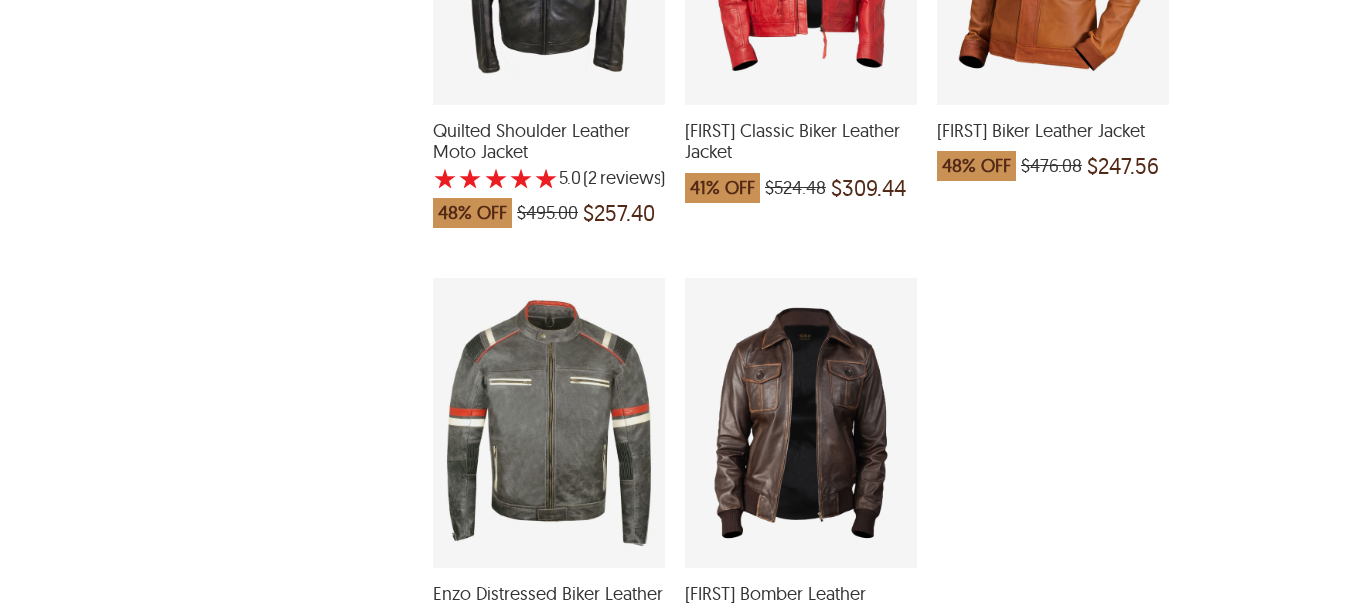 scroll, scrollTop: 4755, scrollLeft: 0, axis: vertical 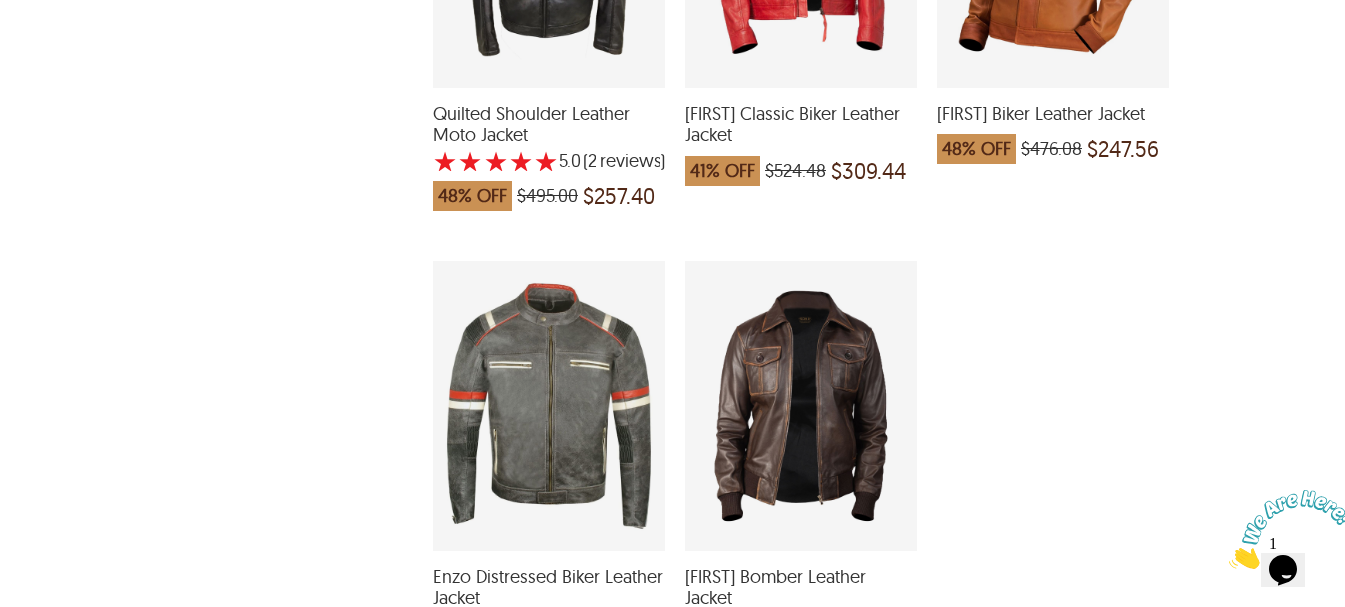 click at bounding box center [801, 406] 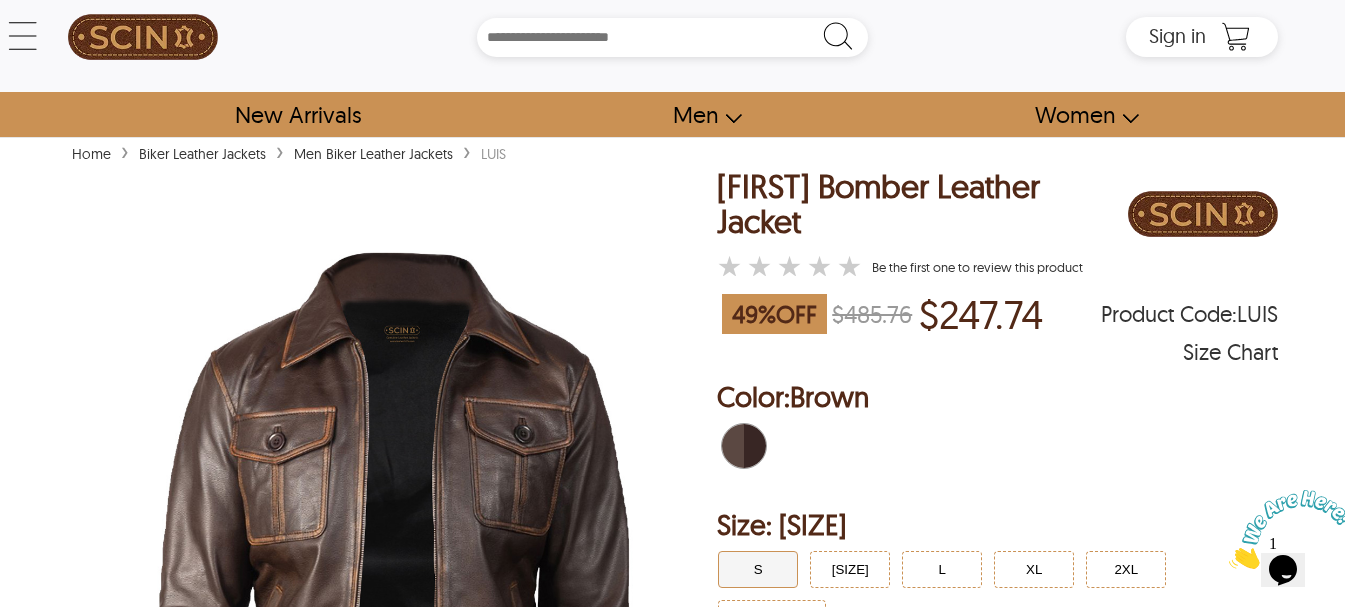 scroll, scrollTop: 0, scrollLeft: 0, axis: both 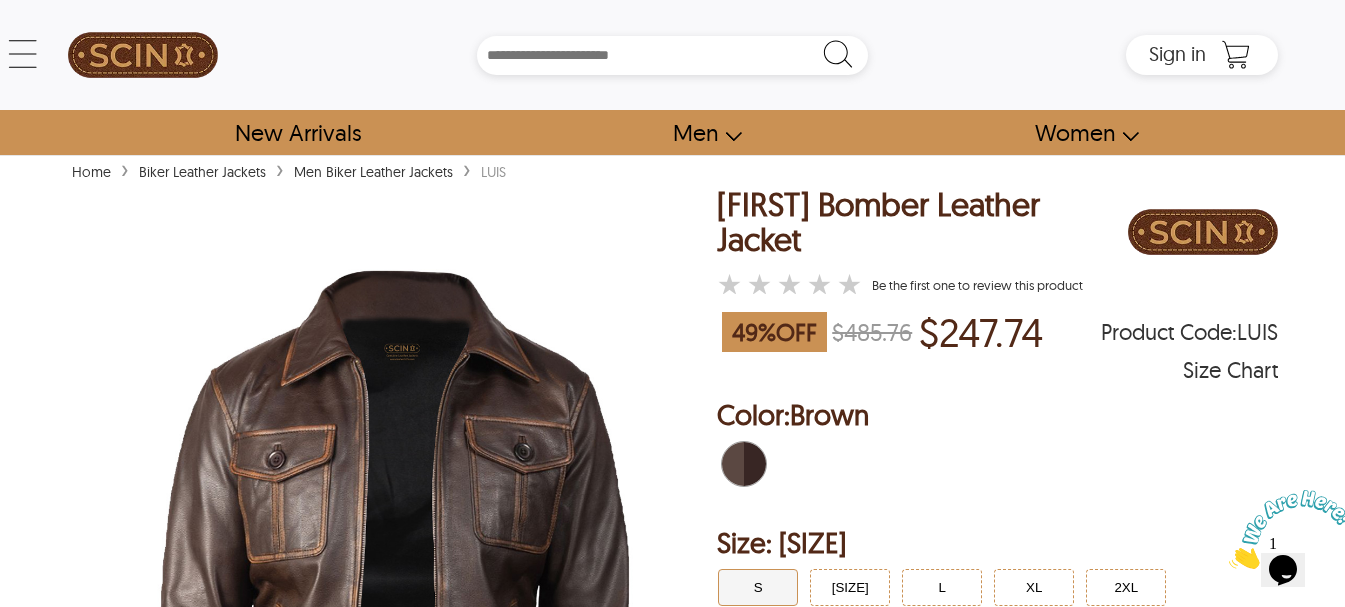 click at bounding box center [391, 592] 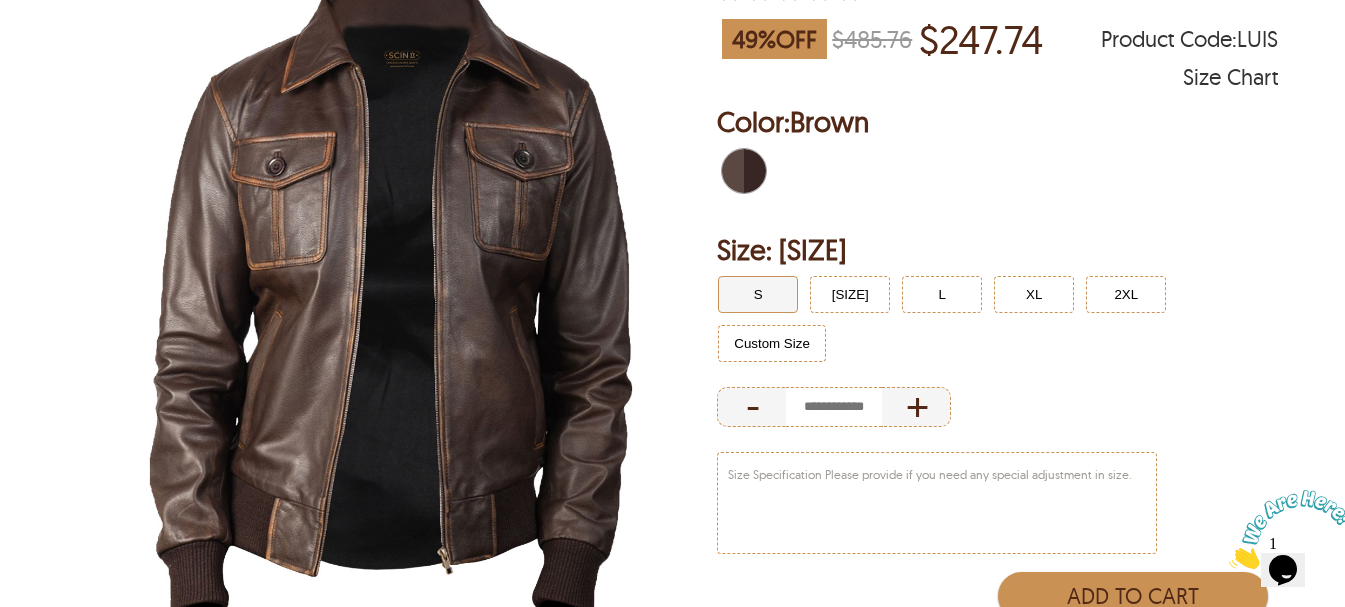 scroll, scrollTop: 0, scrollLeft: 0, axis: both 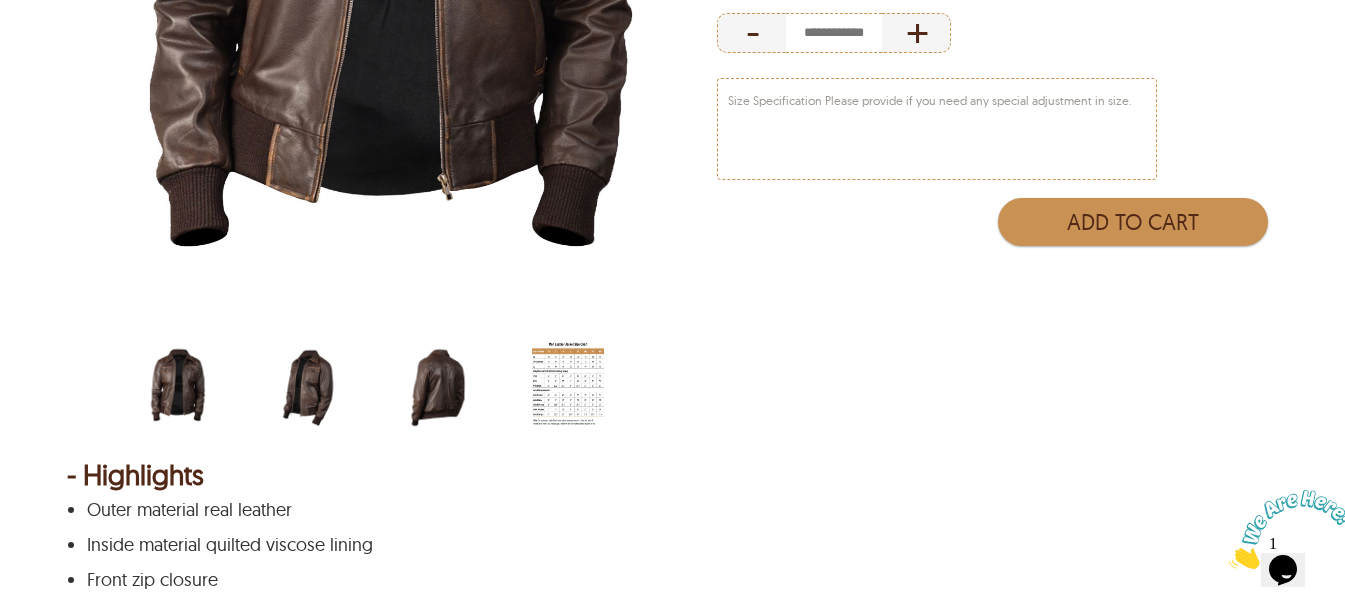 click at bounding box center (308, 385) 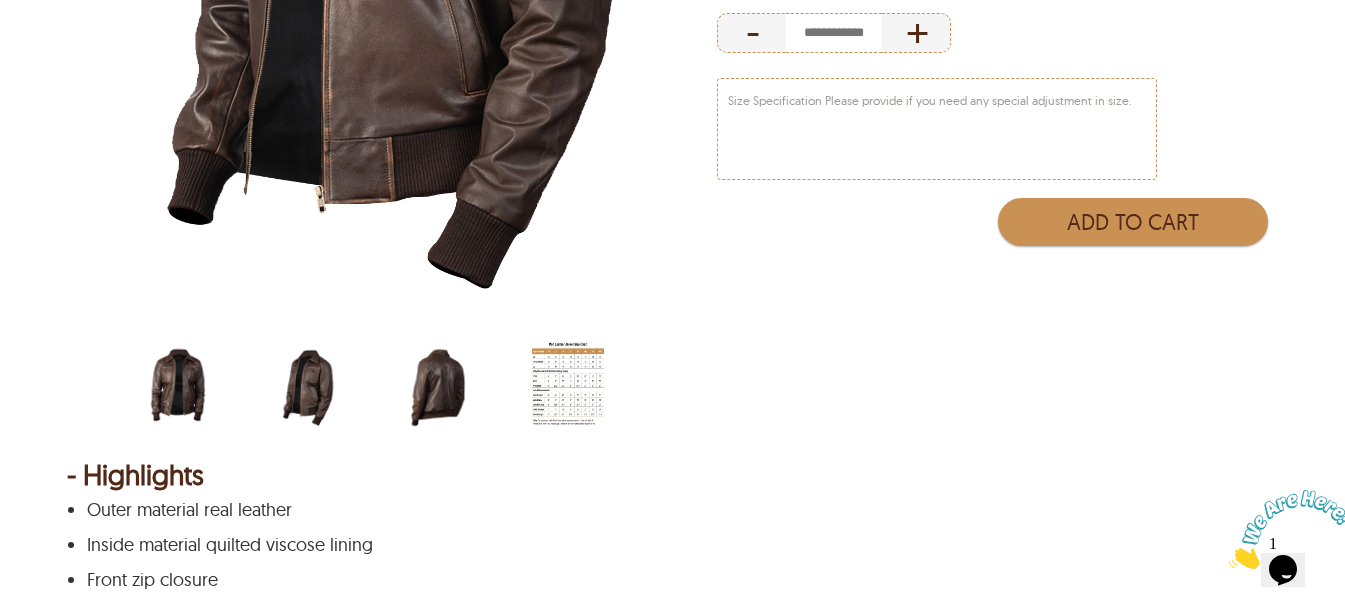 click at bounding box center [438, 385] 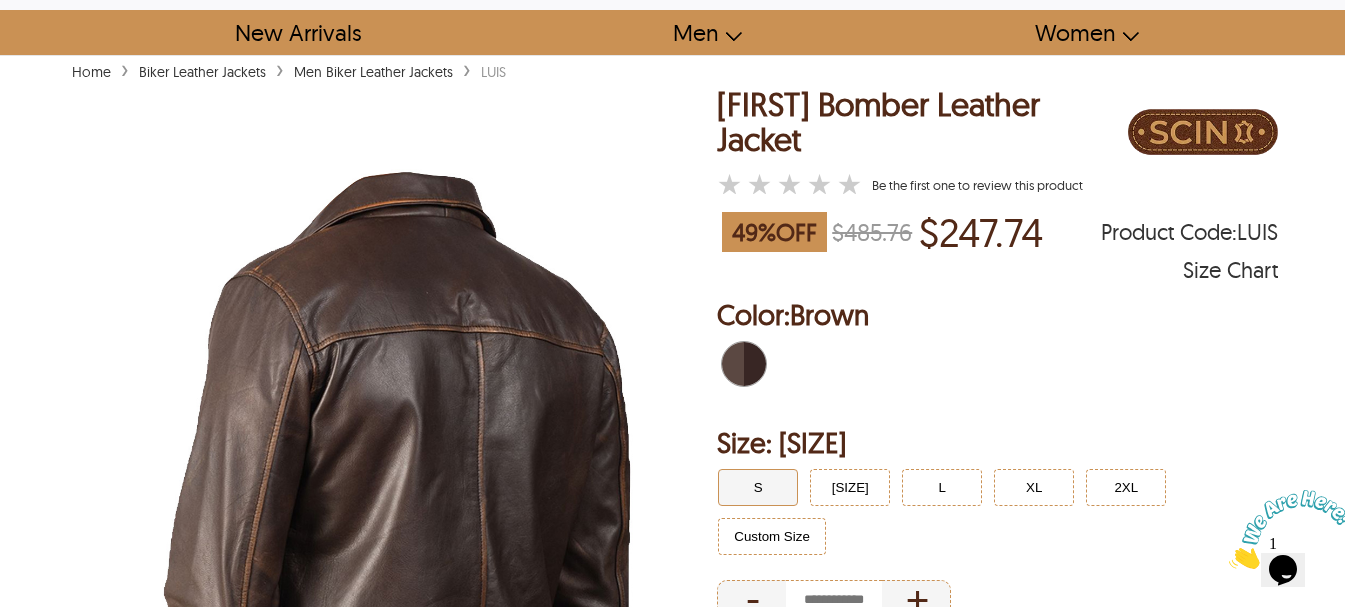 scroll, scrollTop: 0, scrollLeft: 0, axis: both 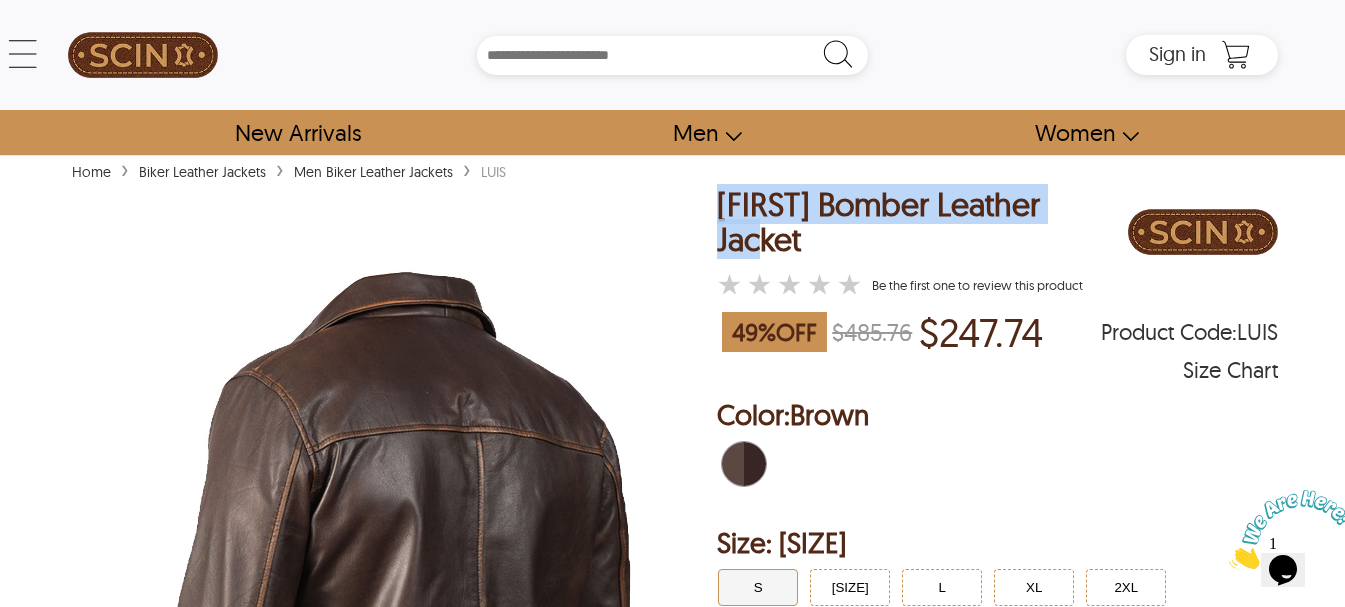drag, startPoint x: 1104, startPoint y: 203, endPoint x: 720, endPoint y: 211, distance: 384.0833 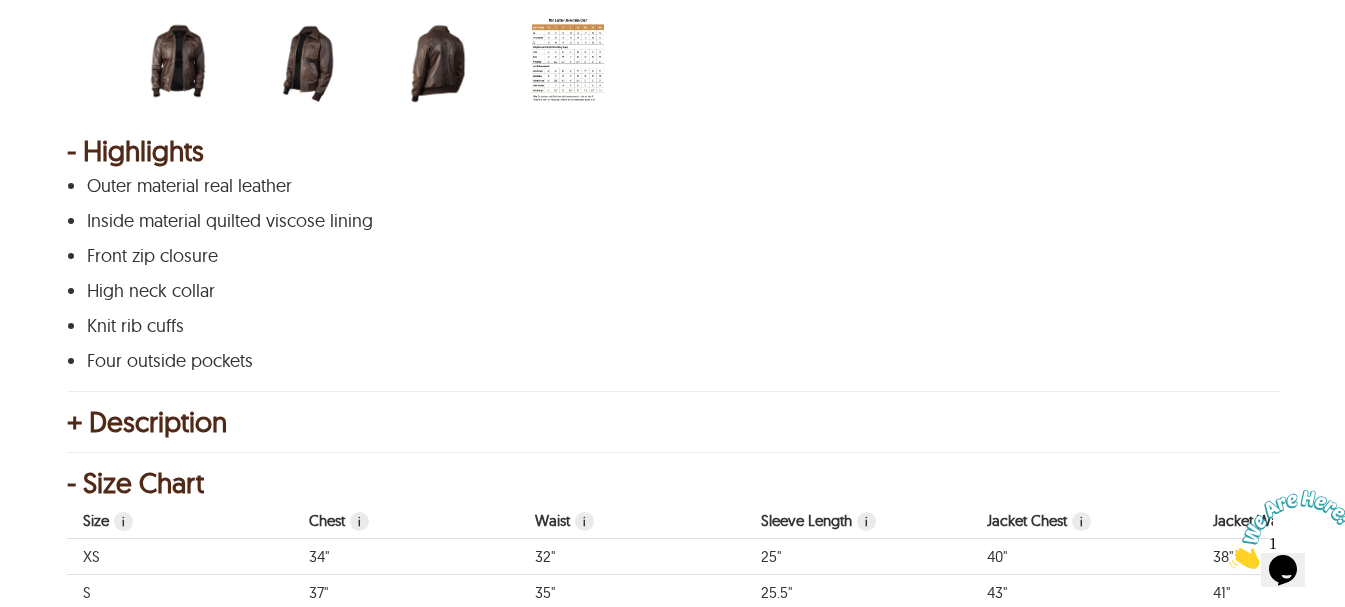 scroll, scrollTop: 1000, scrollLeft: 0, axis: vertical 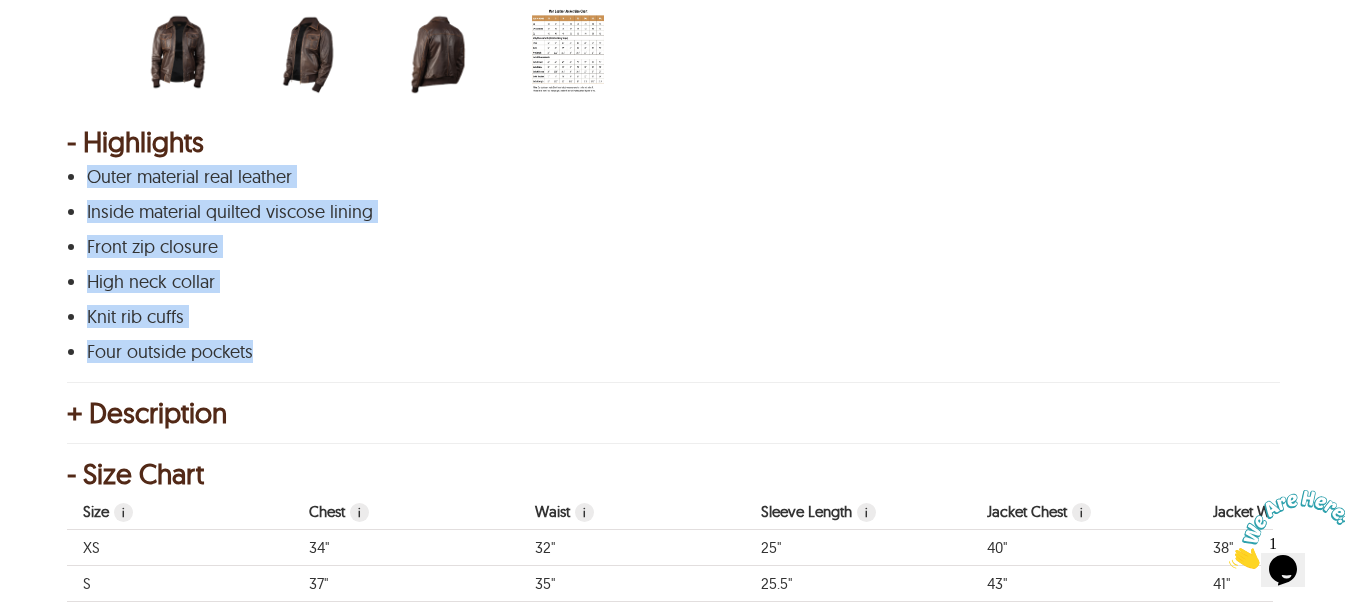 drag, startPoint x: 241, startPoint y: 361, endPoint x: 83, endPoint y: 175, distance: 244.04918 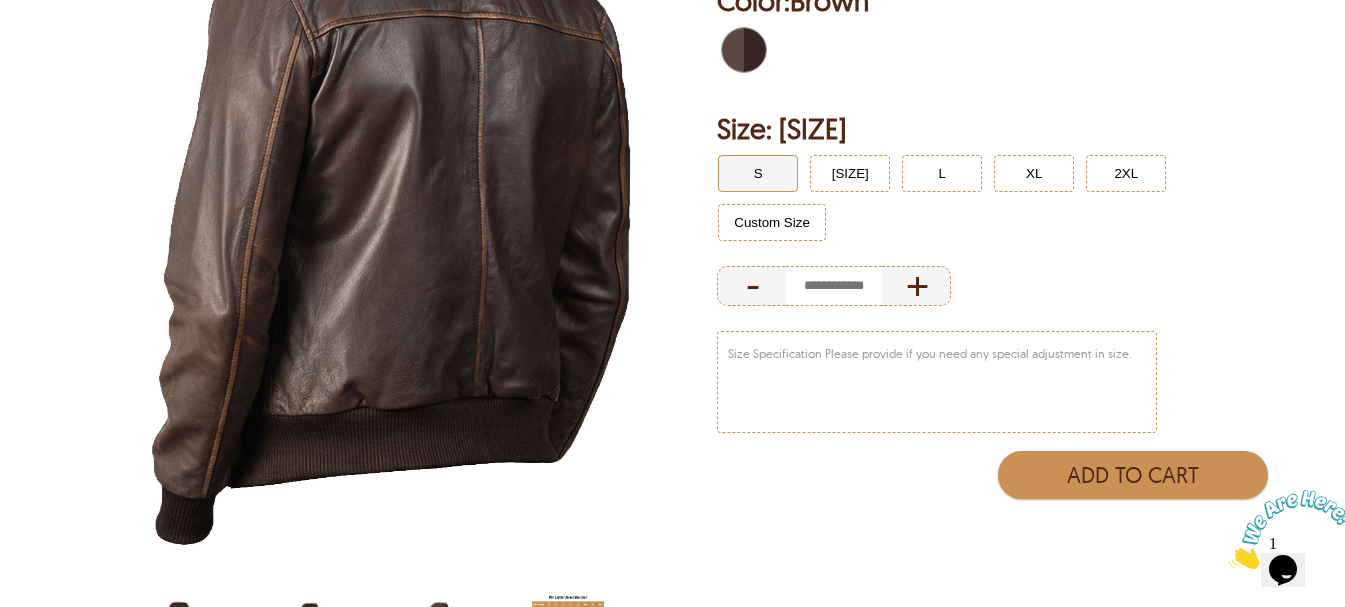 scroll, scrollTop: 333, scrollLeft: 0, axis: vertical 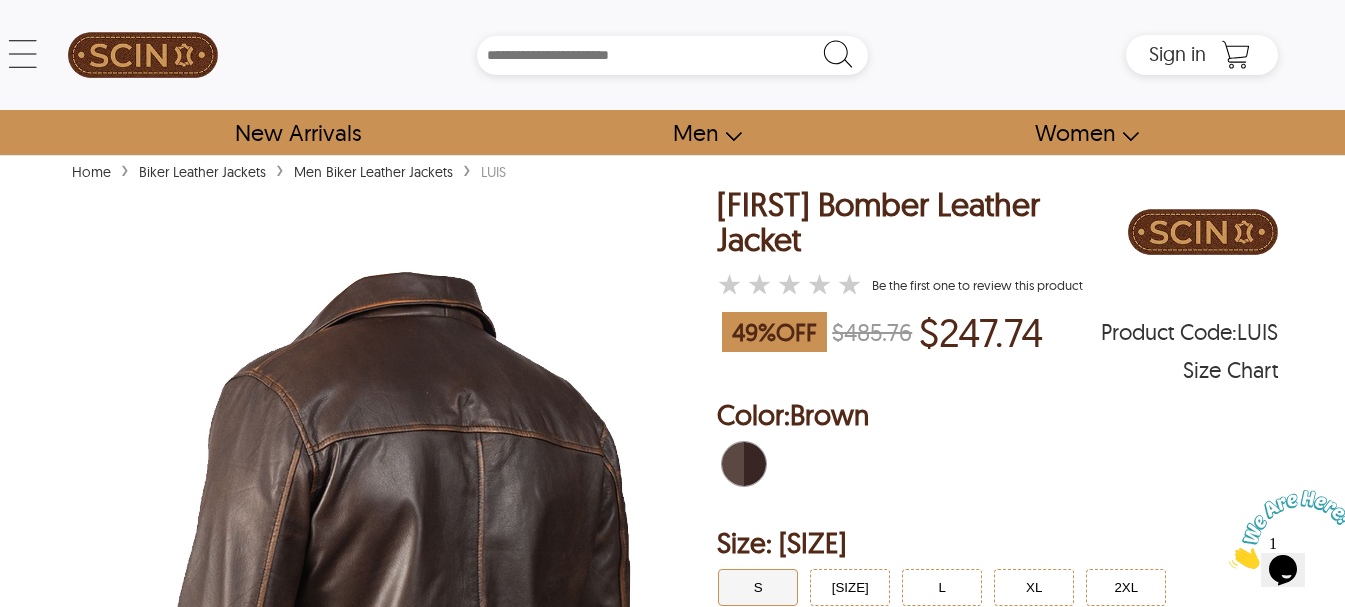 select on "********" 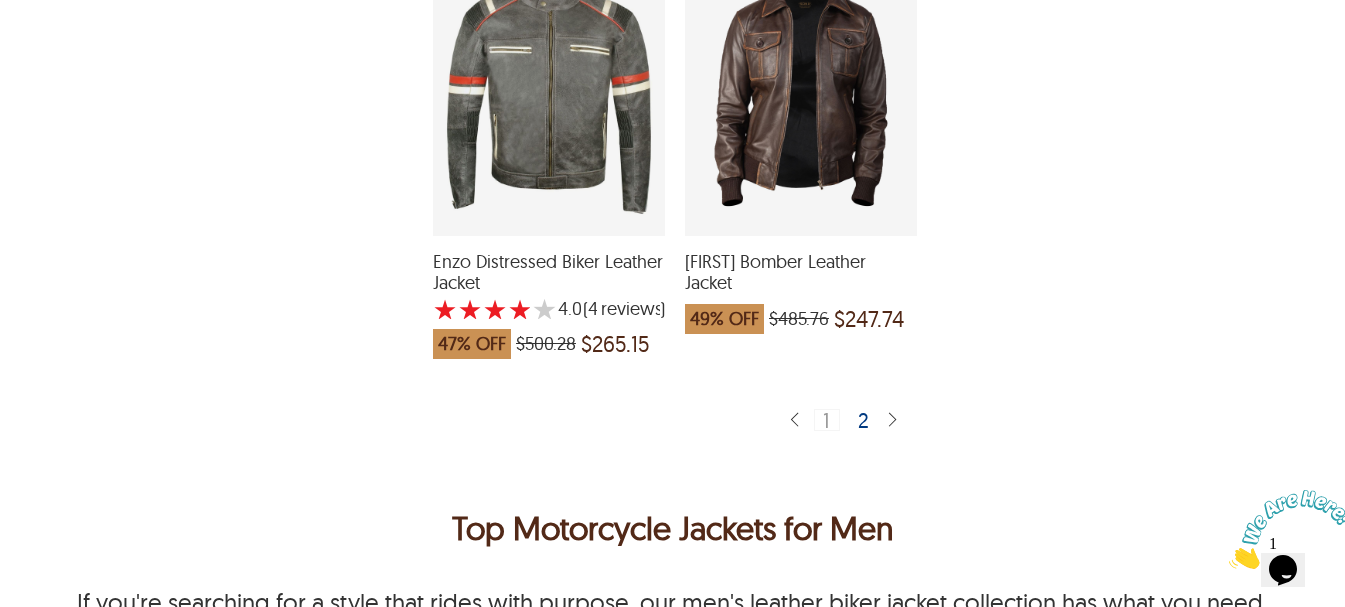 scroll, scrollTop: 5088, scrollLeft: 0, axis: vertical 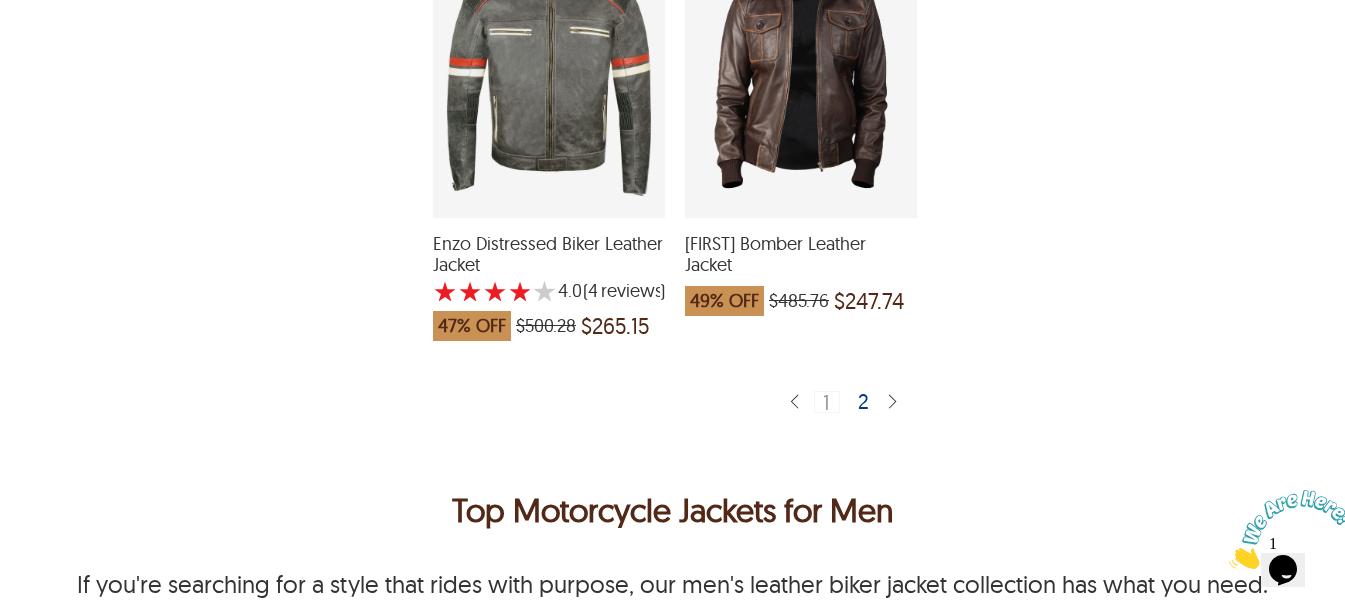 click on "2" at bounding box center (864, 401) 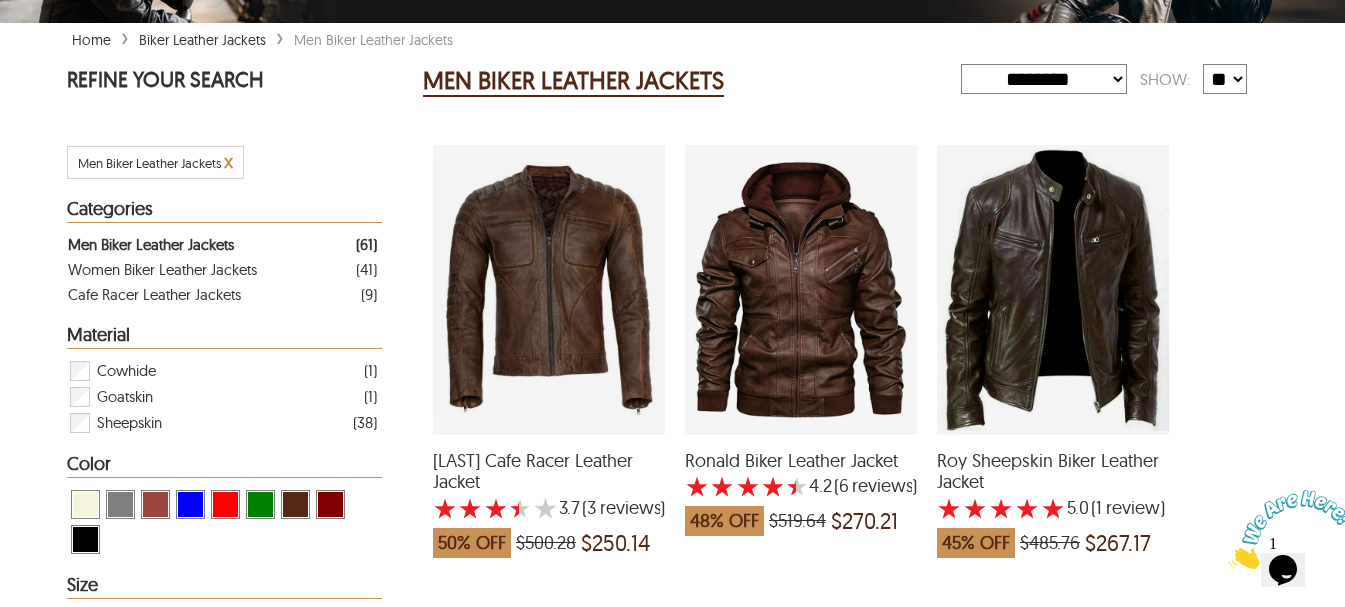 scroll, scrollTop: 333, scrollLeft: 0, axis: vertical 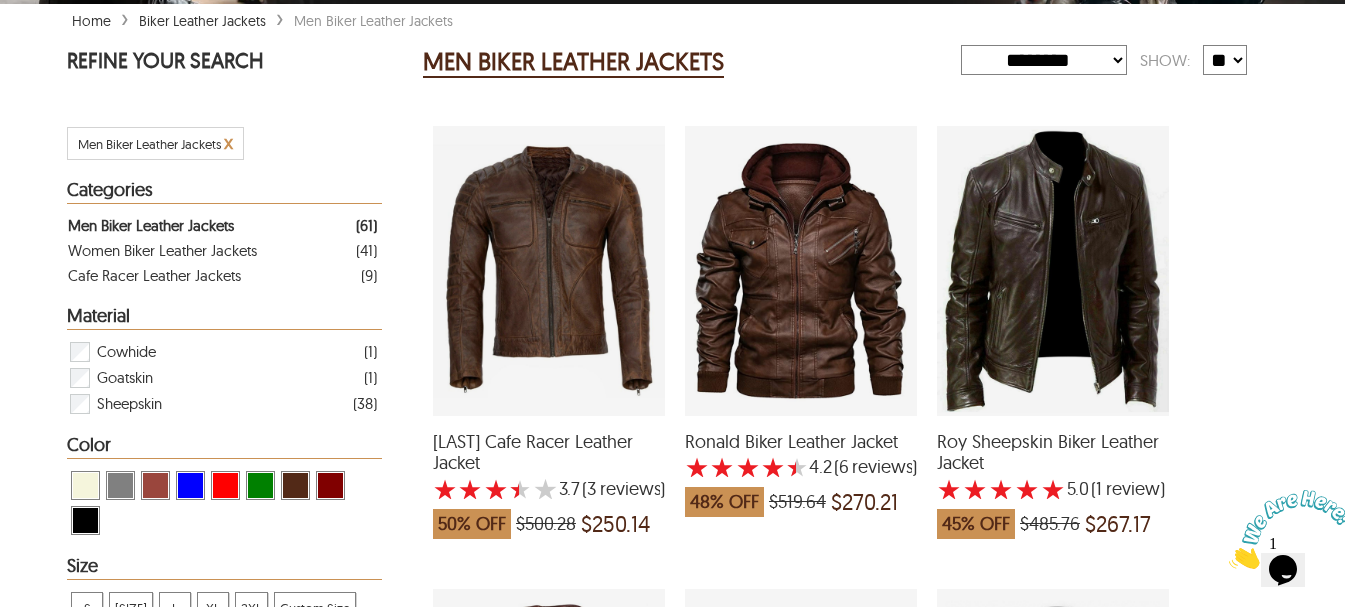 click at bounding box center [549, 271] 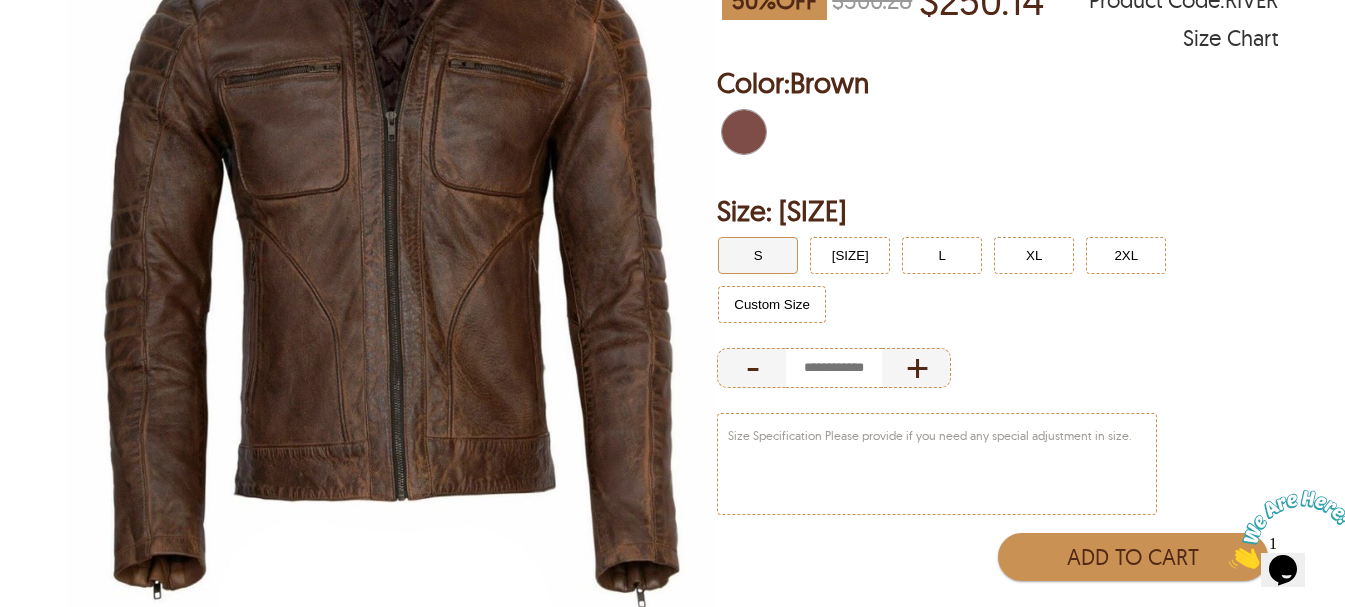 scroll, scrollTop: 333, scrollLeft: 0, axis: vertical 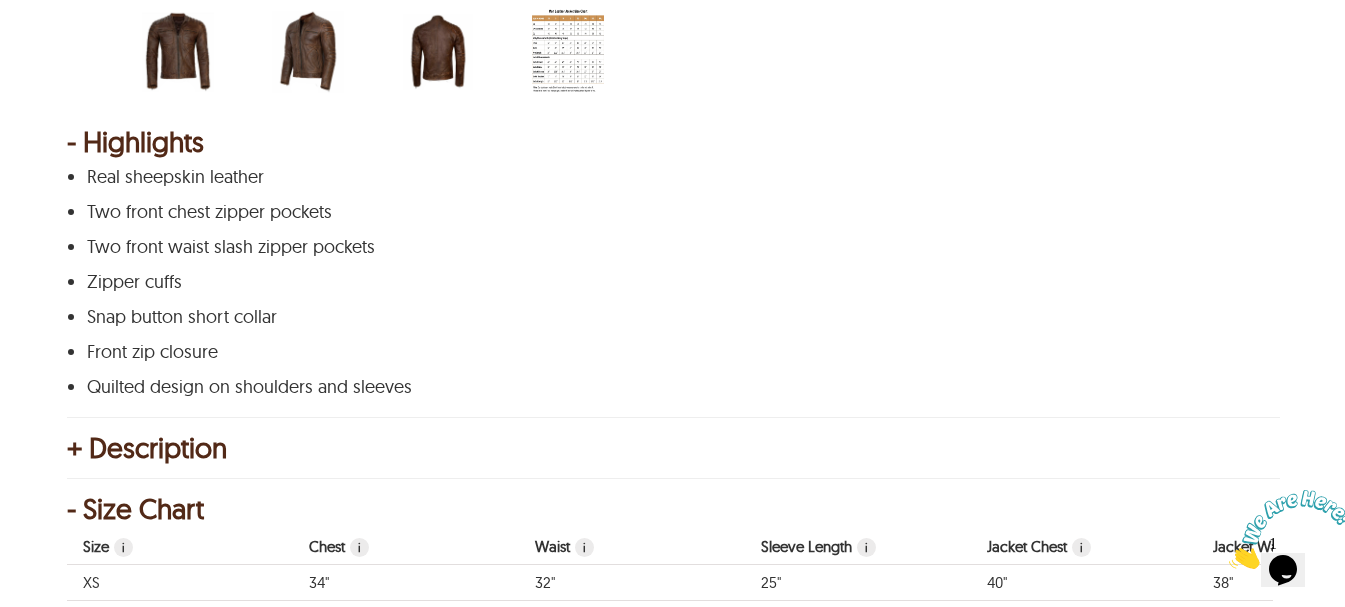 click at bounding box center [308, 52] 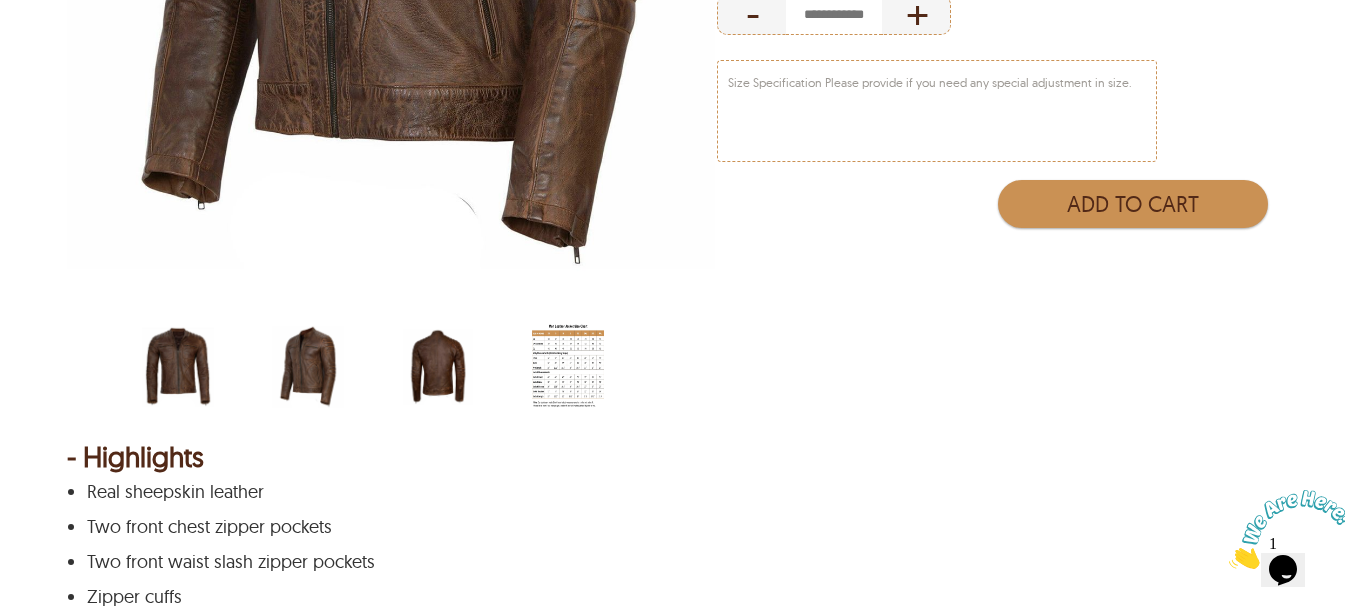 scroll, scrollTop: 667, scrollLeft: 0, axis: vertical 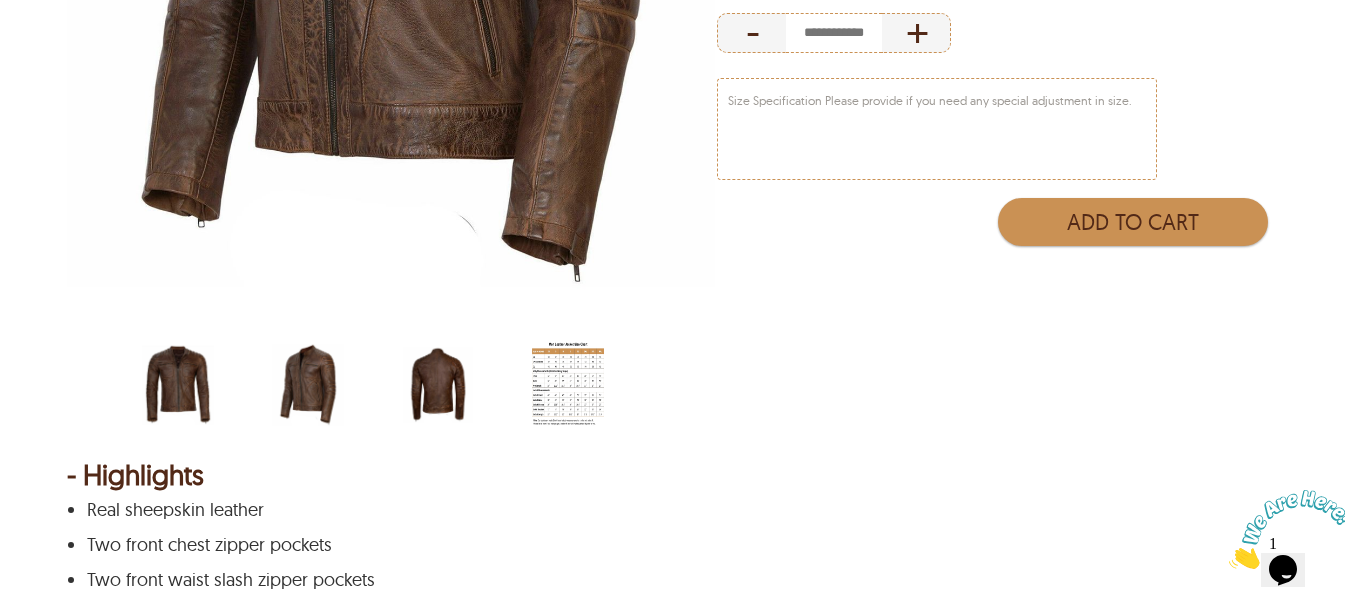 click at bounding box center [438, 385] 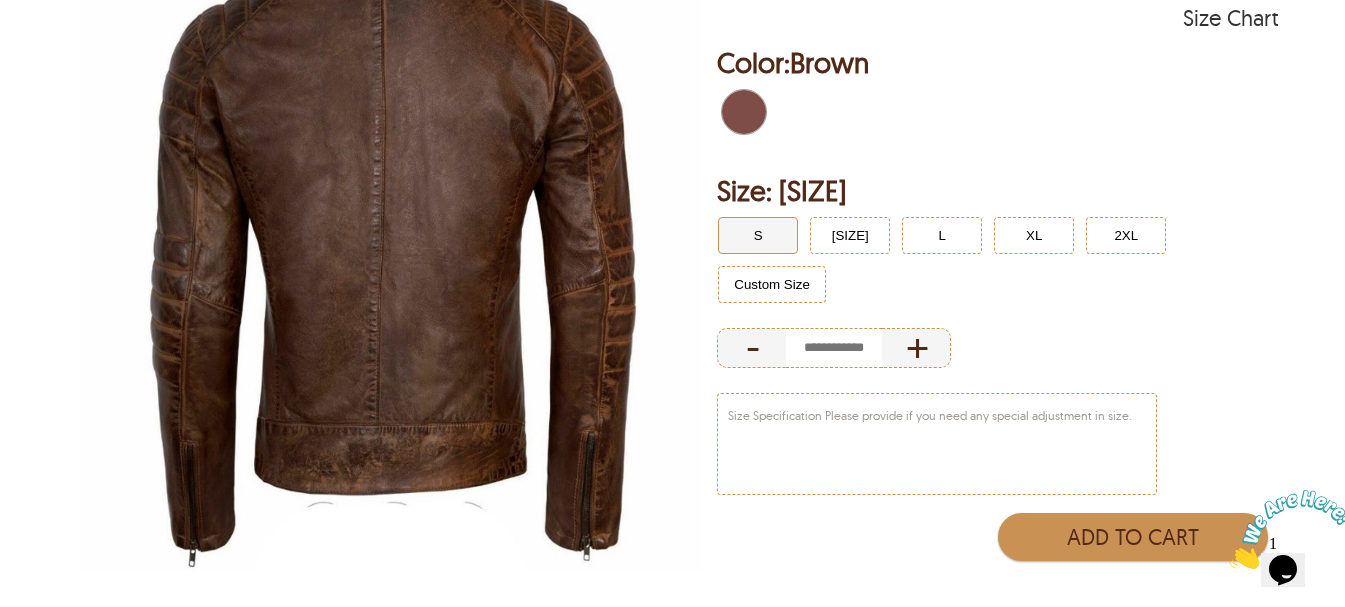 scroll, scrollTop: 333, scrollLeft: 0, axis: vertical 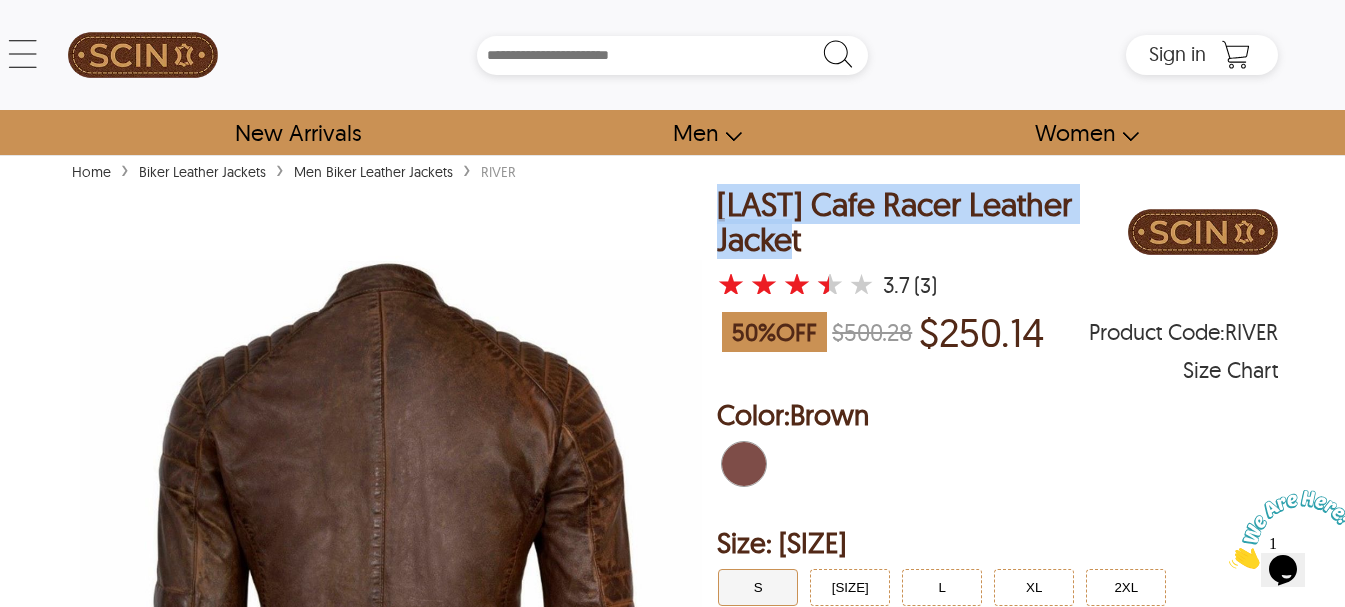 drag, startPoint x: 816, startPoint y: 245, endPoint x: 721, endPoint y: 196, distance: 106.89247 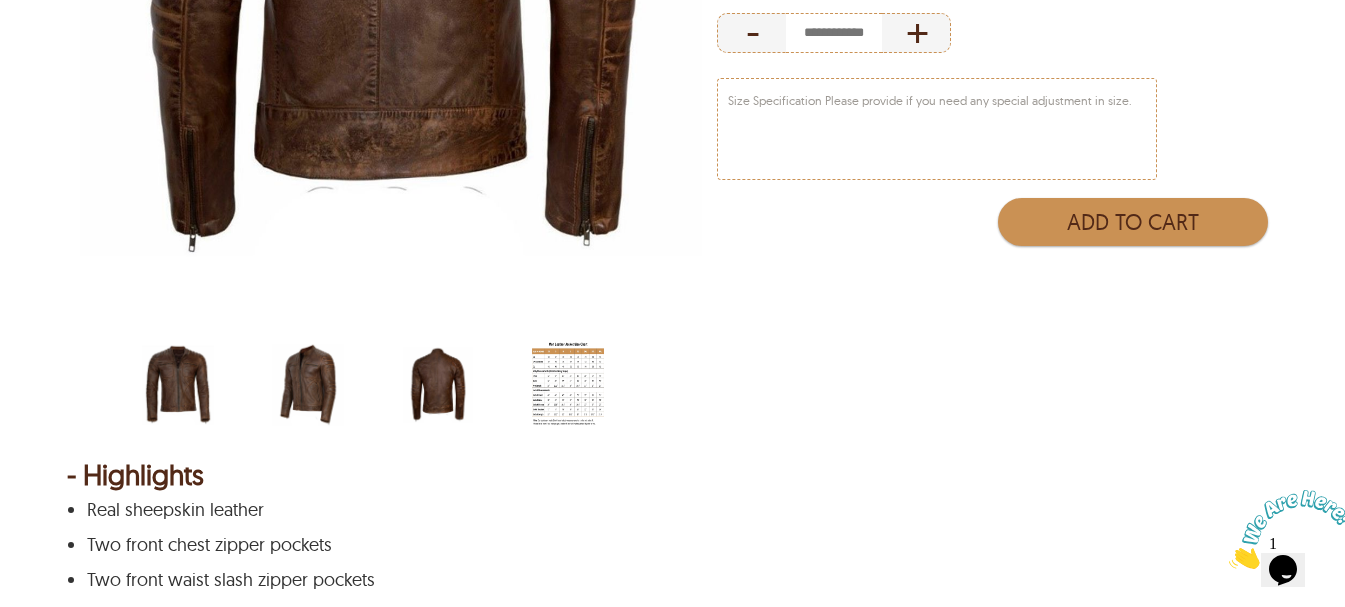 scroll, scrollTop: 1000, scrollLeft: 0, axis: vertical 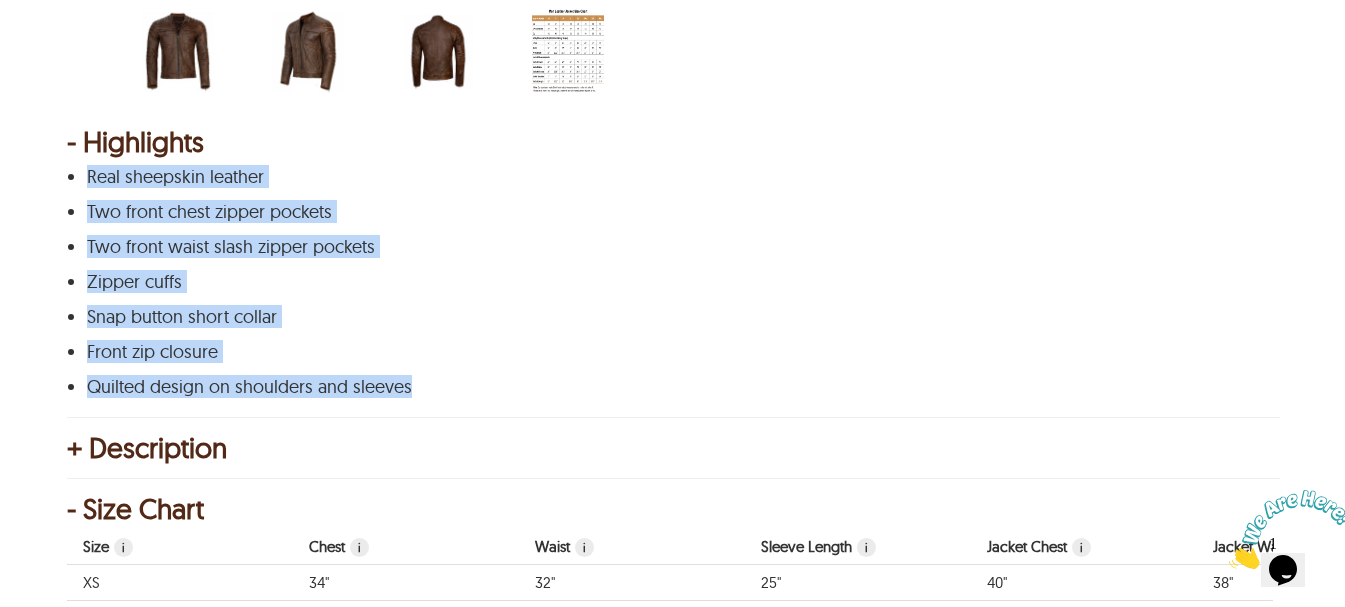 drag, startPoint x: 381, startPoint y: 394, endPoint x: 79, endPoint y: 168, distance: 377.20023 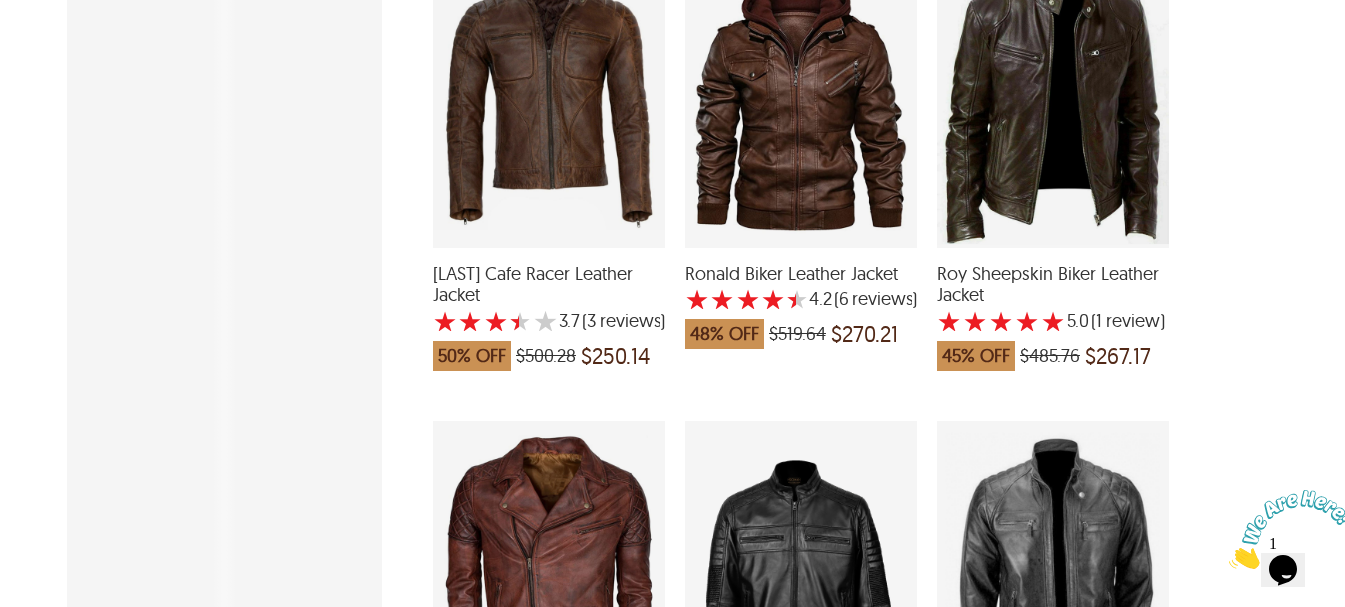 scroll, scrollTop: 333, scrollLeft: 0, axis: vertical 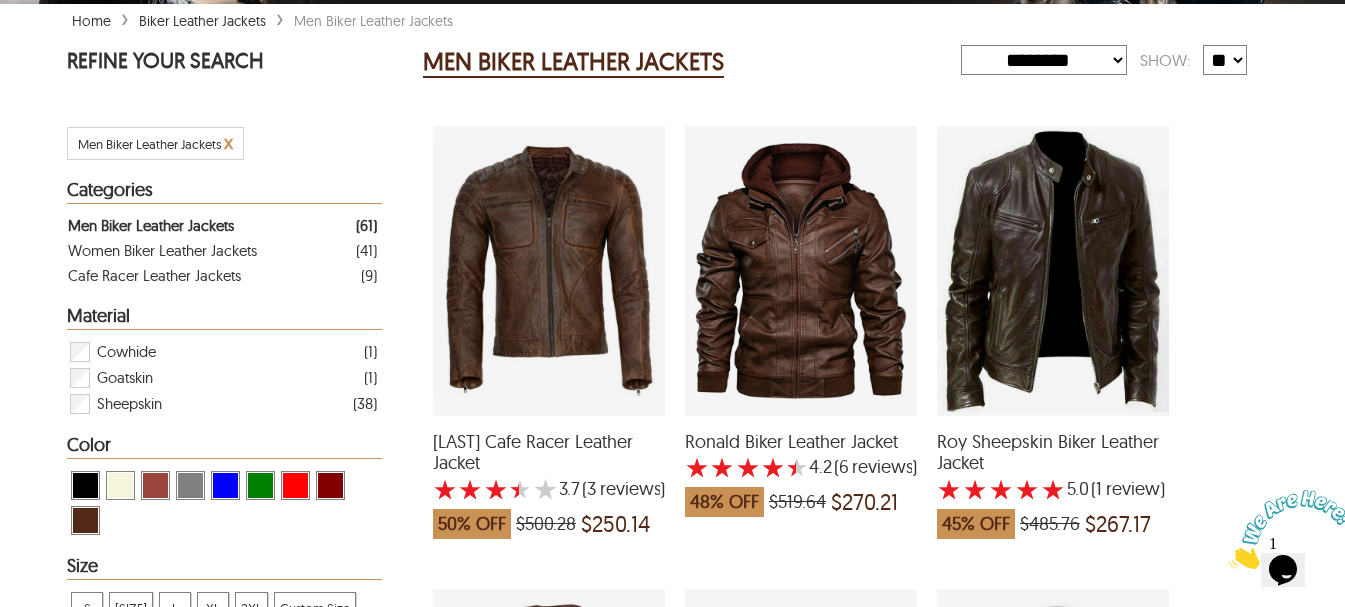 click at bounding box center [801, 271] 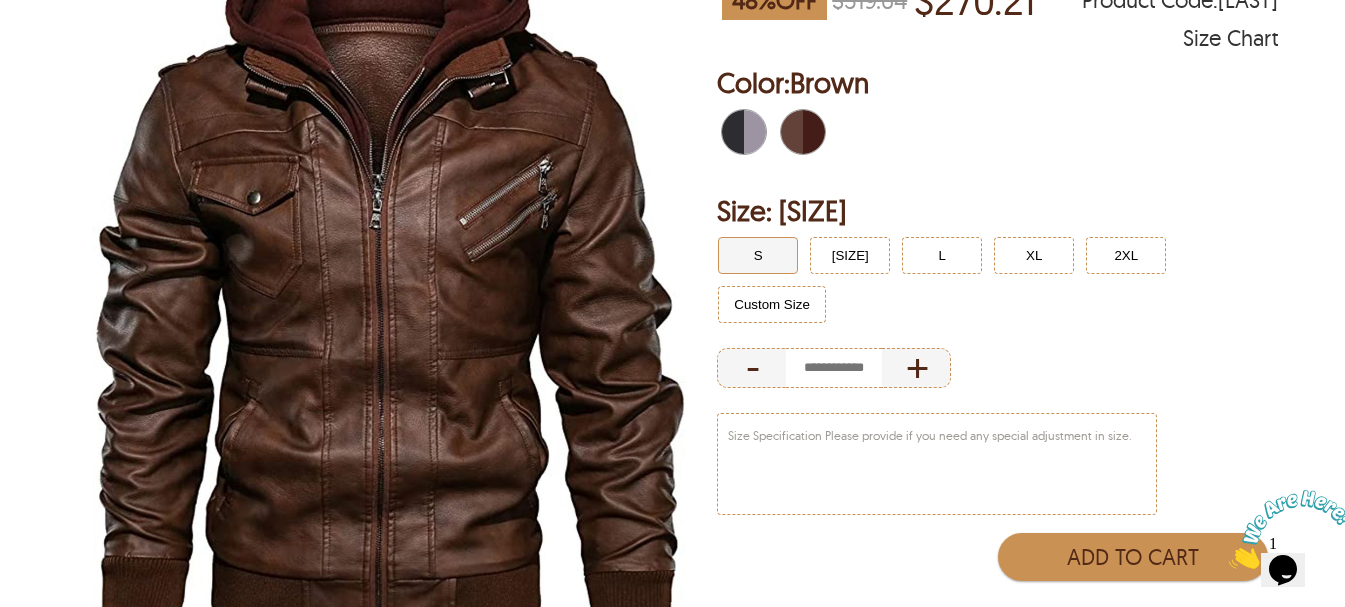 scroll, scrollTop: 333, scrollLeft: 0, axis: vertical 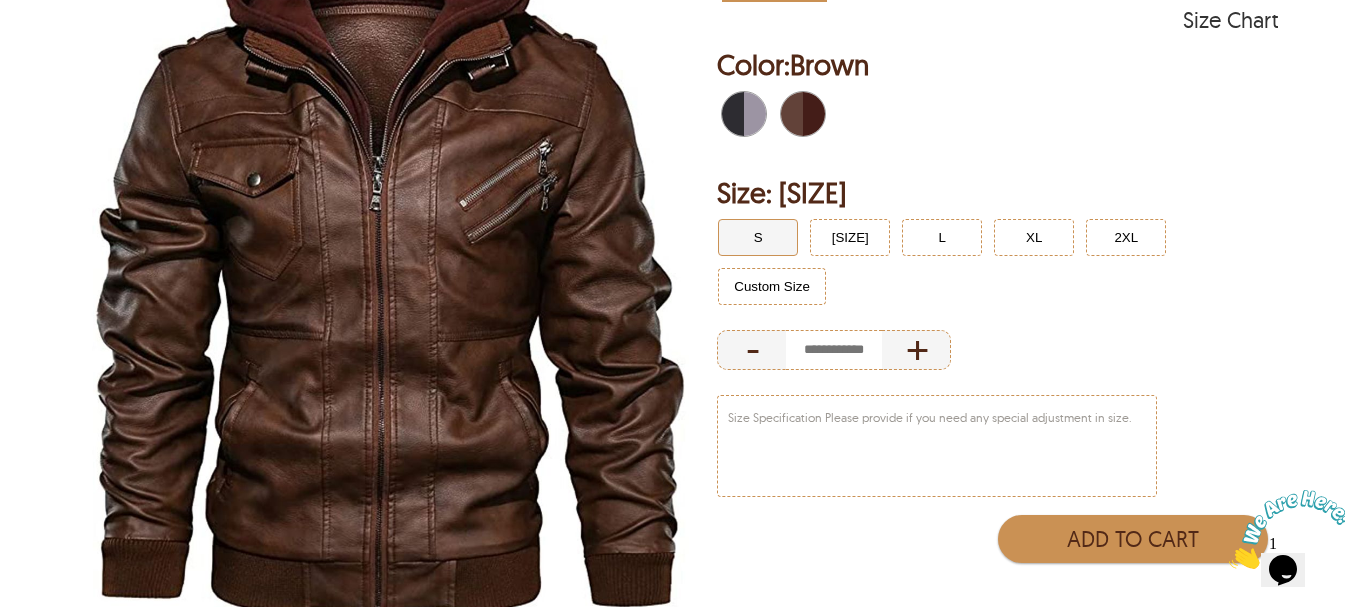 click at bounding box center [809, 114] 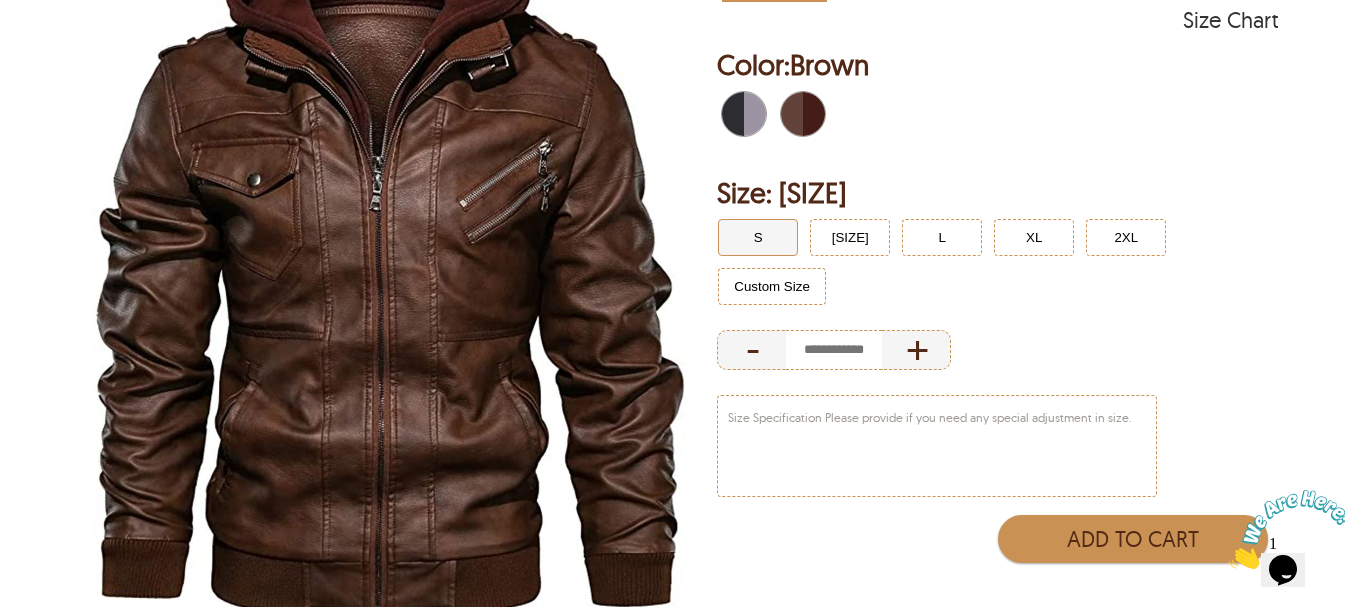 click at bounding box center [733, 114] 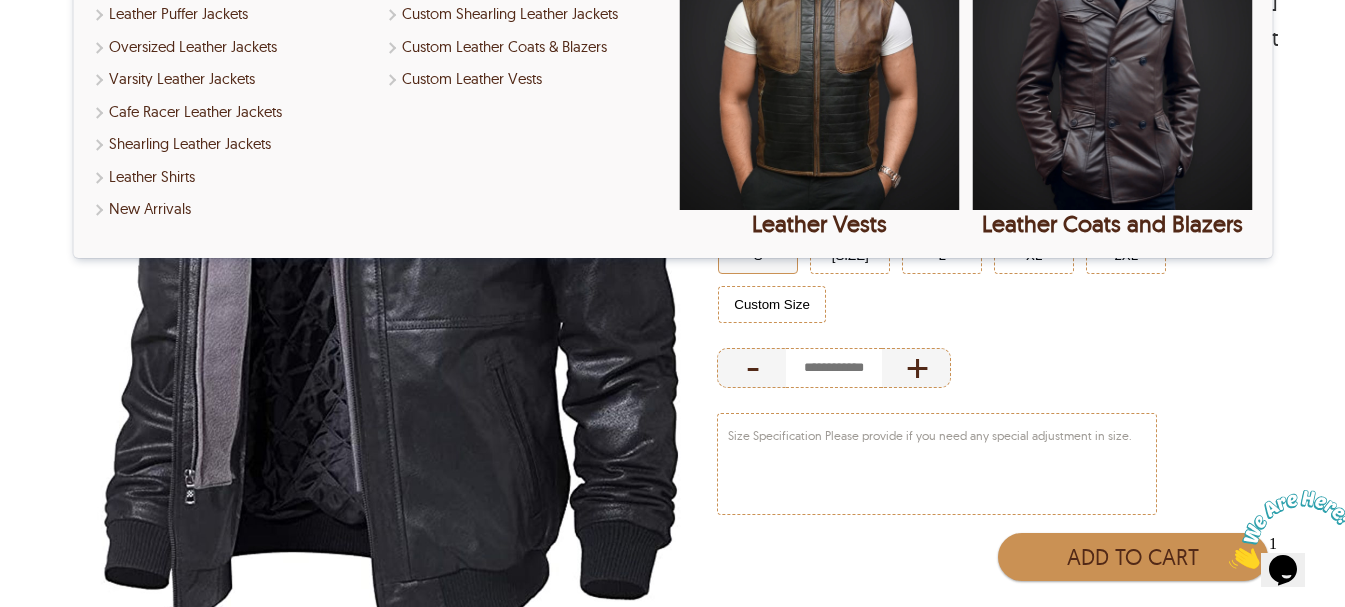 scroll, scrollTop: 333, scrollLeft: 0, axis: vertical 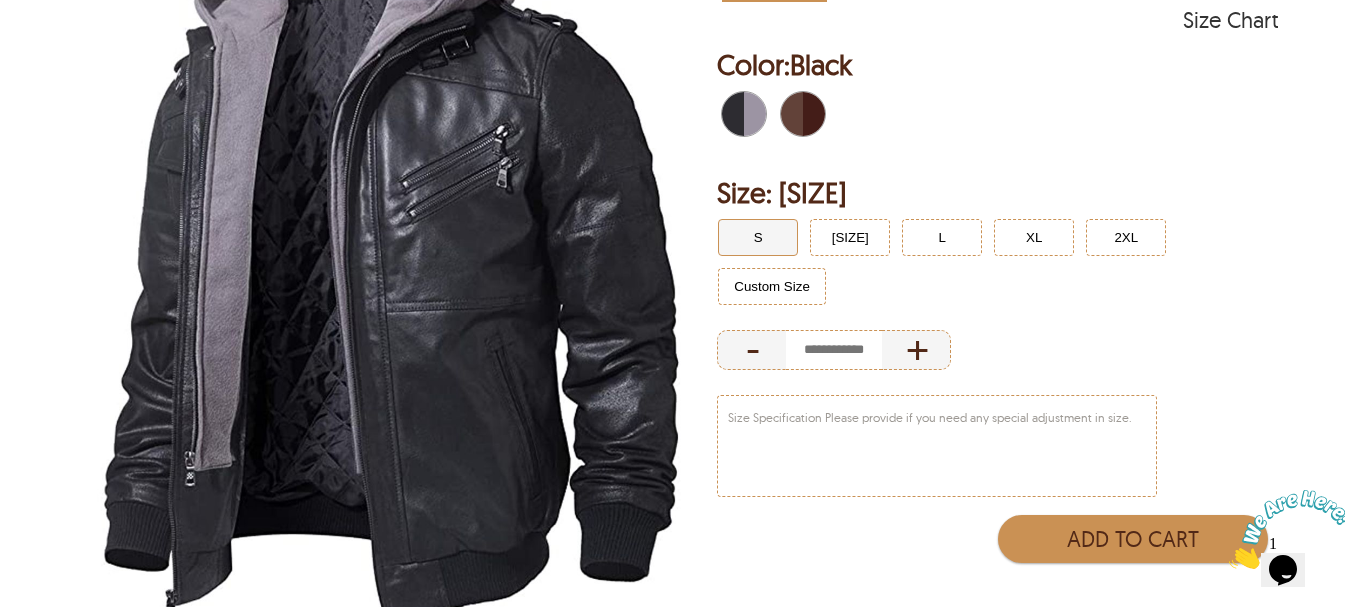 select on "********" 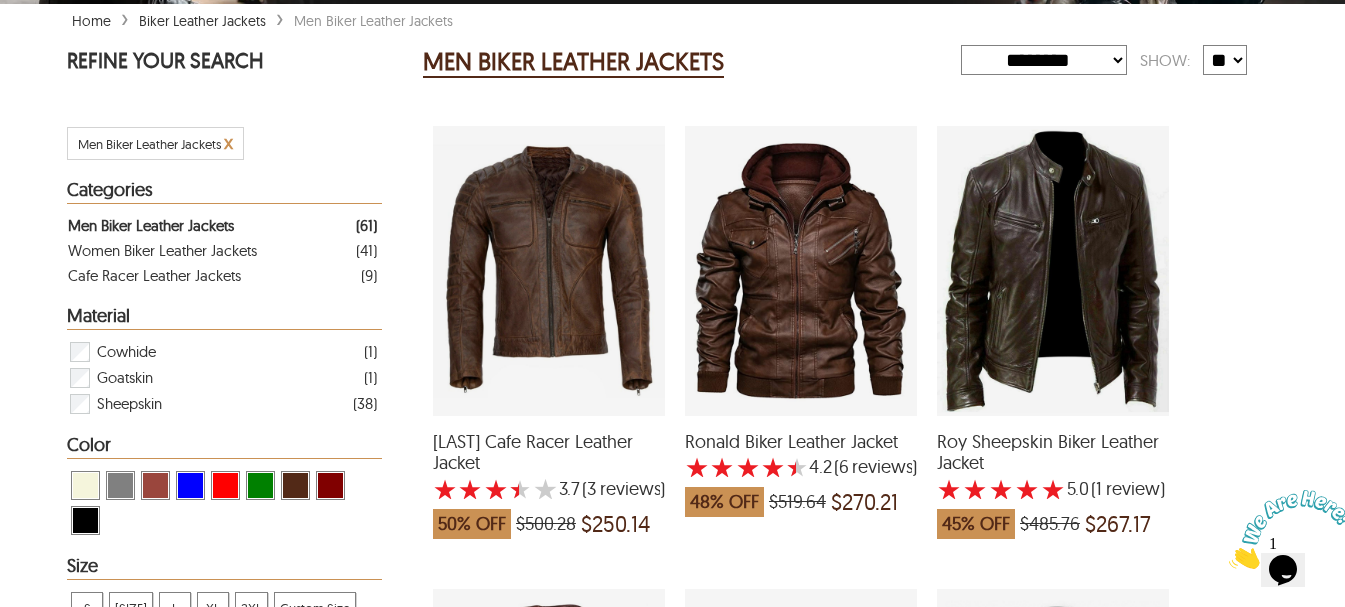 click at bounding box center [1053, 271] 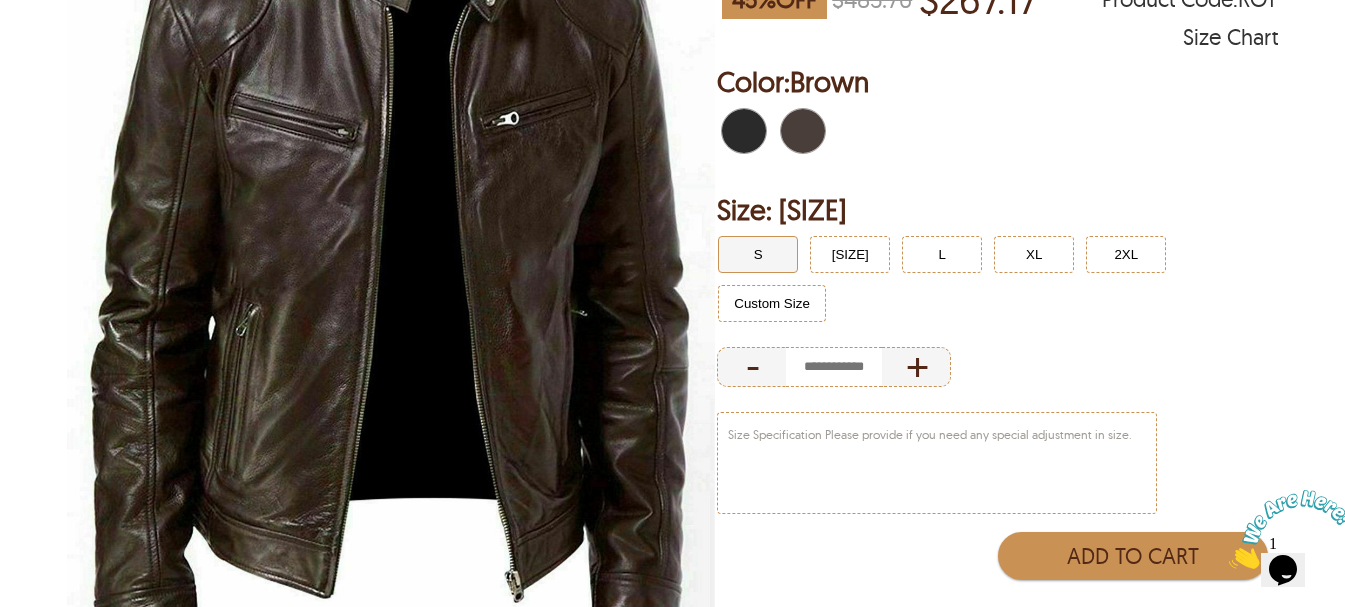 scroll, scrollTop: 0, scrollLeft: 0, axis: both 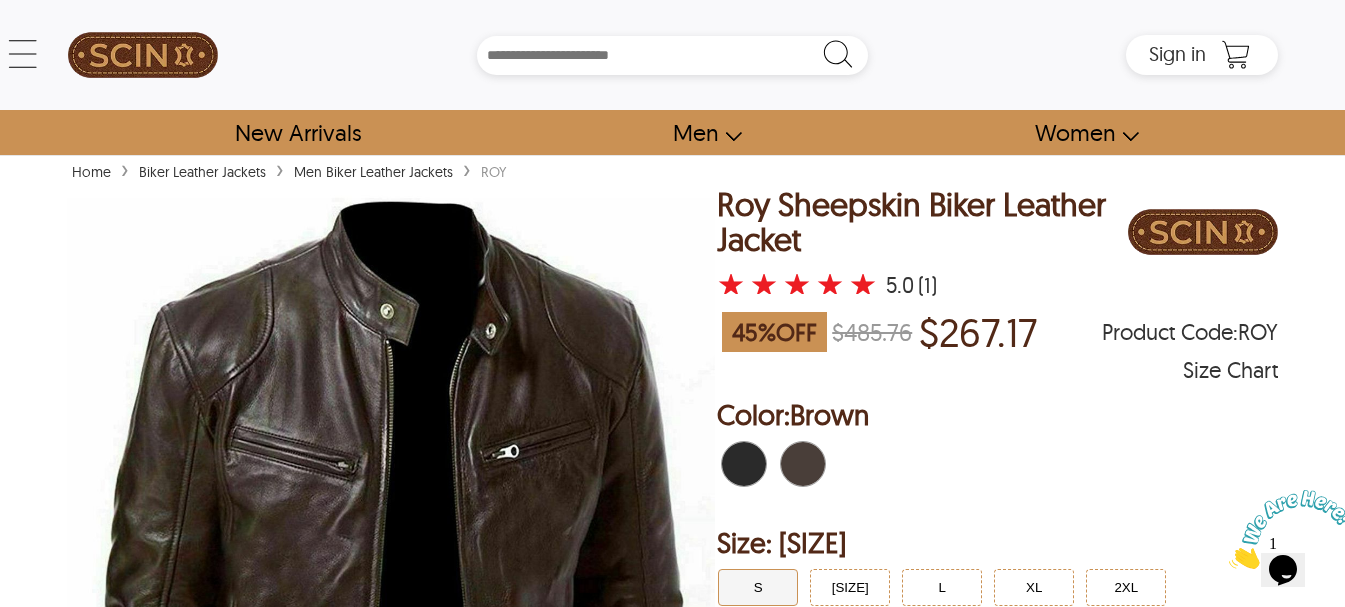select on "********" 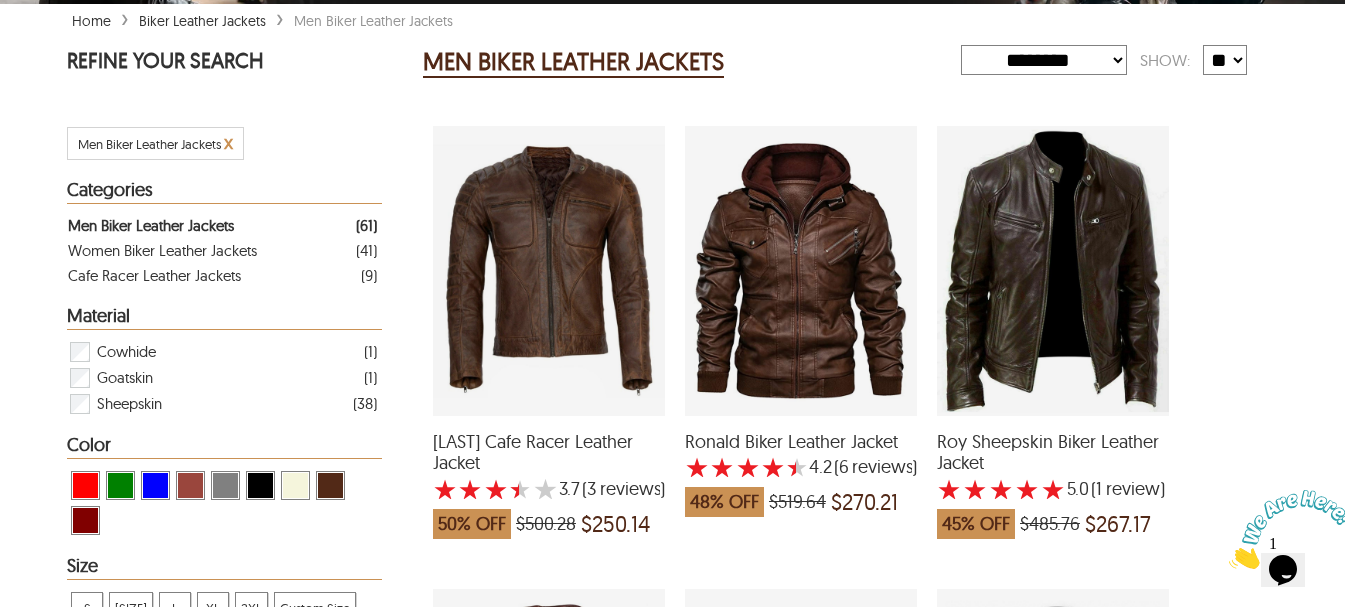 scroll, scrollTop: 666, scrollLeft: 0, axis: vertical 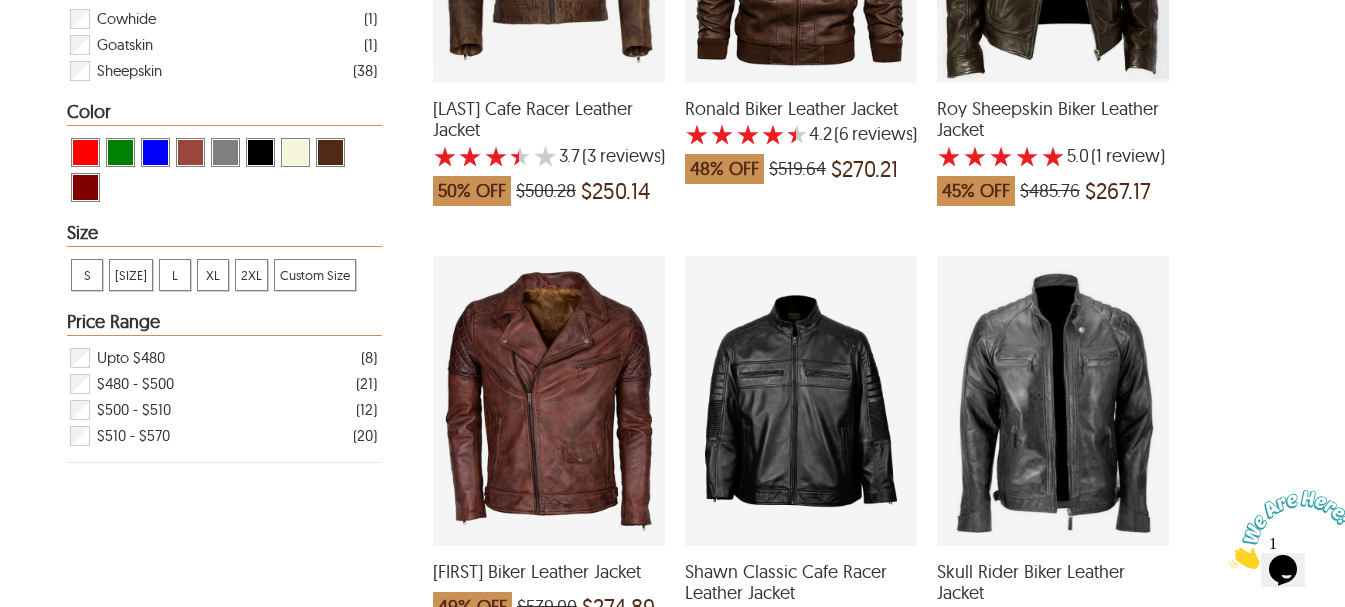 click at bounding box center [549, 401] 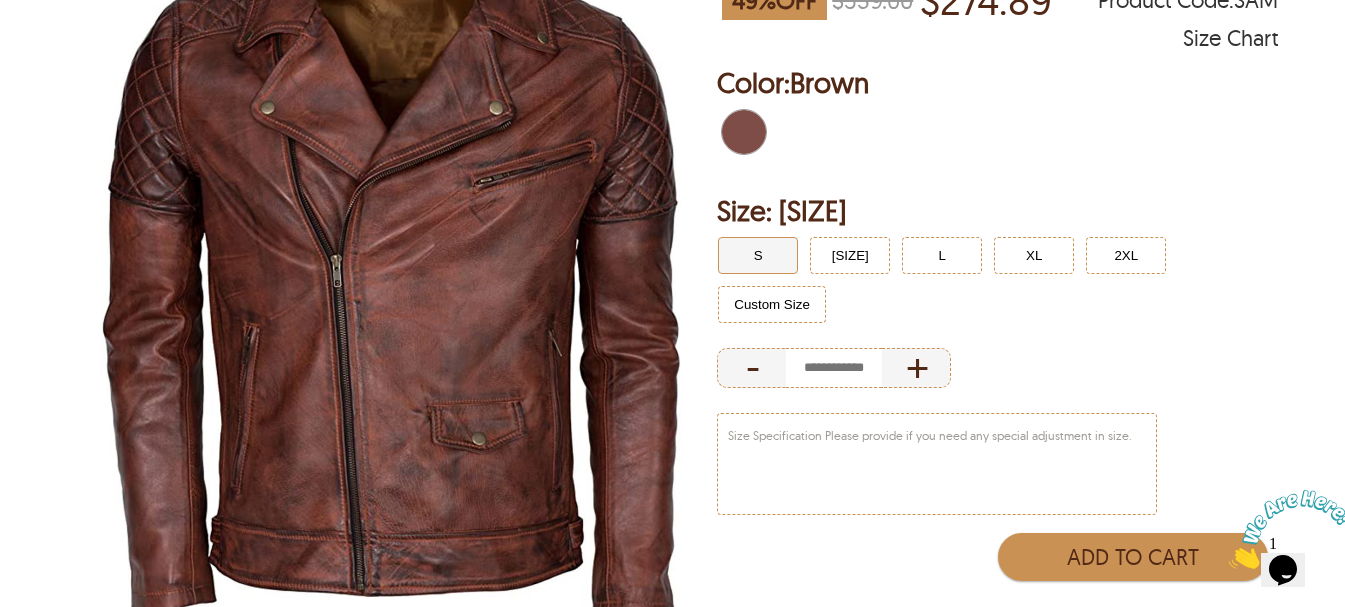 scroll, scrollTop: 333, scrollLeft: 0, axis: vertical 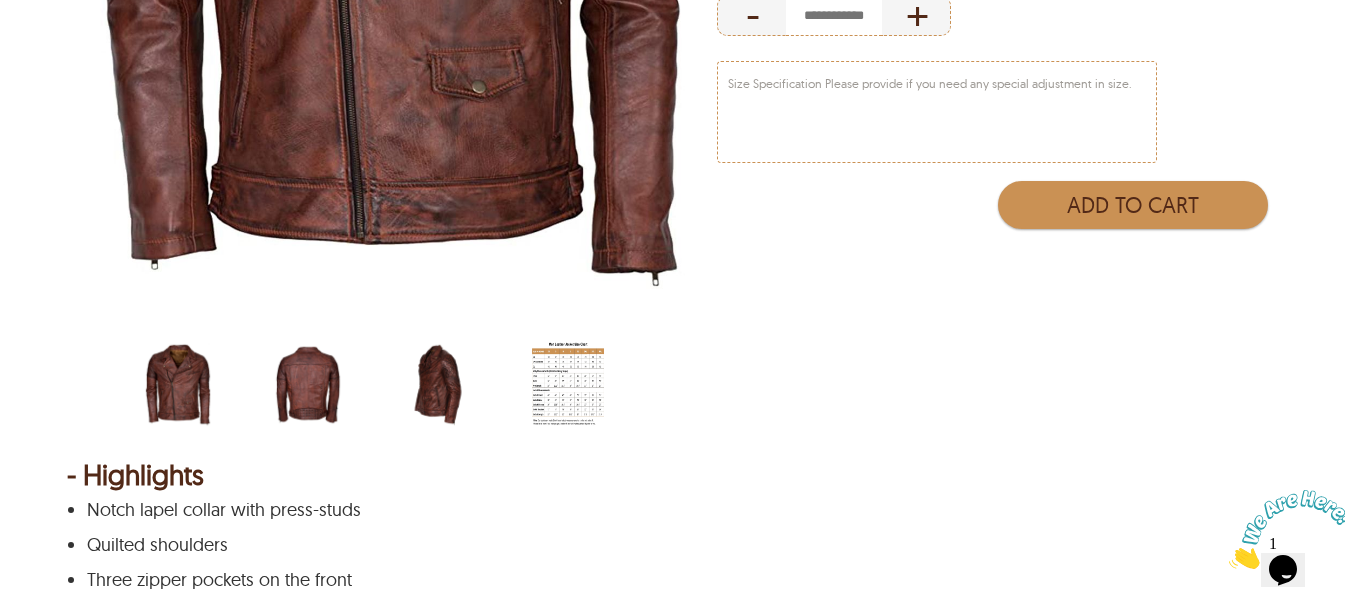 click at bounding box center [308, 385] 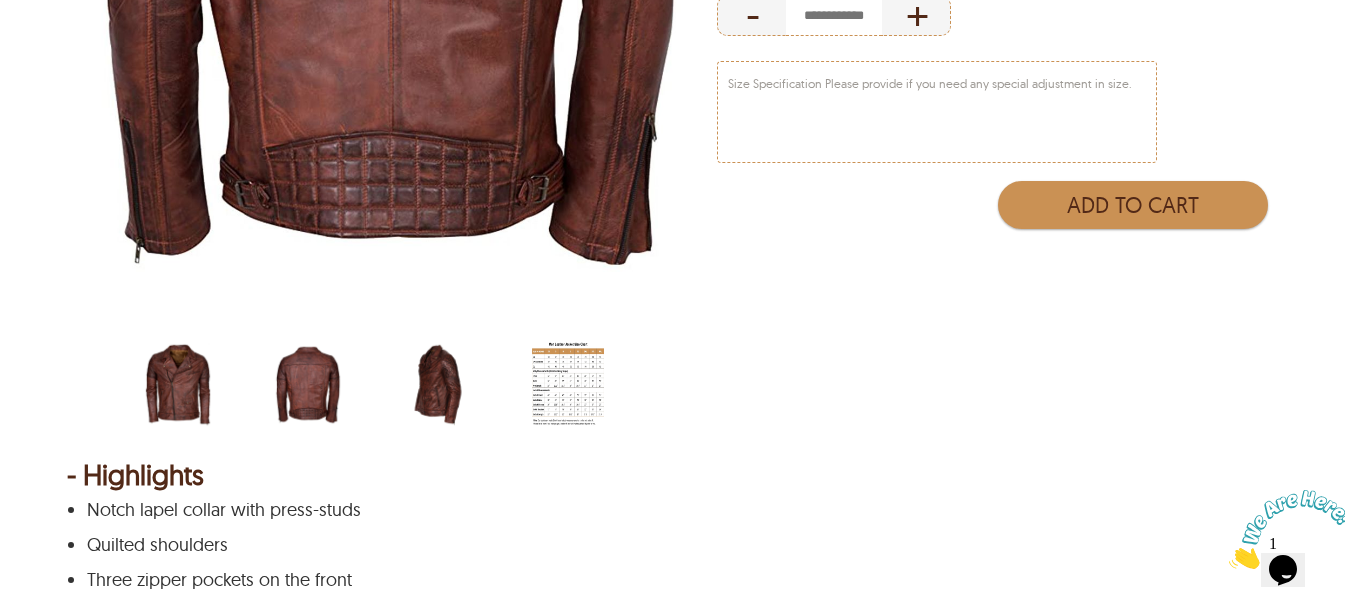 click at bounding box center (438, 385) 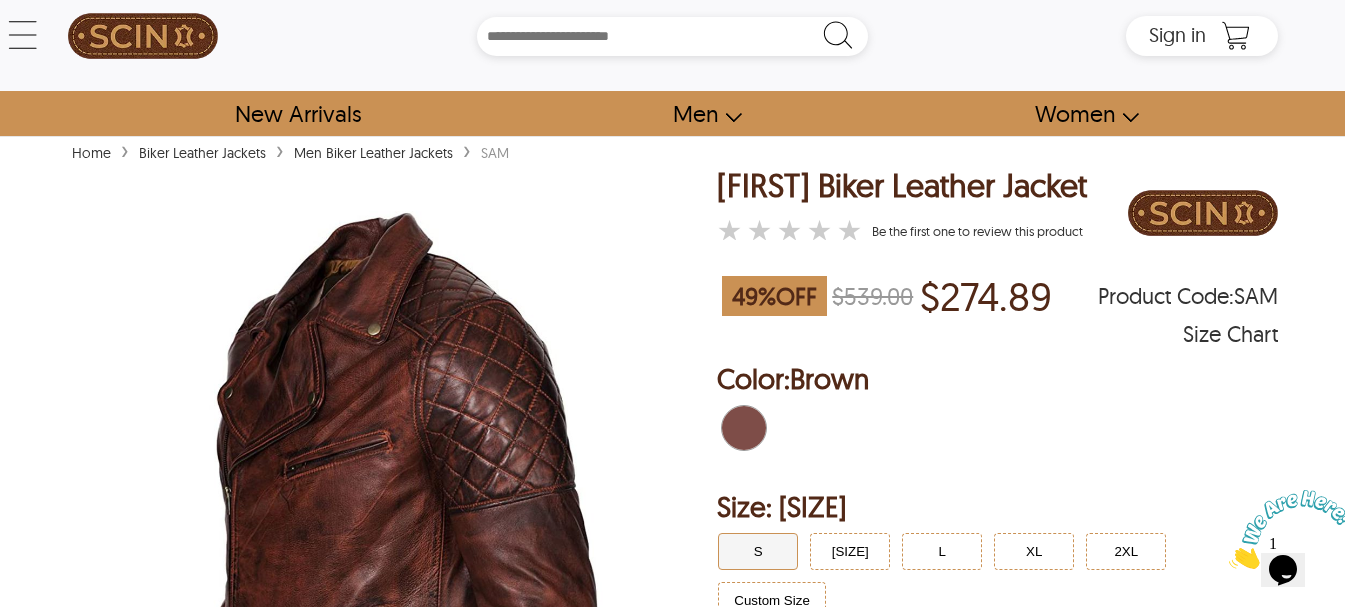 scroll, scrollTop: 0, scrollLeft: 0, axis: both 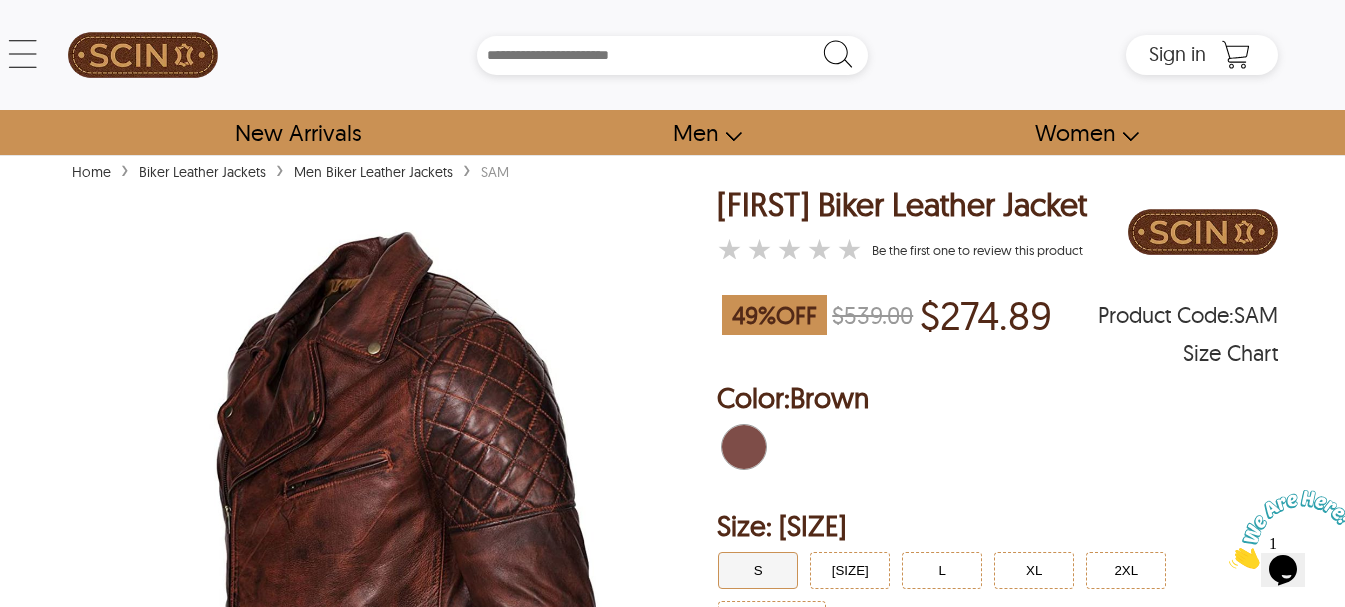 drag, startPoint x: 811, startPoint y: 251, endPoint x: 724, endPoint y: 201, distance: 100.344406 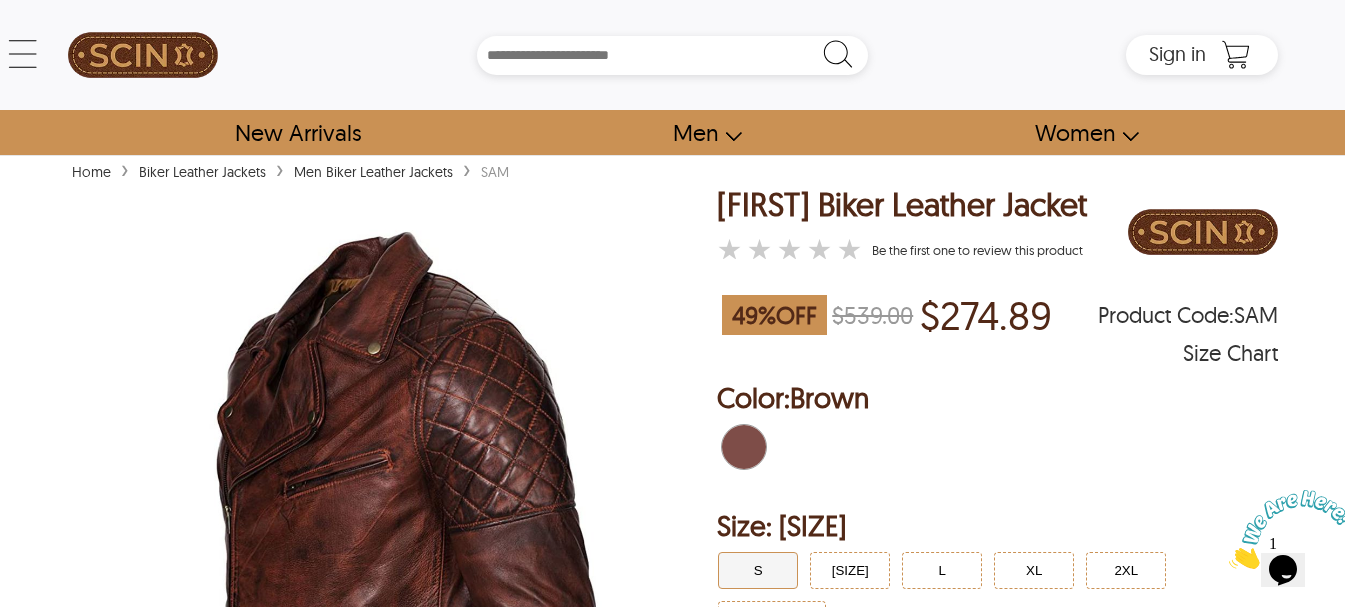 click on "Home › Biker Leather Jackets › Men Biker Leather Jackets › SAM < Sam Brando Biker Leather Jacket 49 %  OFF $539.00 $274.89 SAM ★ ★ ★ ★ ★ Size Chart Sam Brando Biker Leather Jacket     ★ ★ ★ ★ ★ Be the first one to review this product 49 %  OFF $539.00 $274.89 Product Code :  SAM Size Chart Order Details reviews Color:  Brown Size: S S M L XL 2XL Custom Size - + Color:  Brown Size S S M L XL 2XL Custom Size - + Size Specification Please provide if you need any special adjustment in size. Add to Cart - Highlights Notch lapel collar with press-studs Quilted shoulders Three zipper pockets on the front Asymmetric front zip closure Street-style leather jacket High-quality leather in sheepskin + Description - Size Chart Size i Chest i Waist i Sleeve Length i Jacket Chest i Jacket Waist i Jacket Sleeves  i Jacket Shoulder i Jacket Length i XS 34" 32" 25" 40" 38" 25" 17" 25" S 37" 35" 25.5" 43" 41" 25.5" 18" 25.5" M 40" 38" 25.5" 46" 44" 25.5" 19" 26" L 43" 41" 26" 49" 47" 26" 20" 26.5" XL" at bounding box center [672, 1655] 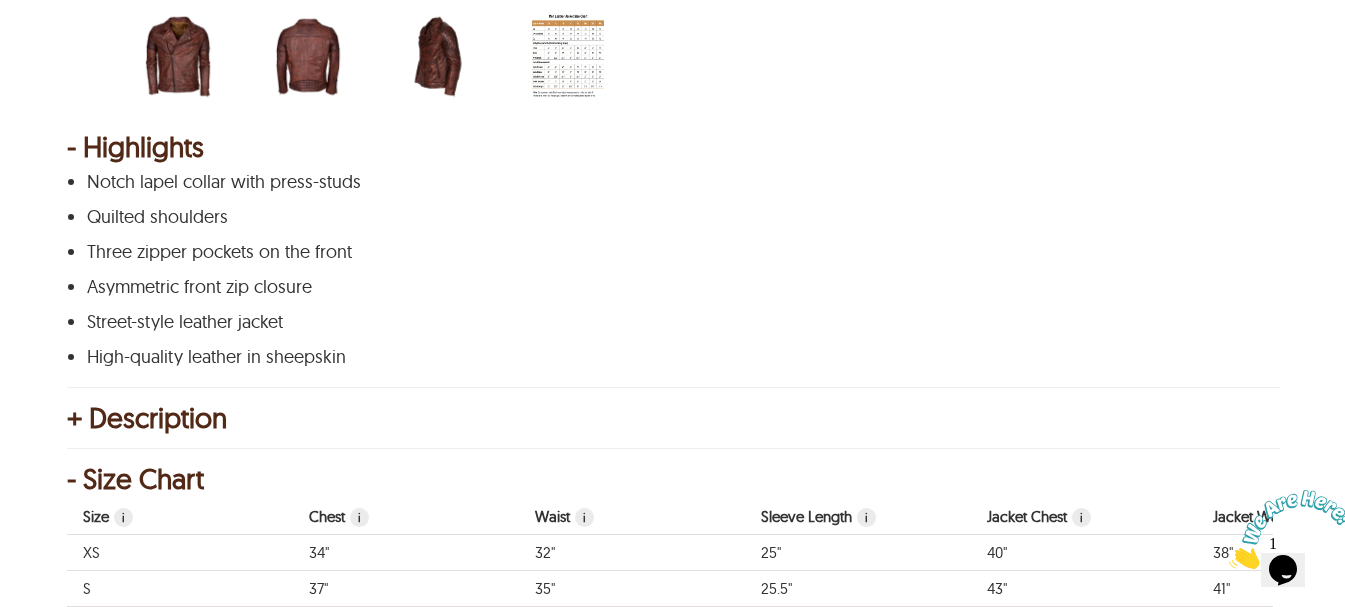 scroll, scrollTop: 1000, scrollLeft: 0, axis: vertical 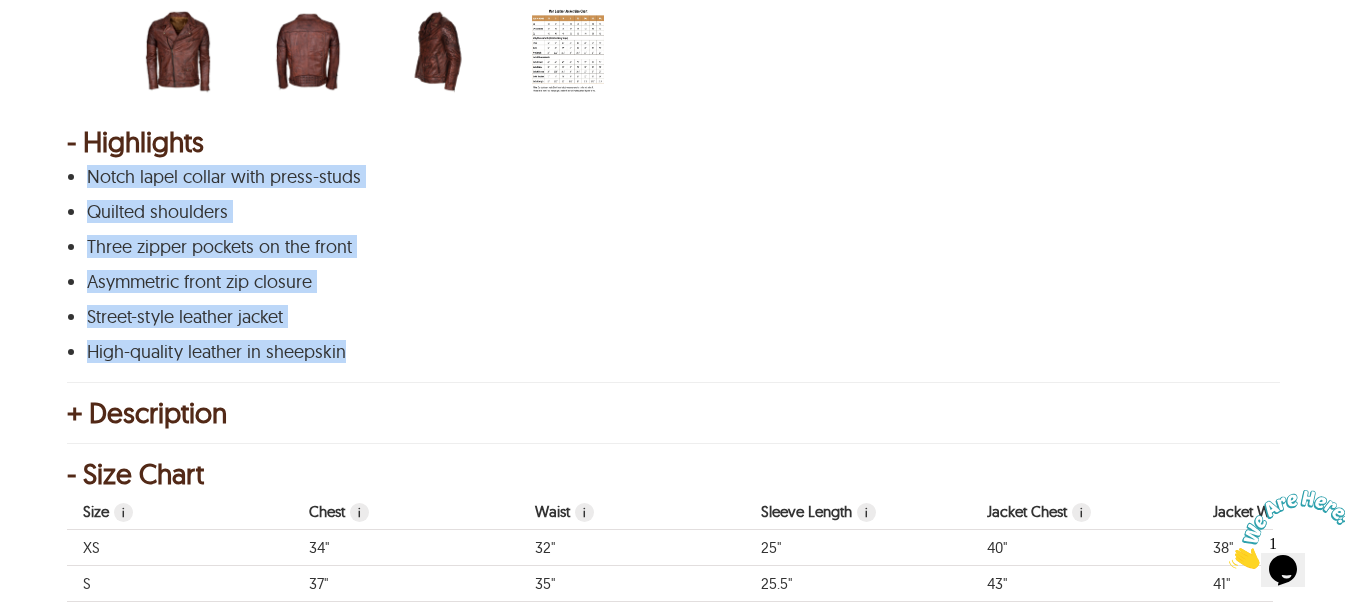 drag, startPoint x: 365, startPoint y: 356, endPoint x: 87, endPoint y: 172, distance: 333.37668 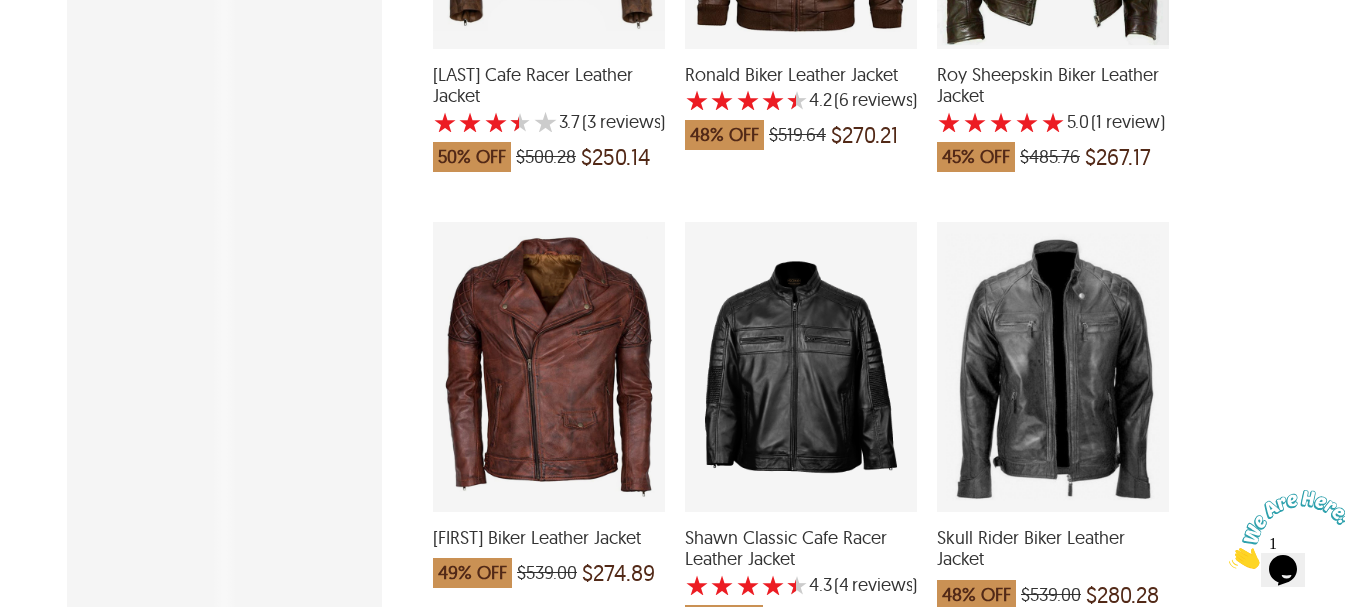 scroll, scrollTop: 666, scrollLeft: 0, axis: vertical 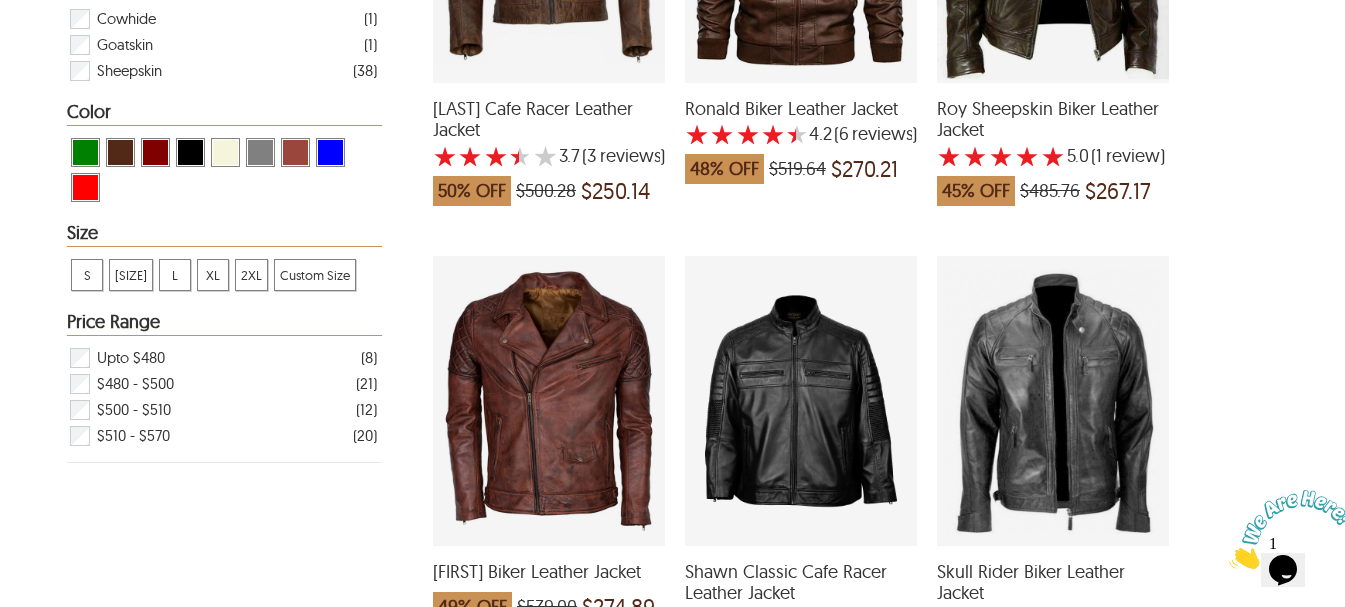 click at bounding box center [801, 401] 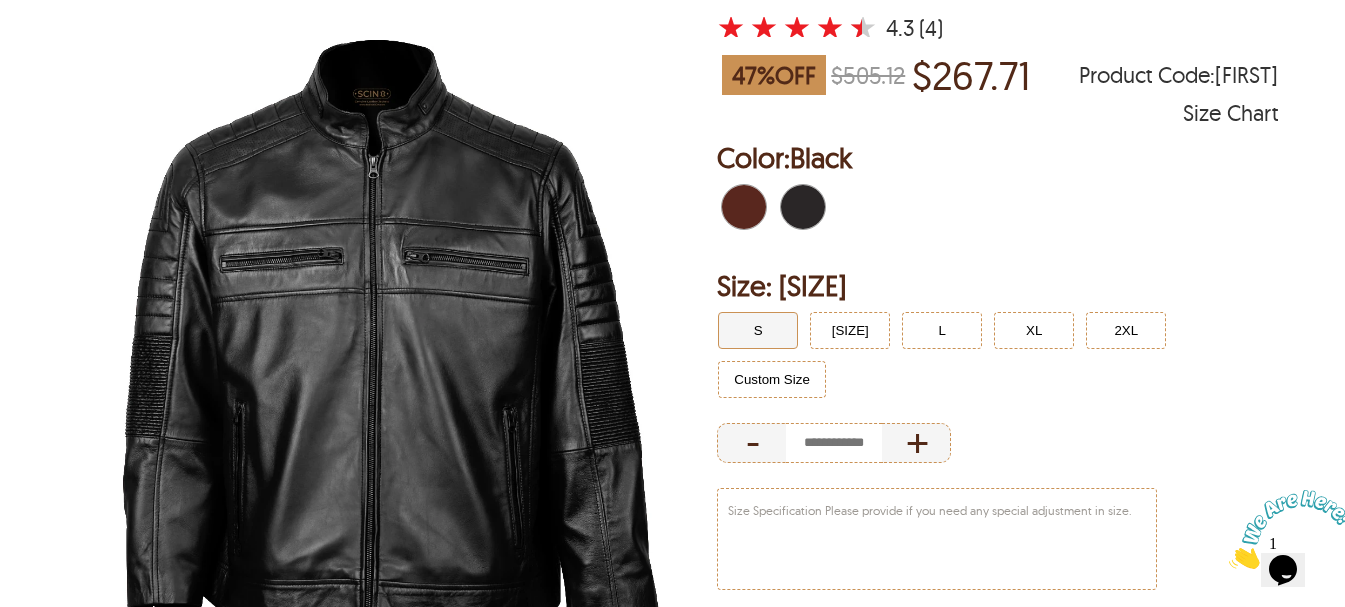 scroll, scrollTop: 0, scrollLeft: 0, axis: both 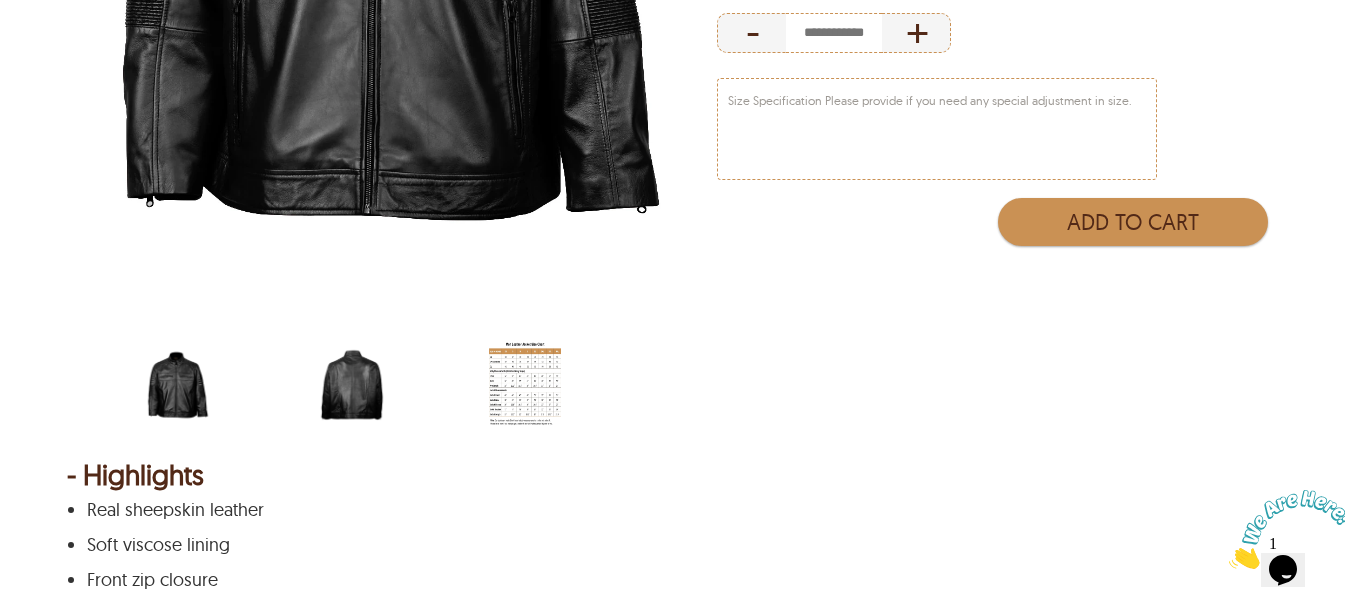 click at bounding box center (352, 385) 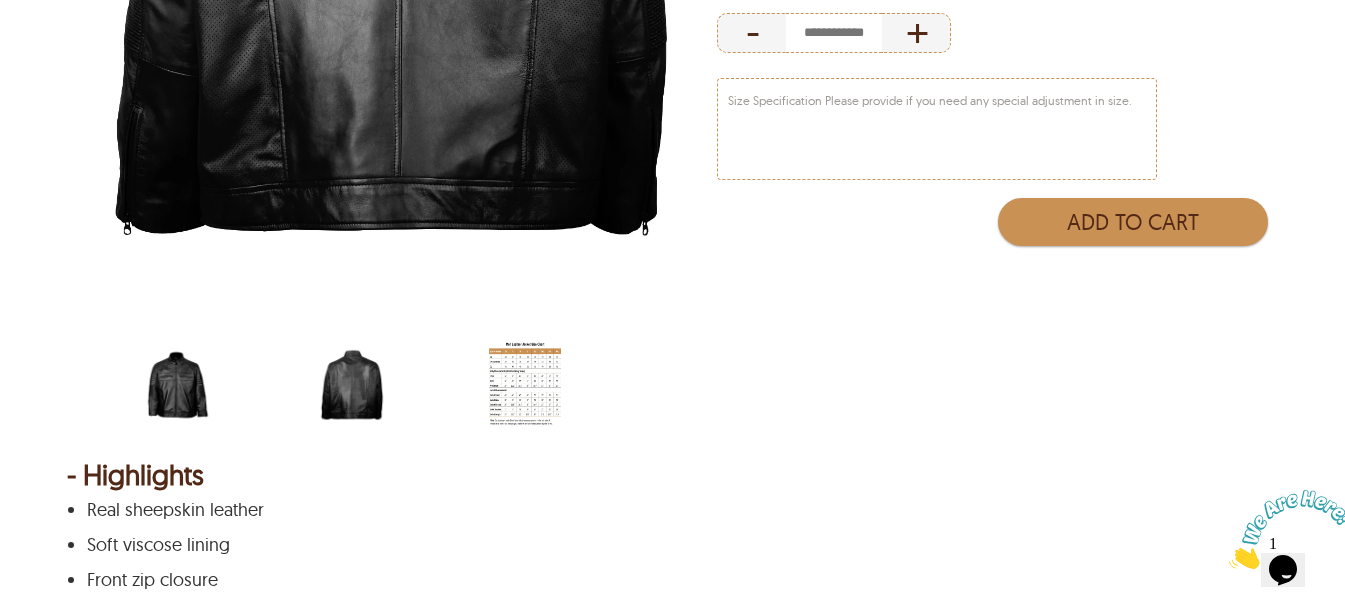click at bounding box center (391, -75) 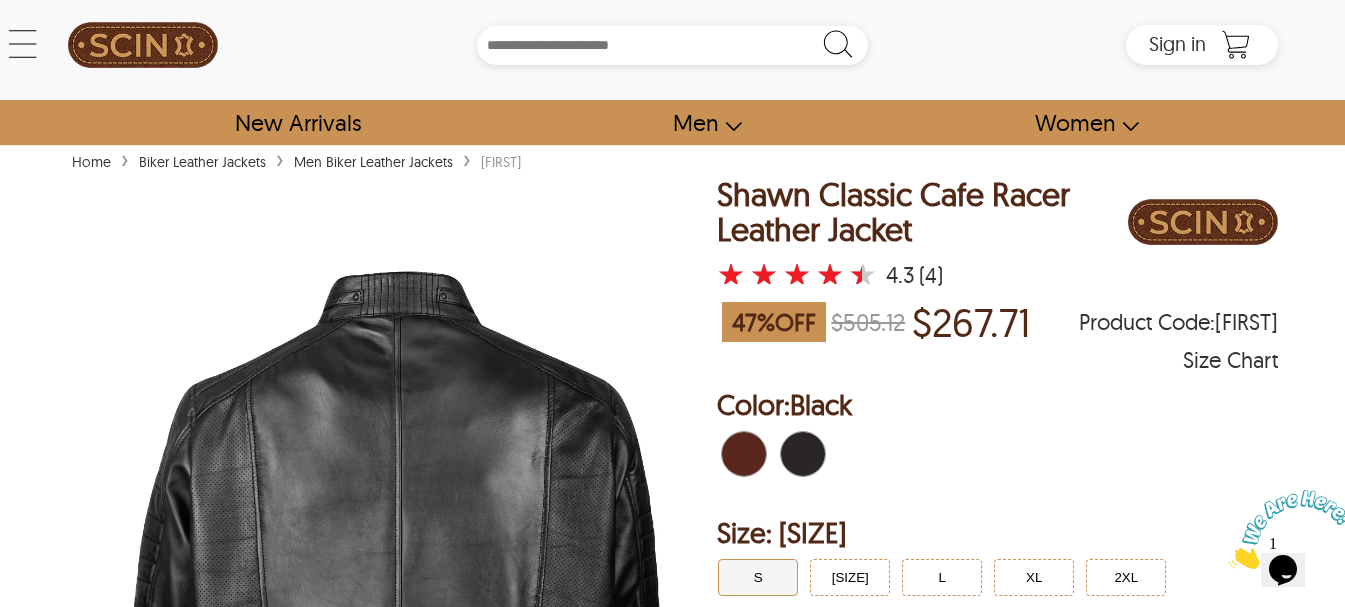 scroll, scrollTop: 0, scrollLeft: 0, axis: both 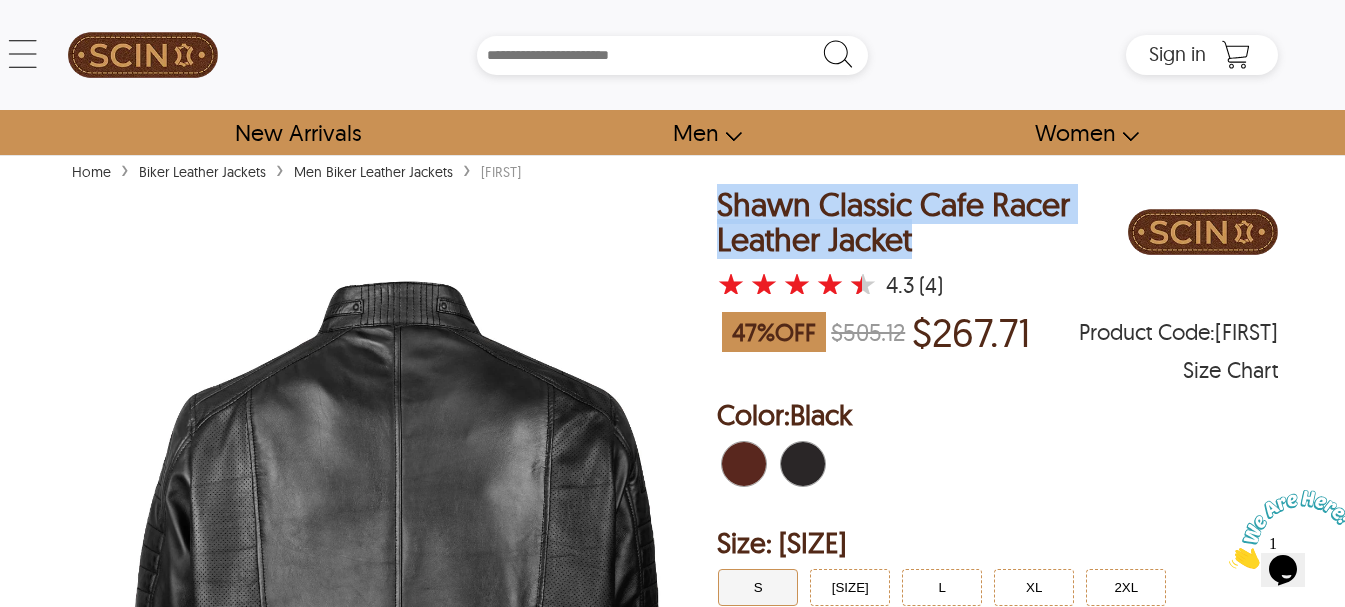 drag, startPoint x: 926, startPoint y: 247, endPoint x: 722, endPoint y: 197, distance: 210.03809 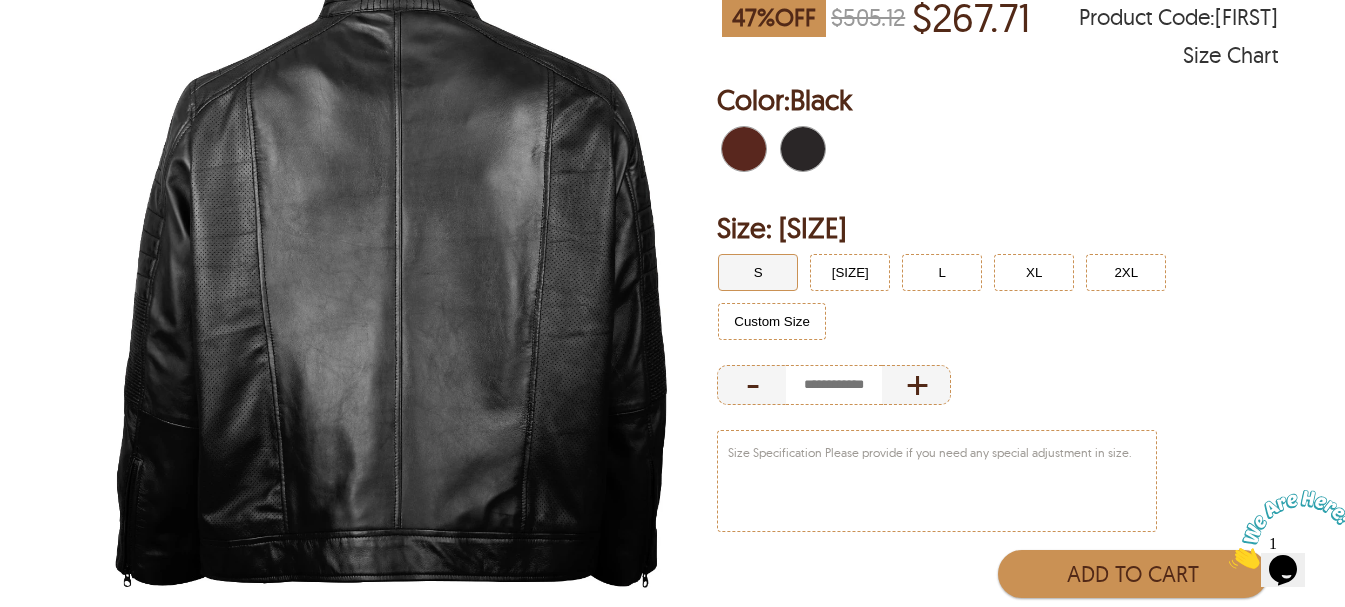 scroll, scrollTop: 333, scrollLeft: 0, axis: vertical 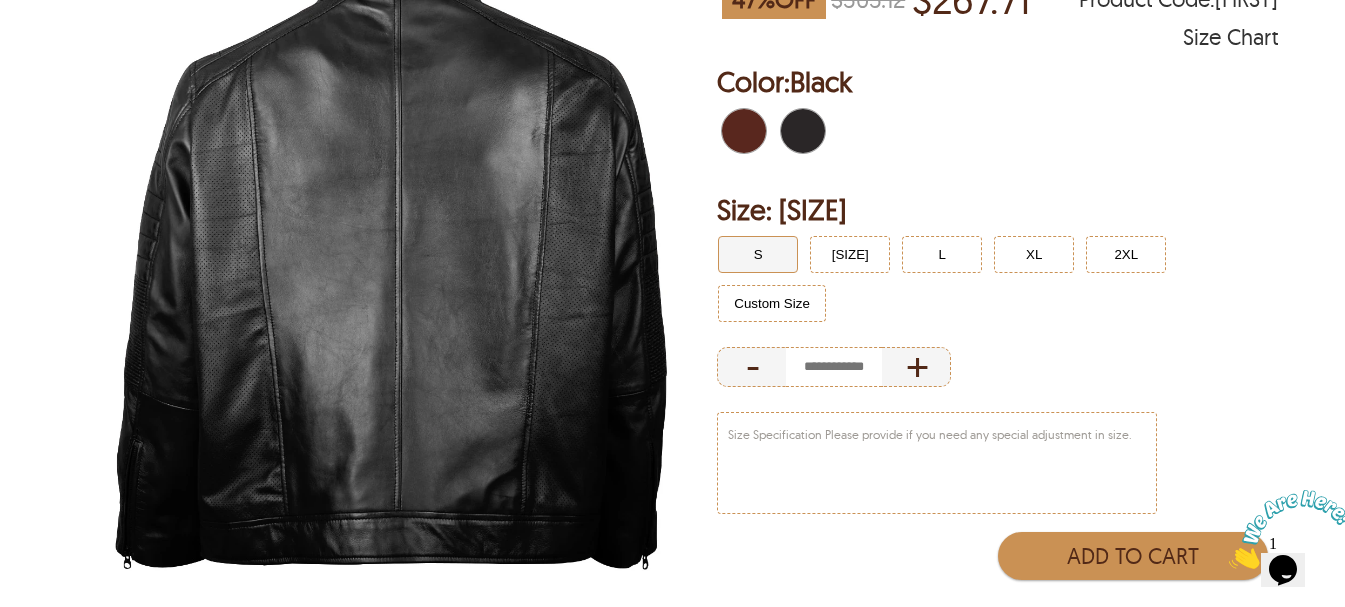 click on "Home › Biker Leather Jackets › Men Biker Leather Jackets › SHAWN < Shawn Classic Cafe Racer Leather Jacket 47 %  OFF $505.12 $267.71 SHAWN ★ ★ ★ ★ ★ 4.3  (4) Size Chart Shawn Classic Cafe Racer Leather Jacket     ★ ★ ★ ★ ★ 4.3  (4) 47 %  OFF $505.12 $267.71 Product Code :  SHAWN Size Chart Order Details reviews Color:  Black Size: S S M L XL 2XL Custom Size - + Color:  Black Size S S M L XL 2XL Custom Size - + Size Specification Please provide if you need any special adjustment in size. Add to Cart - Highlights Real sheepskin leather Soft viscose lining Front zip closure Four outside pockets Mandarin collar Zipper cuffs Perforated design on shoulder and back Quilted panel design on sleeves + Description Introducing our Shawn Classic Cafe Racer Leather Jacket, the epitome of timeless style and superior craftsmanship. Crafted from premium  real sheepskin leather Real Leather Jacket  – where tradition meets contemporary excellence. - Size Chart Size i Chest i Waist i Sleeve Length i i" at bounding box center (672, 1747) 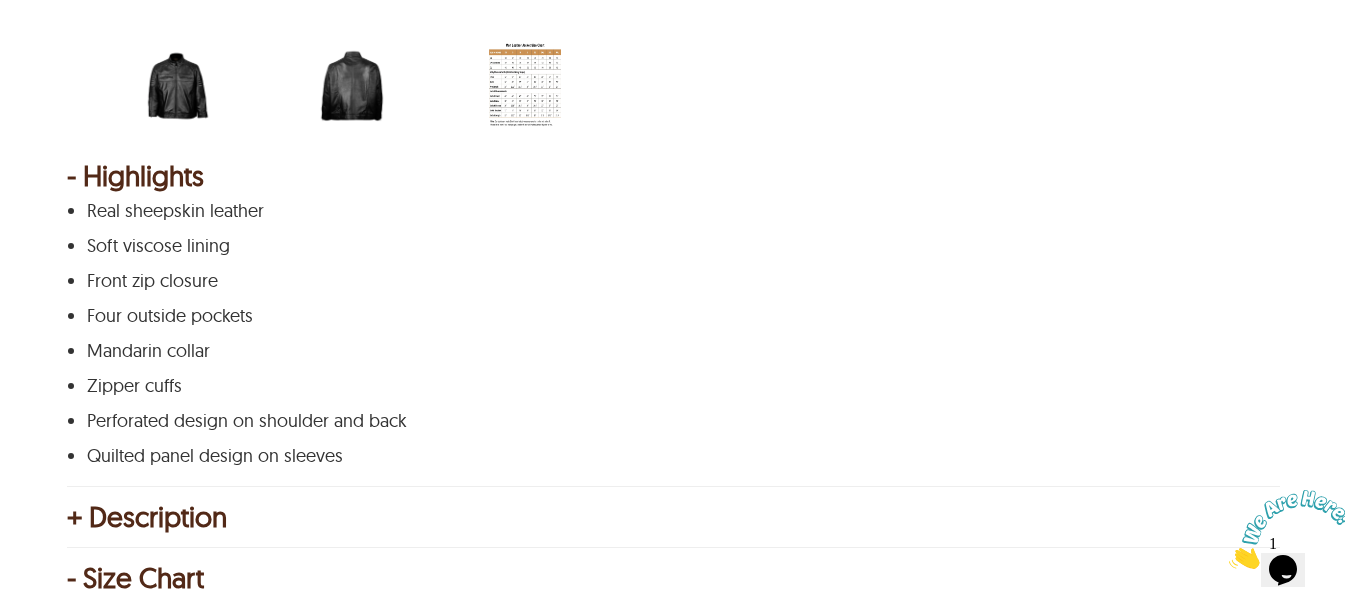 scroll, scrollTop: 1000, scrollLeft: 0, axis: vertical 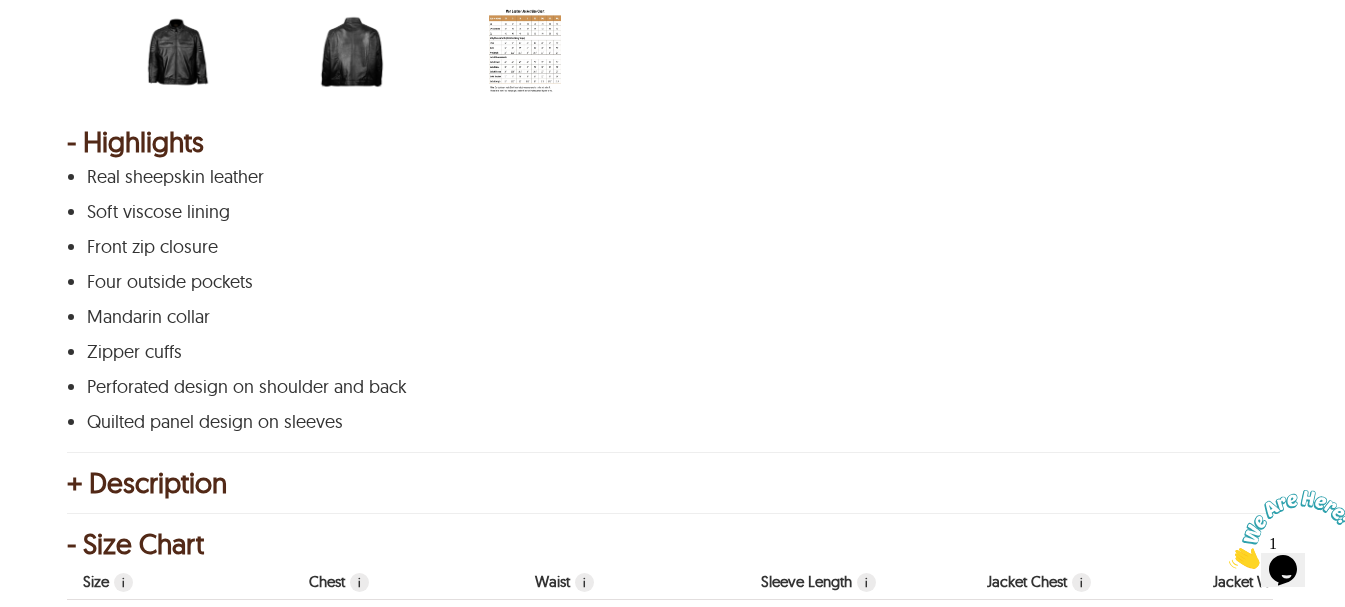 click on "Quilted panel design on sleeves" at bounding box center (670, 422) 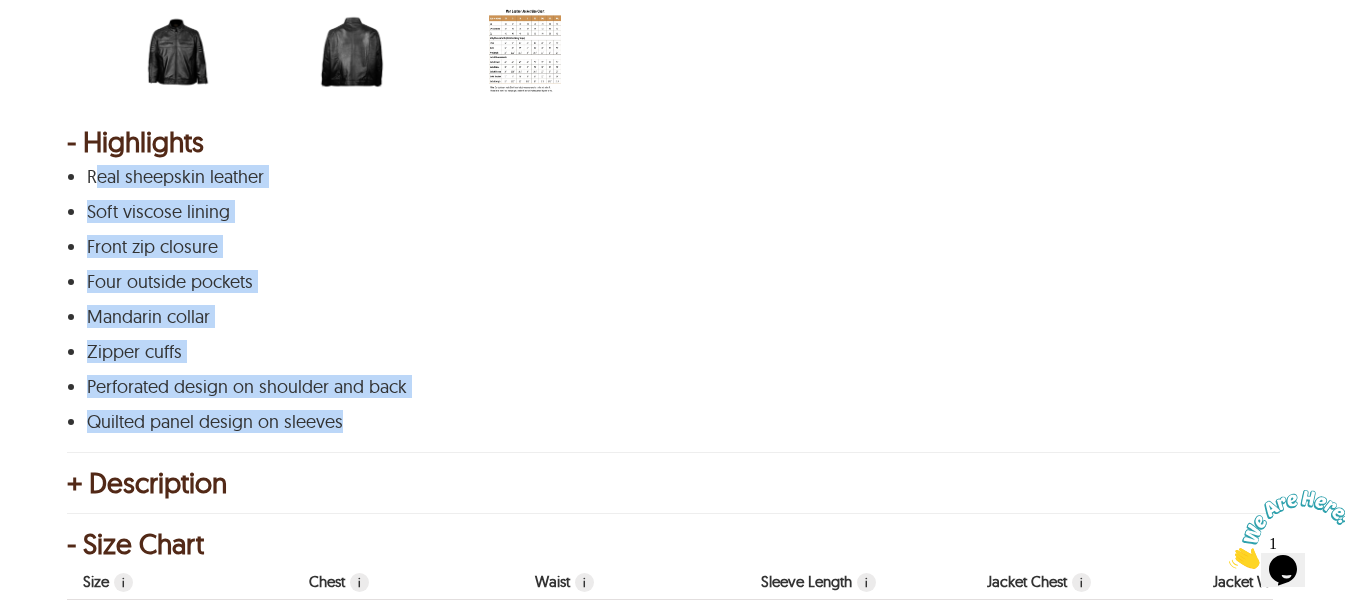 drag, startPoint x: 280, startPoint y: 399, endPoint x: 93, endPoint y: 172, distance: 294.10544 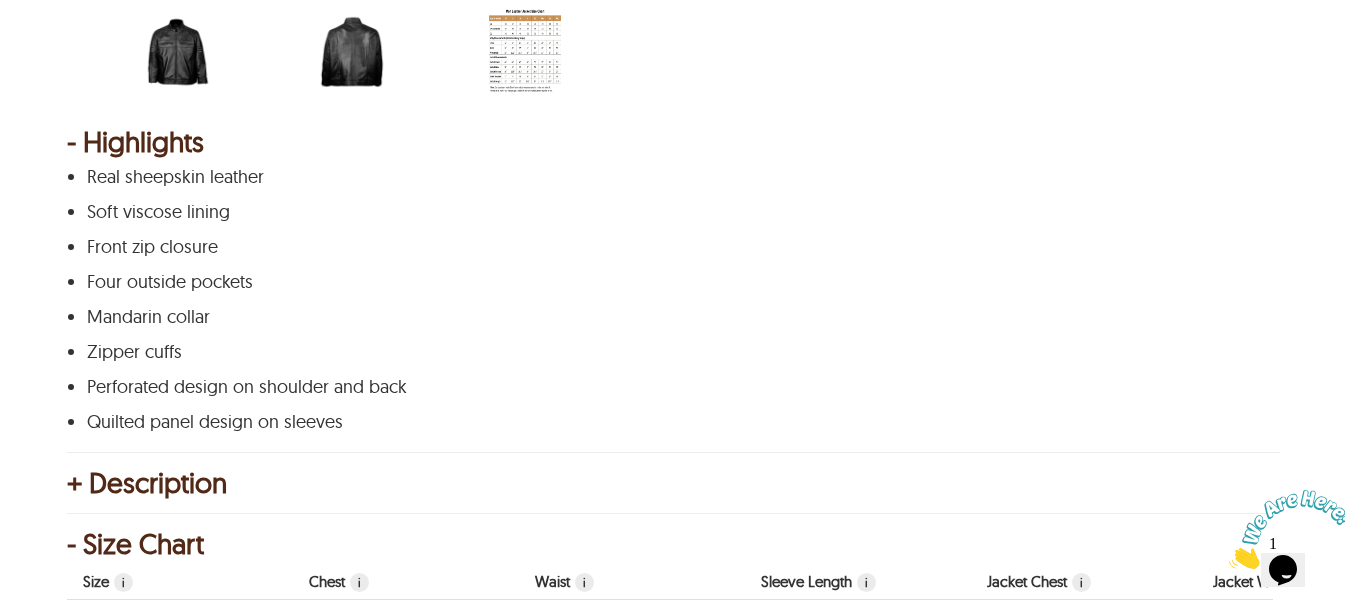 click on "Real sheepskin leather" at bounding box center [670, 177] 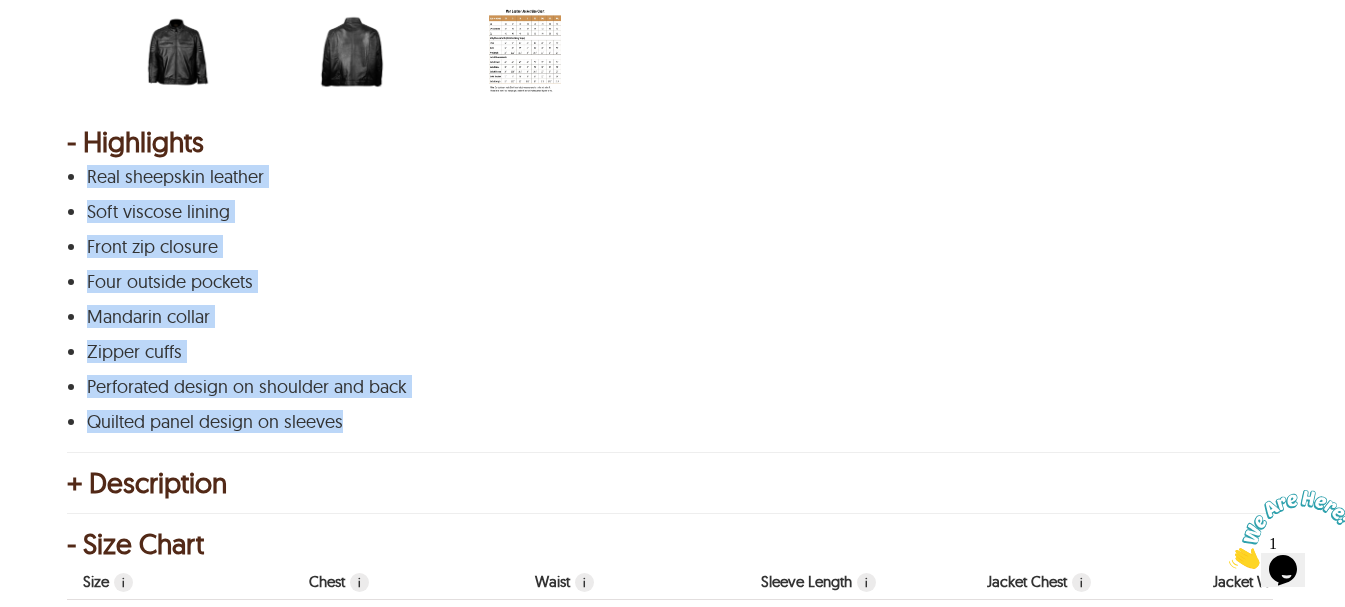 drag, startPoint x: 88, startPoint y: 177, endPoint x: 377, endPoint y: 409, distance: 370.60086 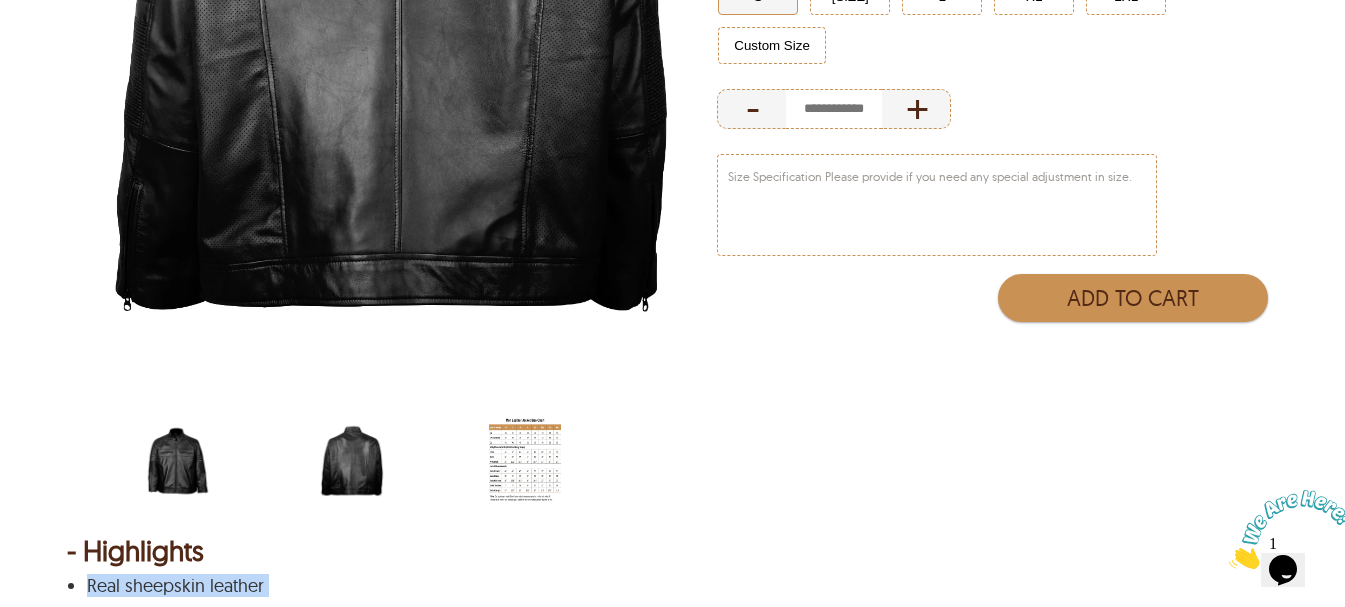 scroll, scrollTop: 333, scrollLeft: 0, axis: vertical 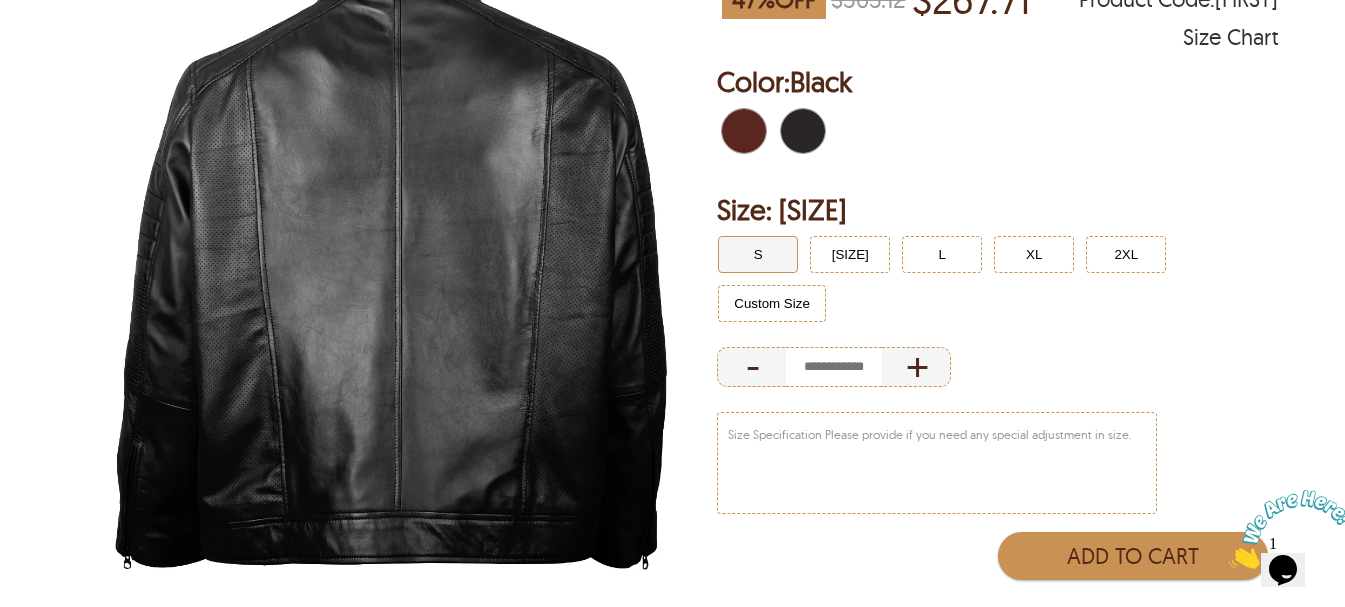 click at bounding box center [733, 131] 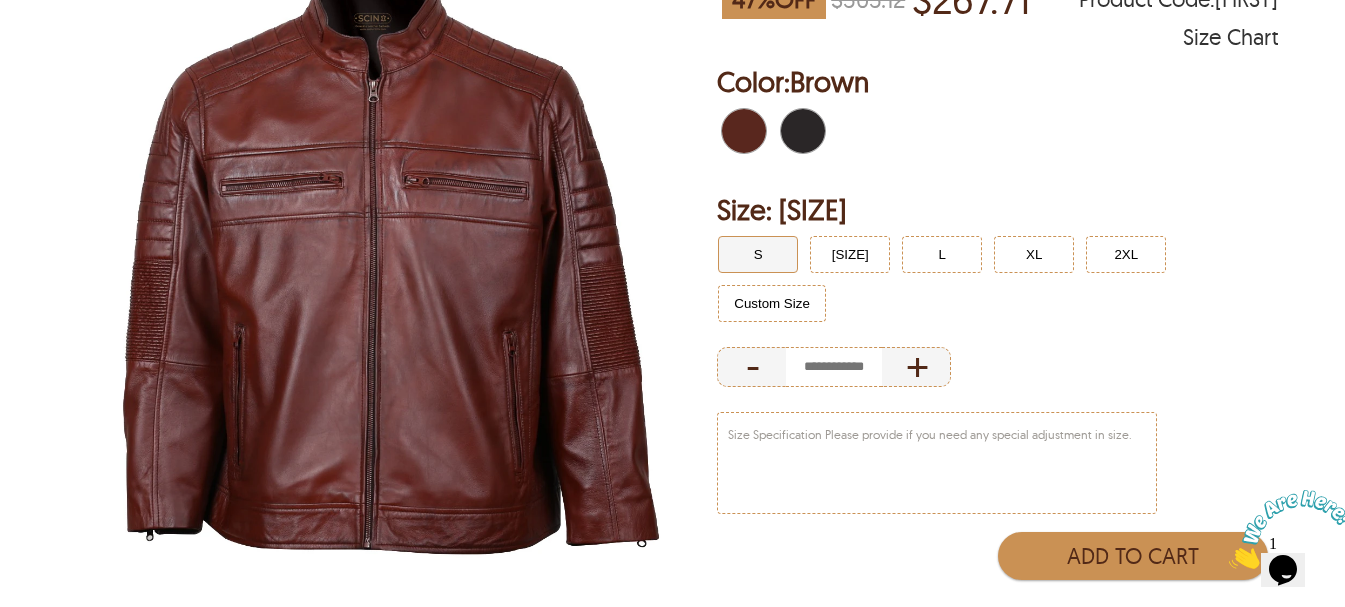 scroll, scrollTop: 667, scrollLeft: 0, axis: vertical 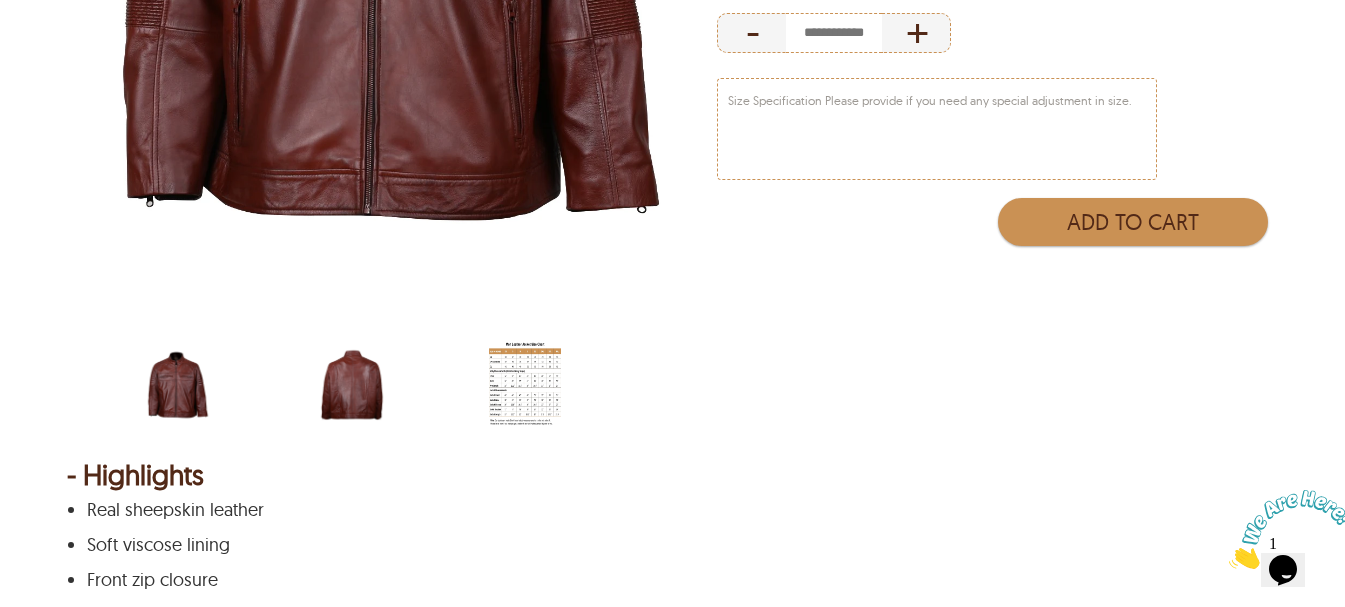 click at bounding box center (352, 385) 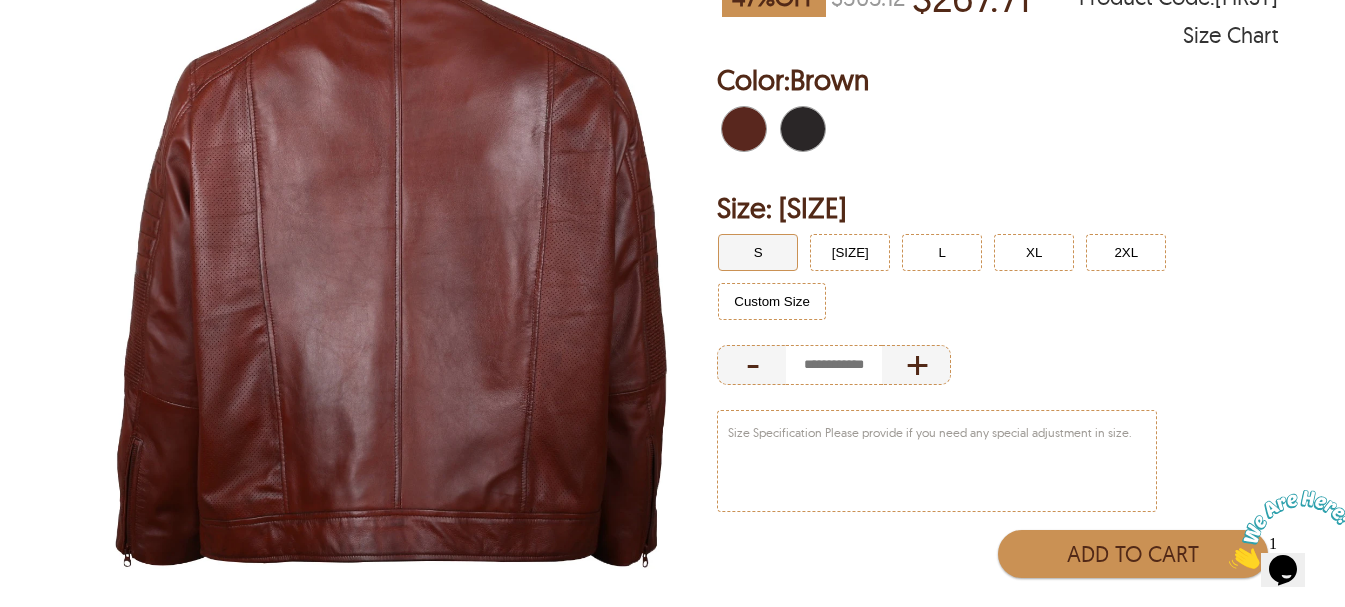 scroll, scrollTop: 333, scrollLeft: 0, axis: vertical 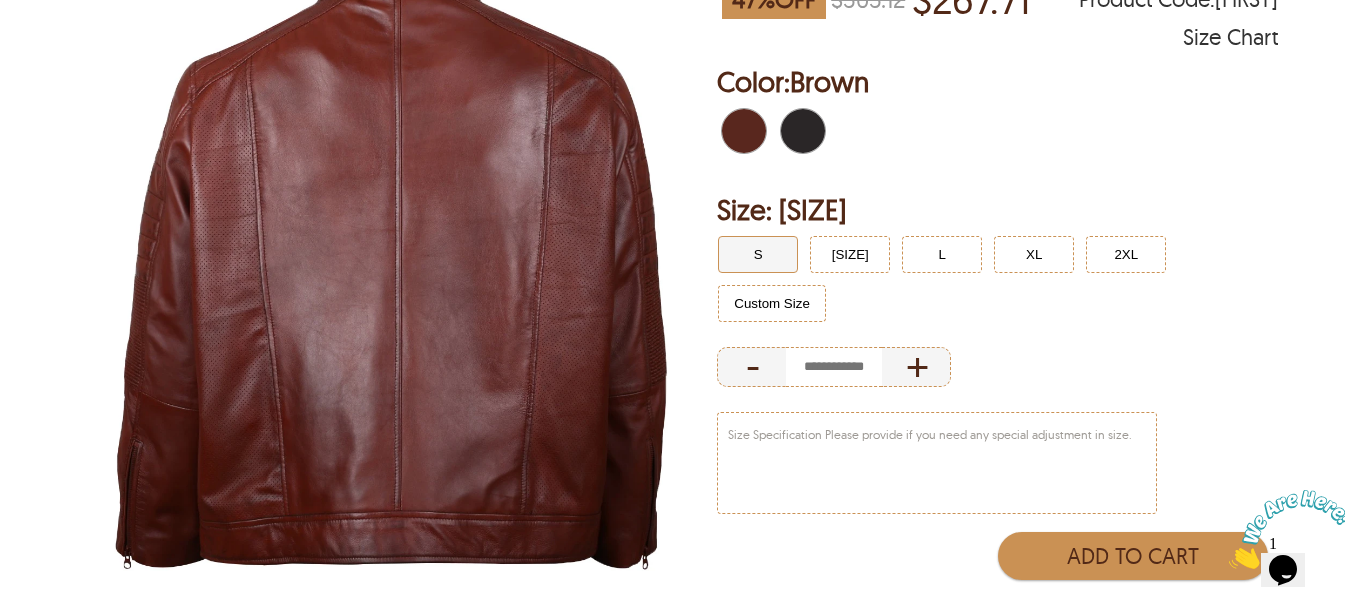 select on "********" 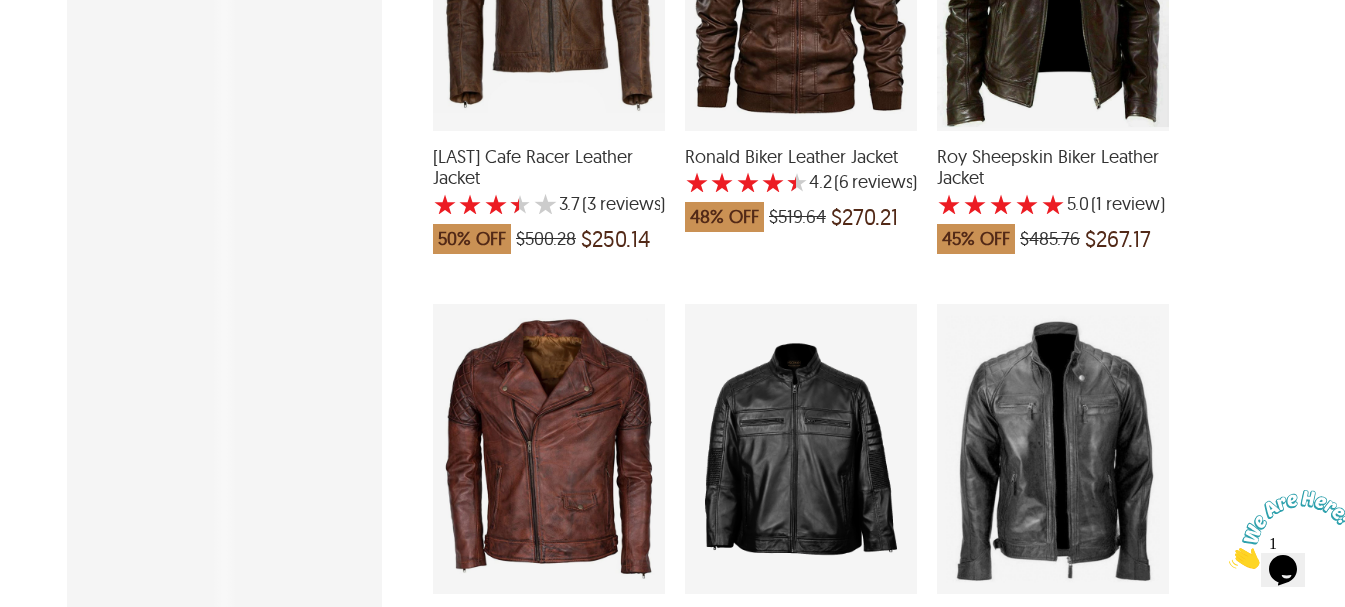 scroll, scrollTop: 666, scrollLeft: 0, axis: vertical 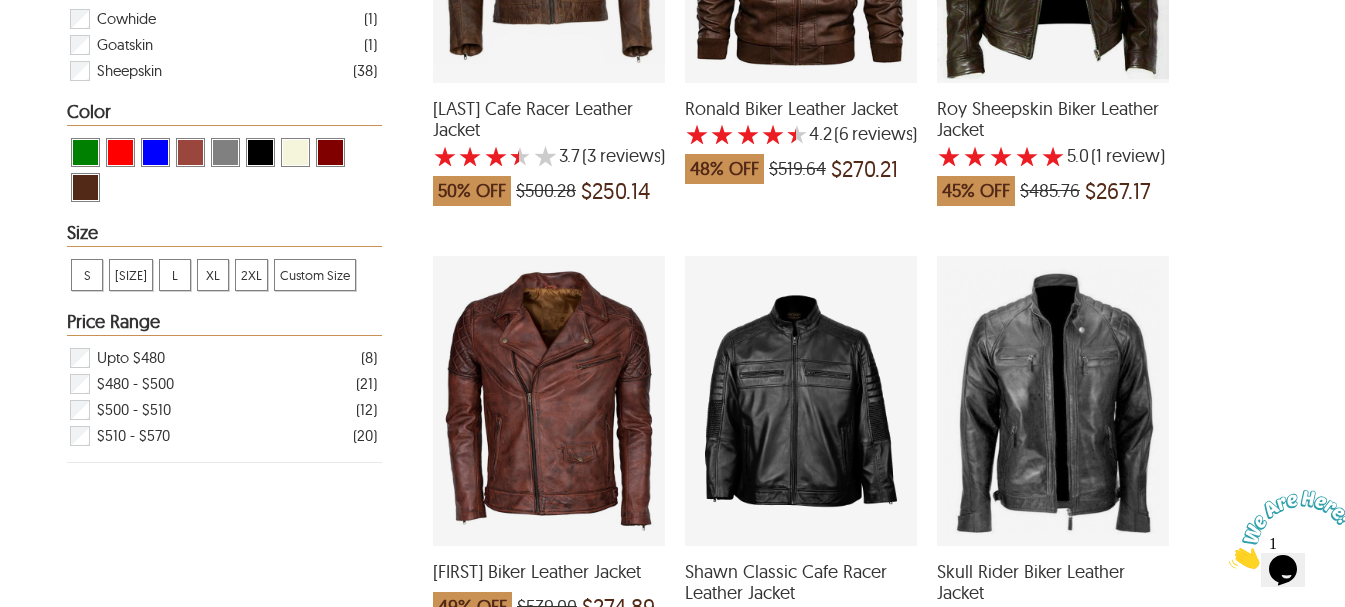 click at bounding box center (1053, 401) 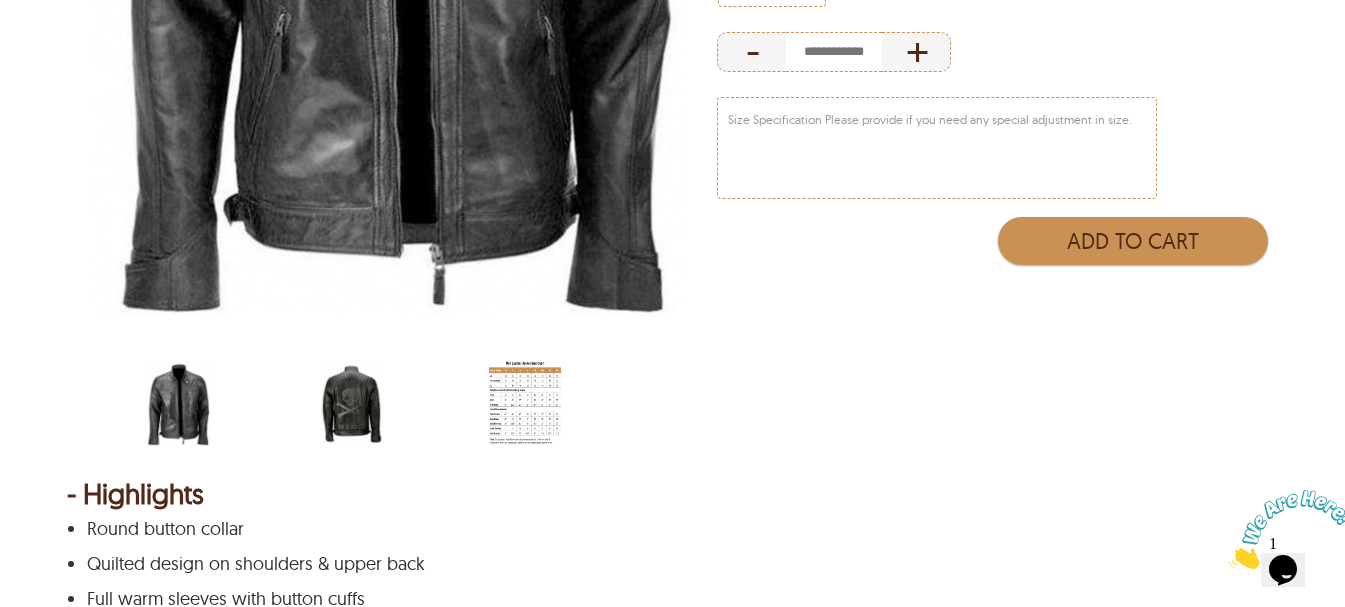 scroll, scrollTop: 667, scrollLeft: 0, axis: vertical 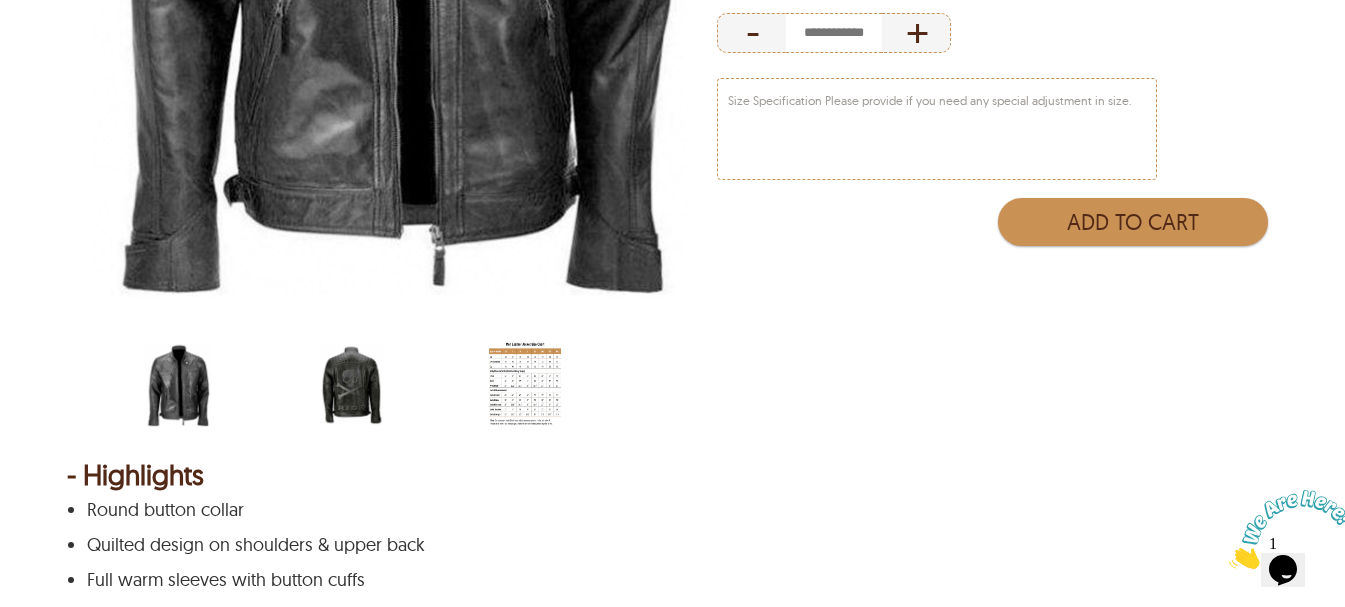 select on "********" 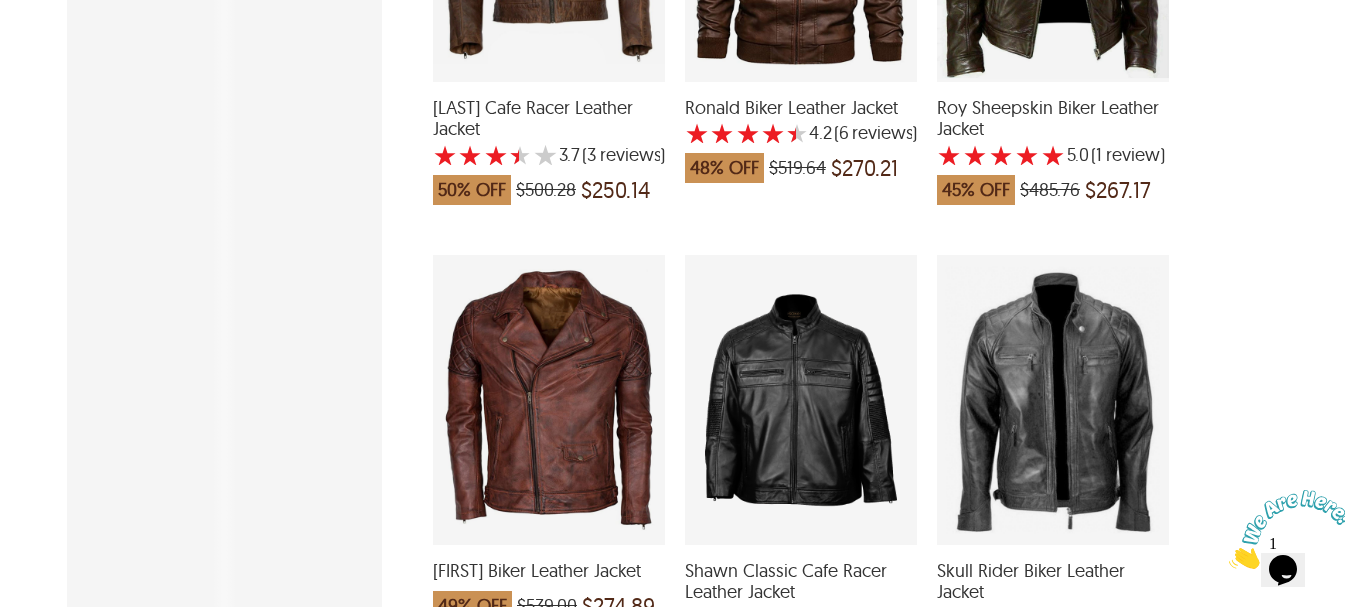 scroll, scrollTop: 666, scrollLeft: 0, axis: vertical 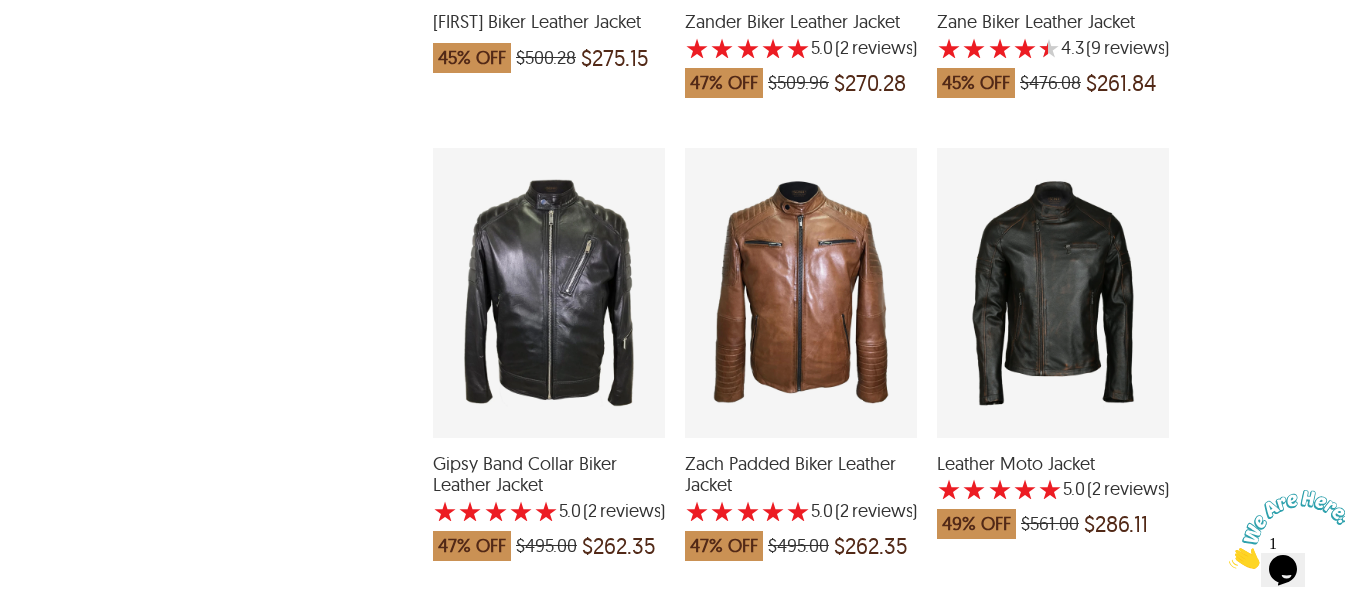click at bounding box center [1053, 293] 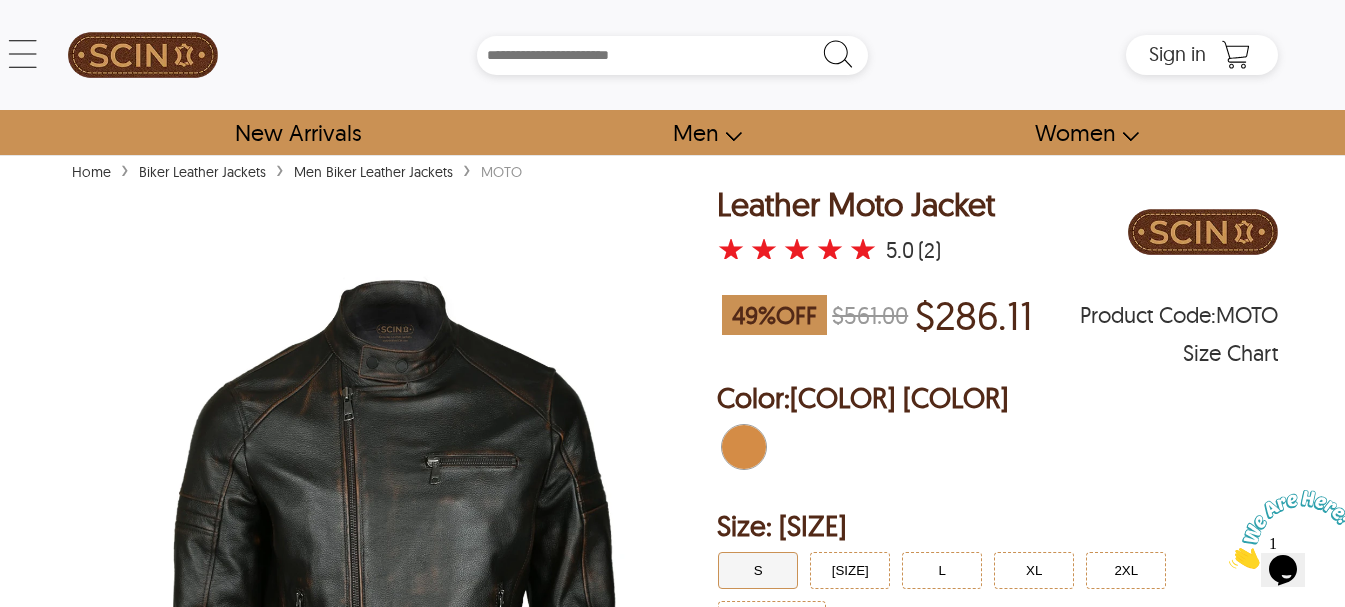 scroll, scrollTop: 333, scrollLeft: 0, axis: vertical 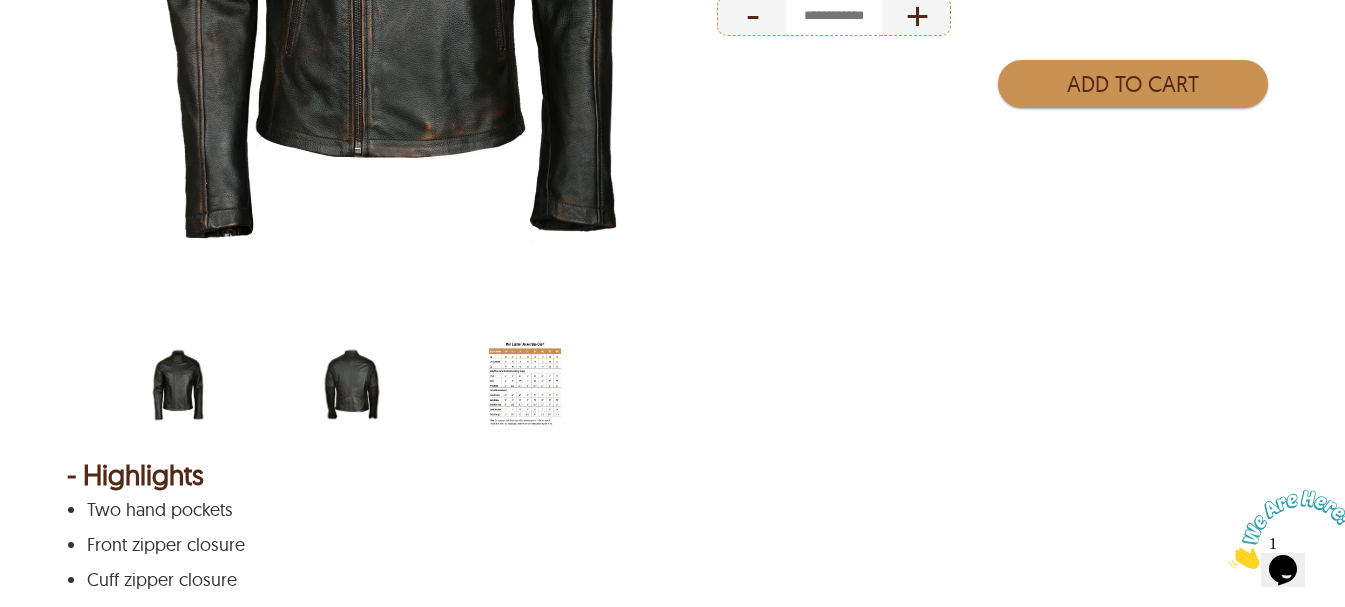 click at bounding box center (352, 385) 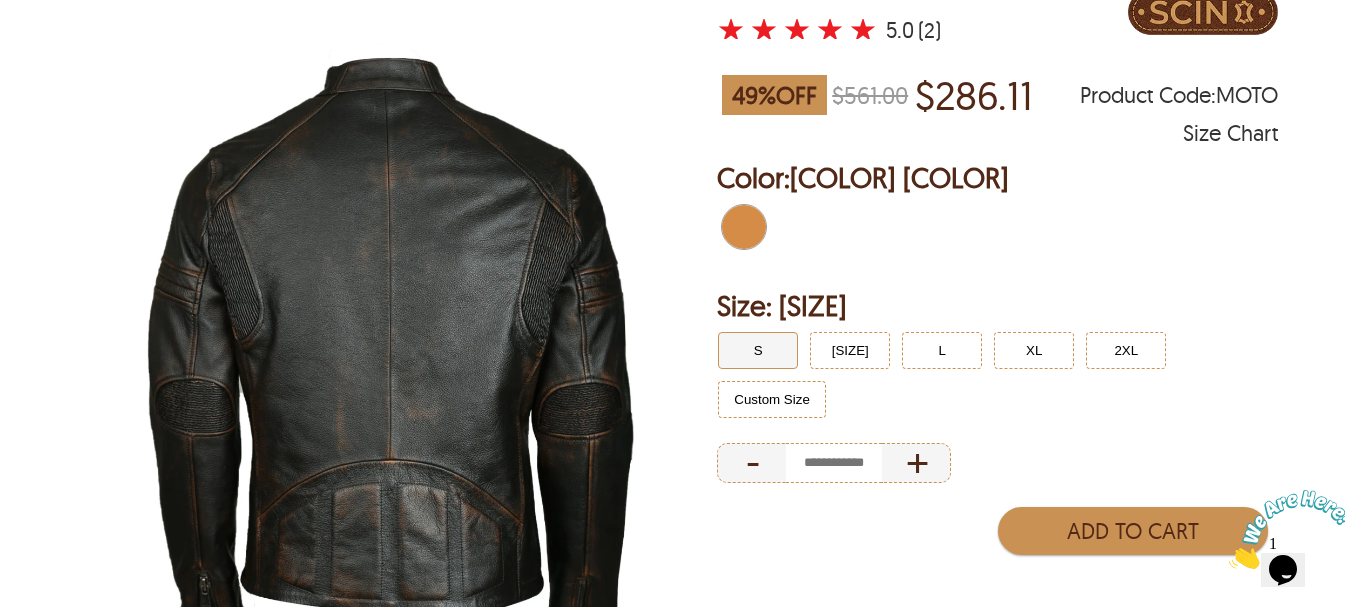 scroll, scrollTop: 333, scrollLeft: 0, axis: vertical 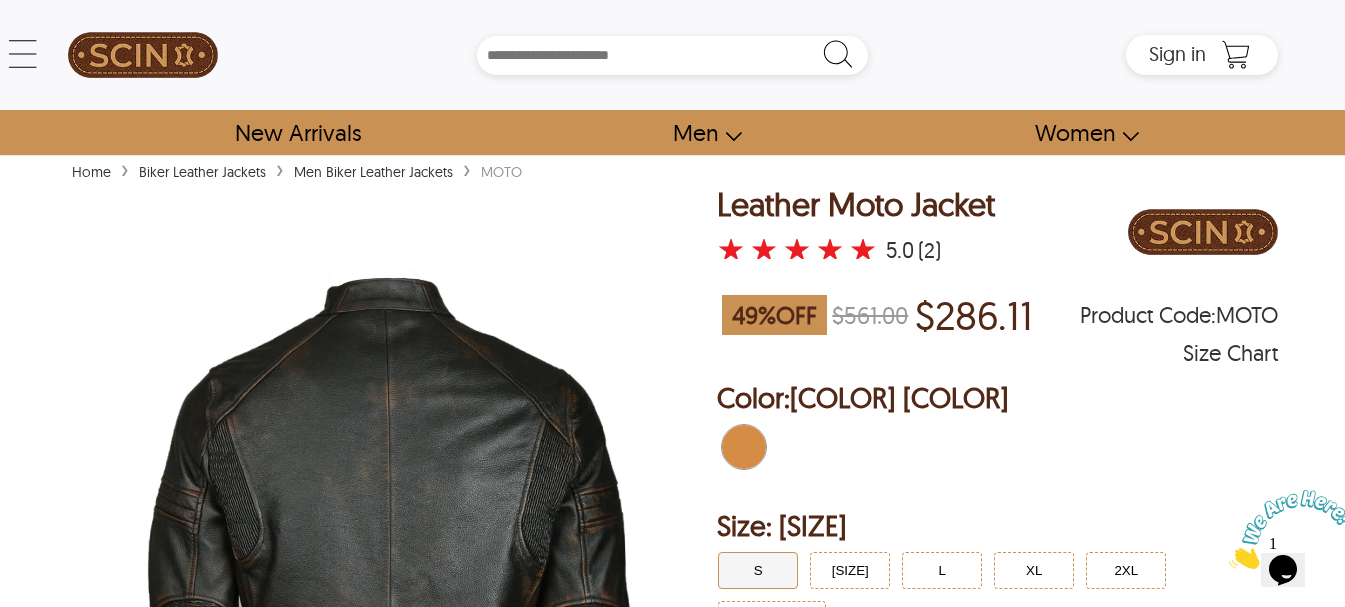 click at bounding box center (750, 447) 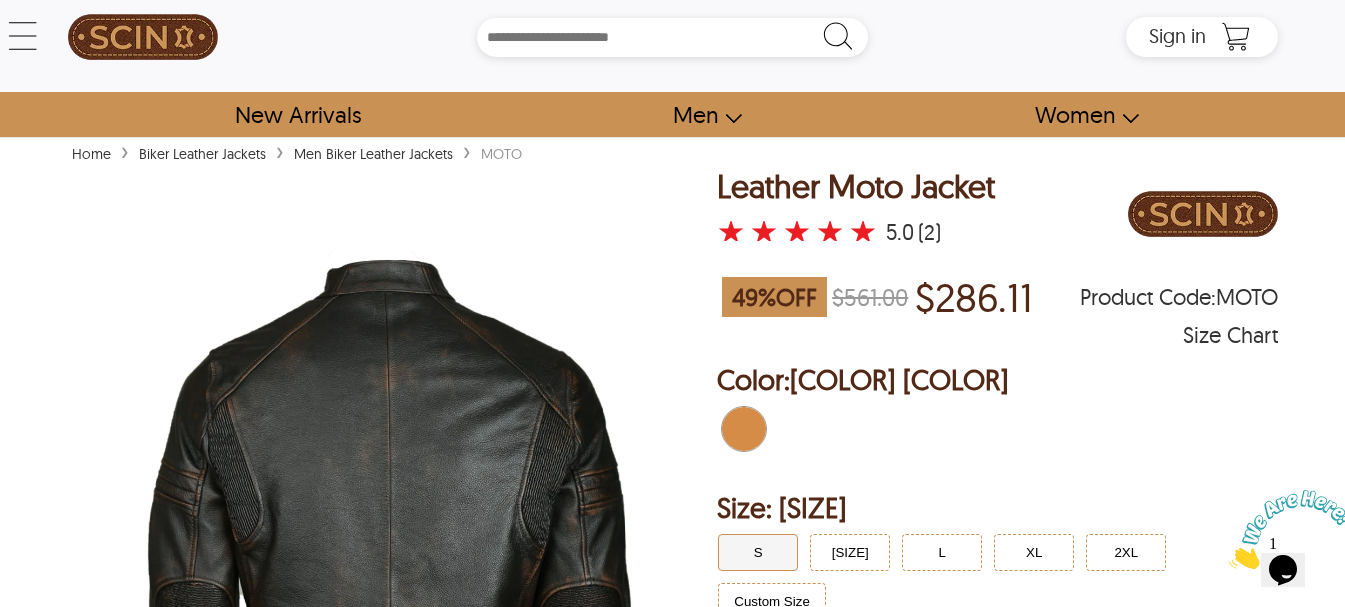 scroll, scrollTop: 0, scrollLeft: 0, axis: both 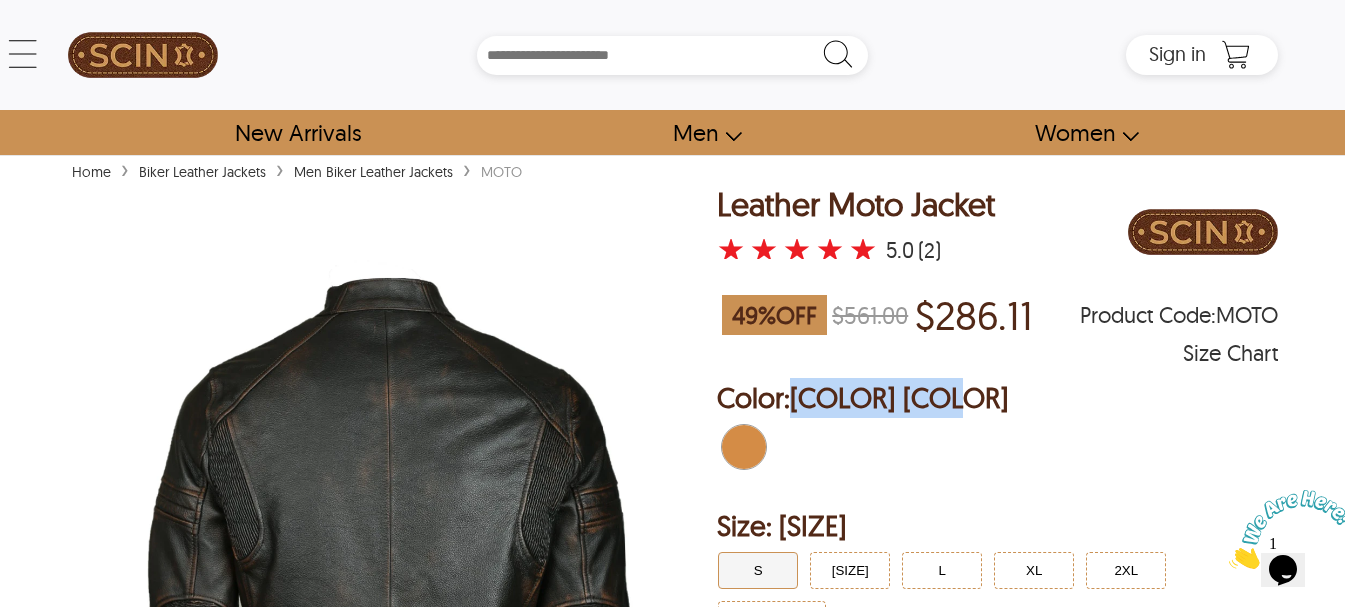 drag, startPoint x: 946, startPoint y: 399, endPoint x: 801, endPoint y: 393, distance: 145.12408 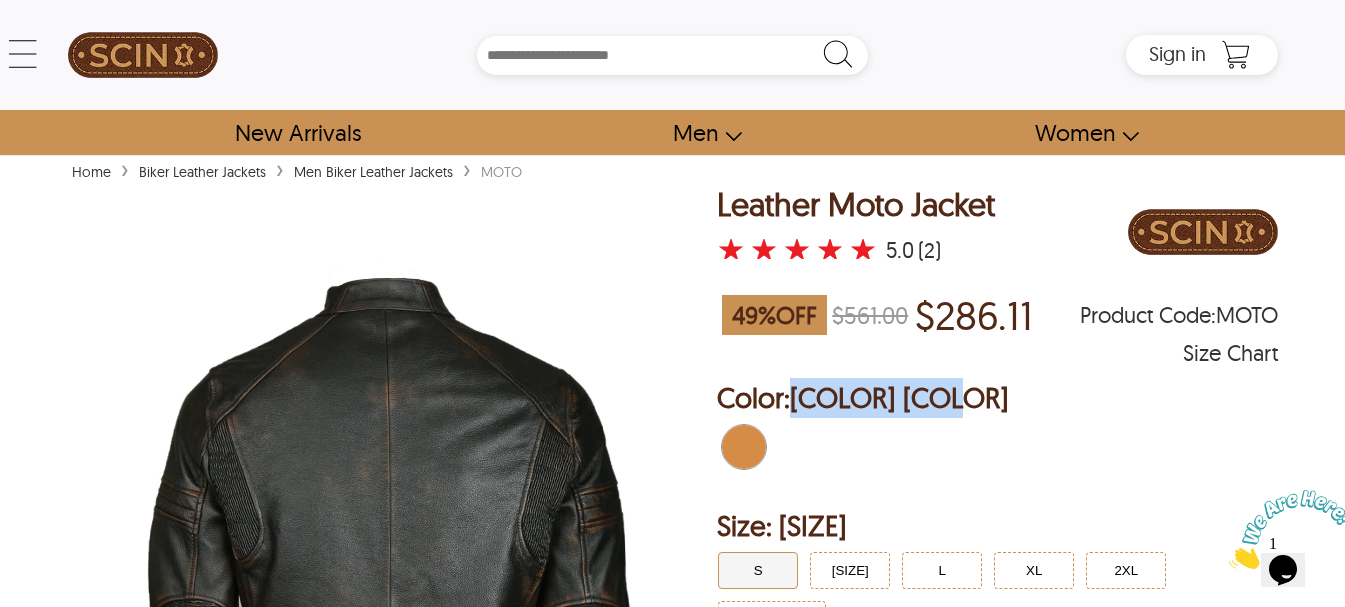 copy on "Black Cognac" 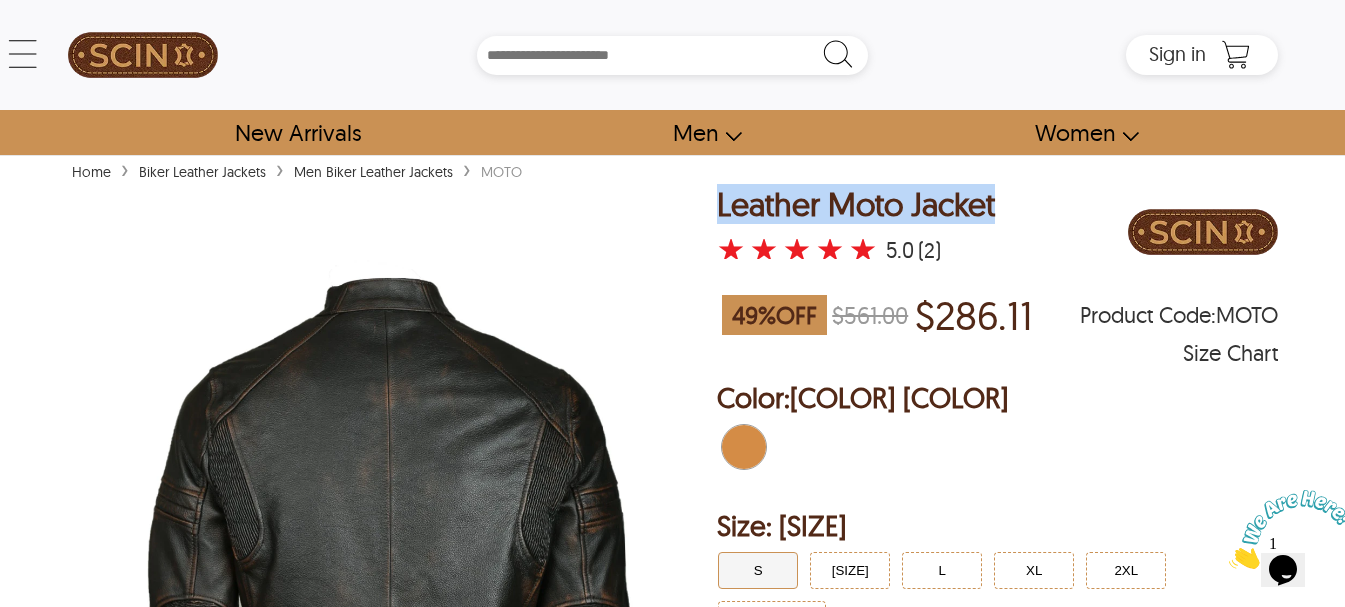 drag, startPoint x: 1012, startPoint y: 204, endPoint x: 720, endPoint y: 188, distance: 292.43802 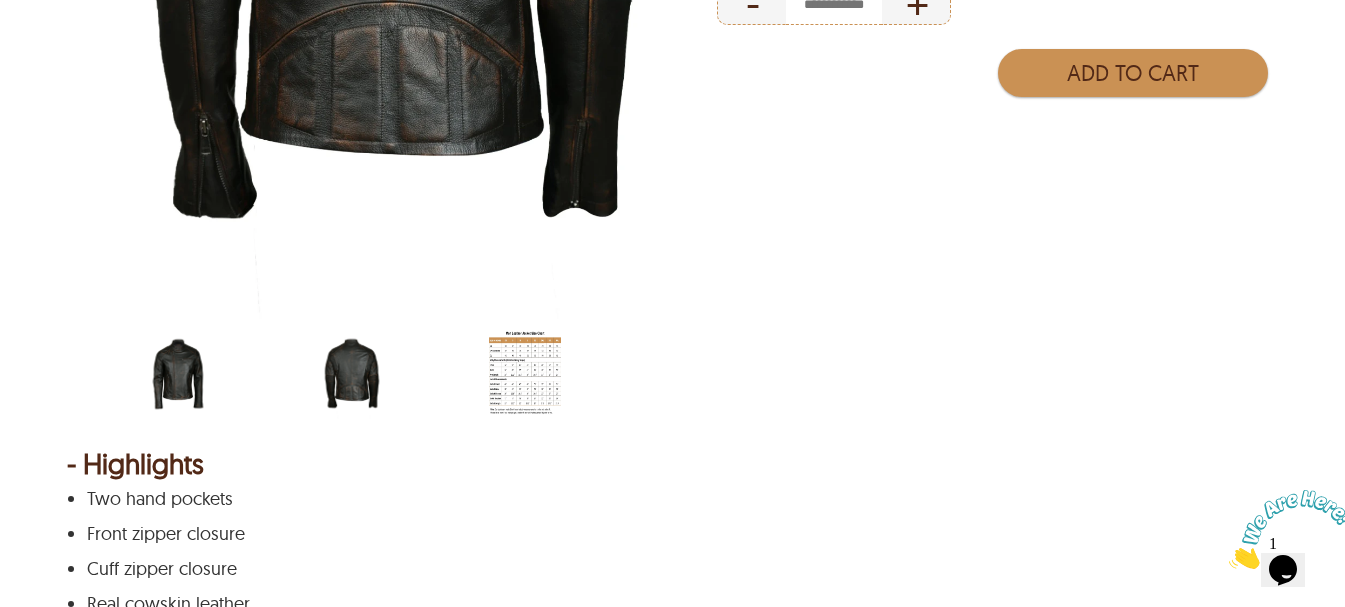 scroll, scrollTop: 1000, scrollLeft: 0, axis: vertical 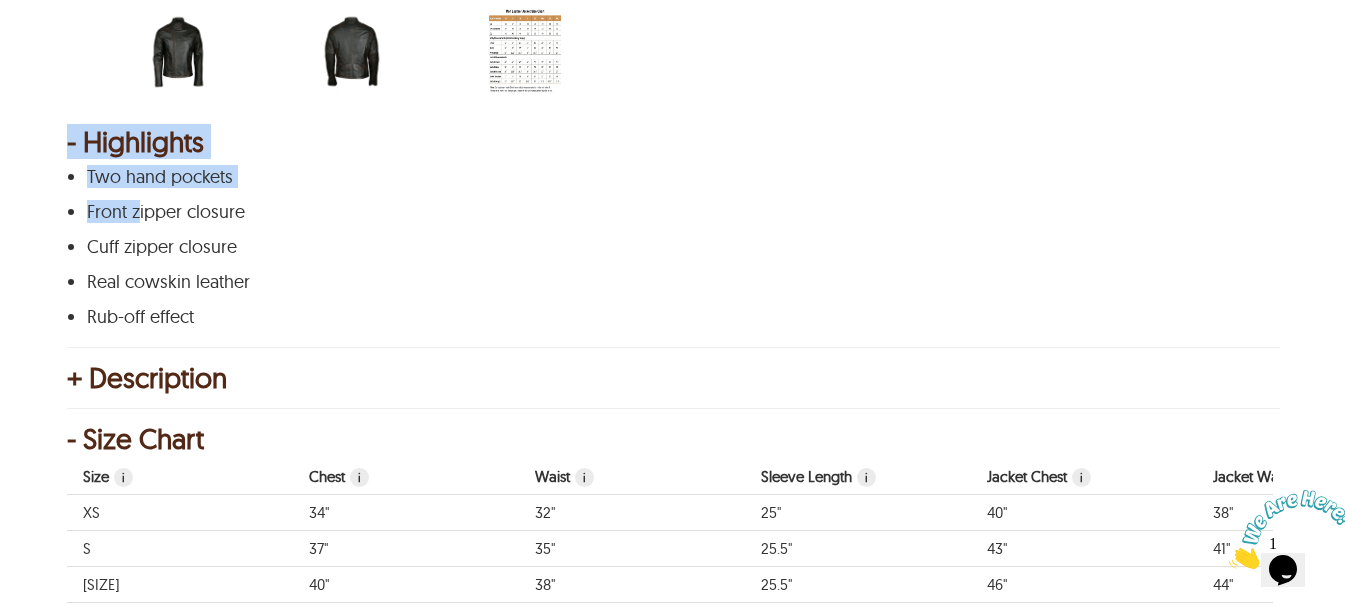 drag, startPoint x: 248, startPoint y: 331, endPoint x: 129, endPoint y: 200, distance: 176.98022 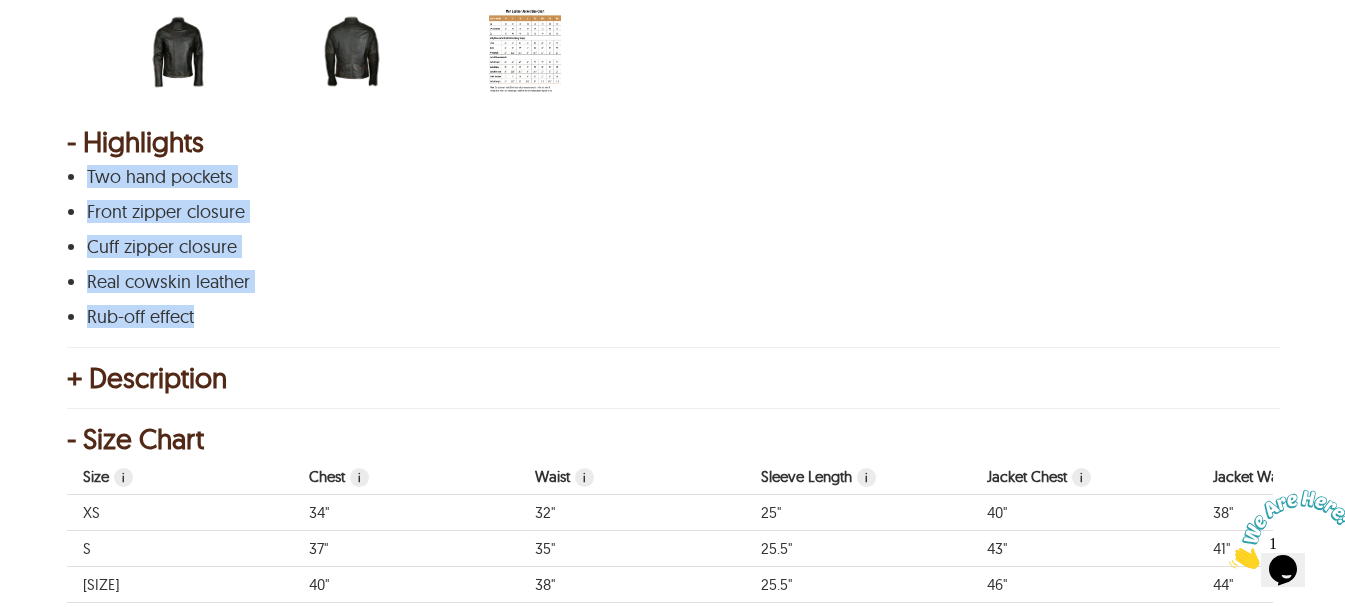 drag, startPoint x: 88, startPoint y: 176, endPoint x: 196, endPoint y: 315, distance: 176.02557 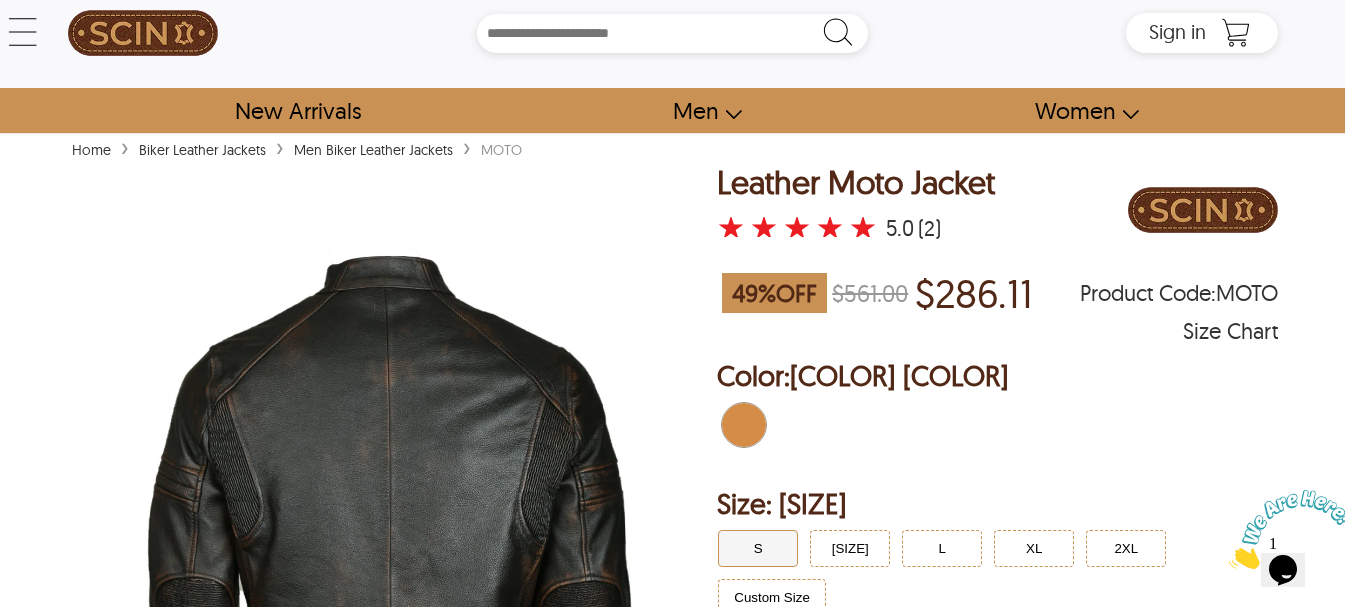 scroll, scrollTop: 0, scrollLeft: 0, axis: both 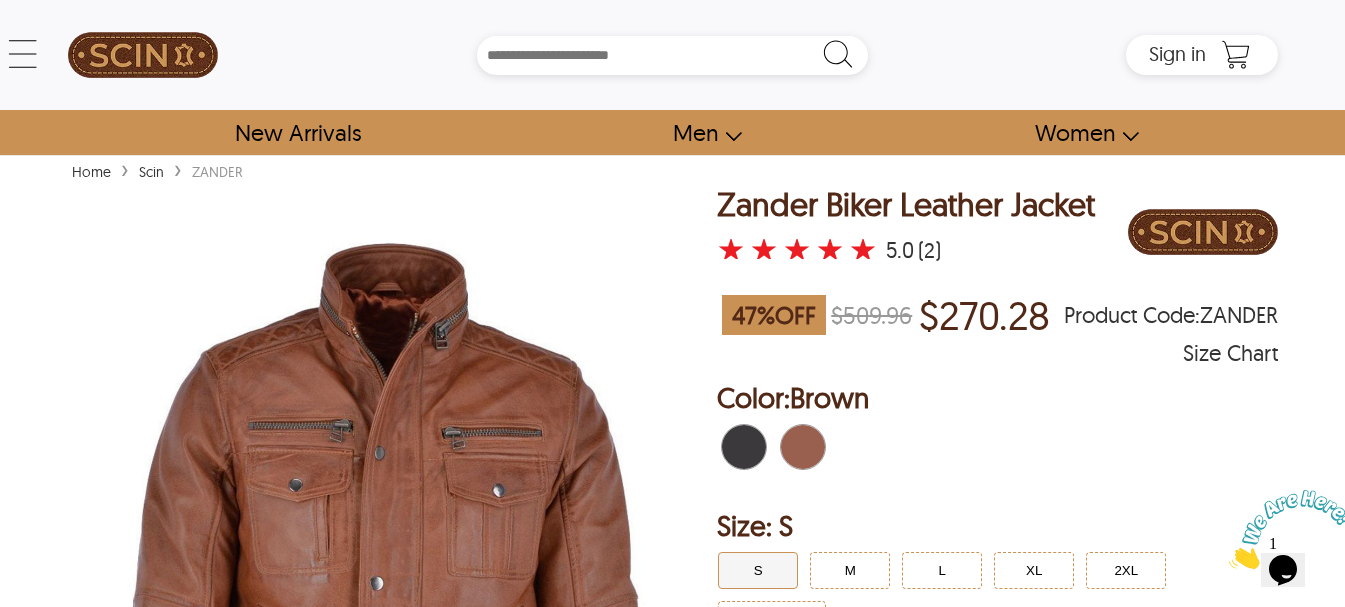 click on "Home › Scin › ZANDER < Zander Biker Leather Jacket  47 %  OFF $509.96 $270.28 ZANDER ★ ★ ★ ★ ★ 5.0  (2) Size Chart Zander Biker Leather Jacket      ★ ★ ★ ★ ★ 5.0  (2) 47 %  OFF $509.96 $270.28 Product Code :  ZANDER Size Chart Order Details reviews Color:  Brown Size: S S M L XL 2XL Custom Size - + Color:  Brown Size S S M L XL 2XL Custom Size - + Size Specification Please provide if you need any special adjustment in size. Add to Cart - Highlights Real leather Polyester lining Front zip closure Short round collar with rear zip biker detail Two chest zip pockets Additional two chest snap button pockets Two slash waist zipped pockets on the right side One slash waist zipped pocket on the left side Adjustable cuffs with snap buttons + Description Introducing our Zander  Biker Real Leather Jacket biker  style, adds an edge to your wardrobe. The front zip closure, along with the short round collar featuring a rear zip  biker Biker Real Leather Jacket - Size Chart Size i Chest i Waist i i i" at bounding box center (672, 1891) 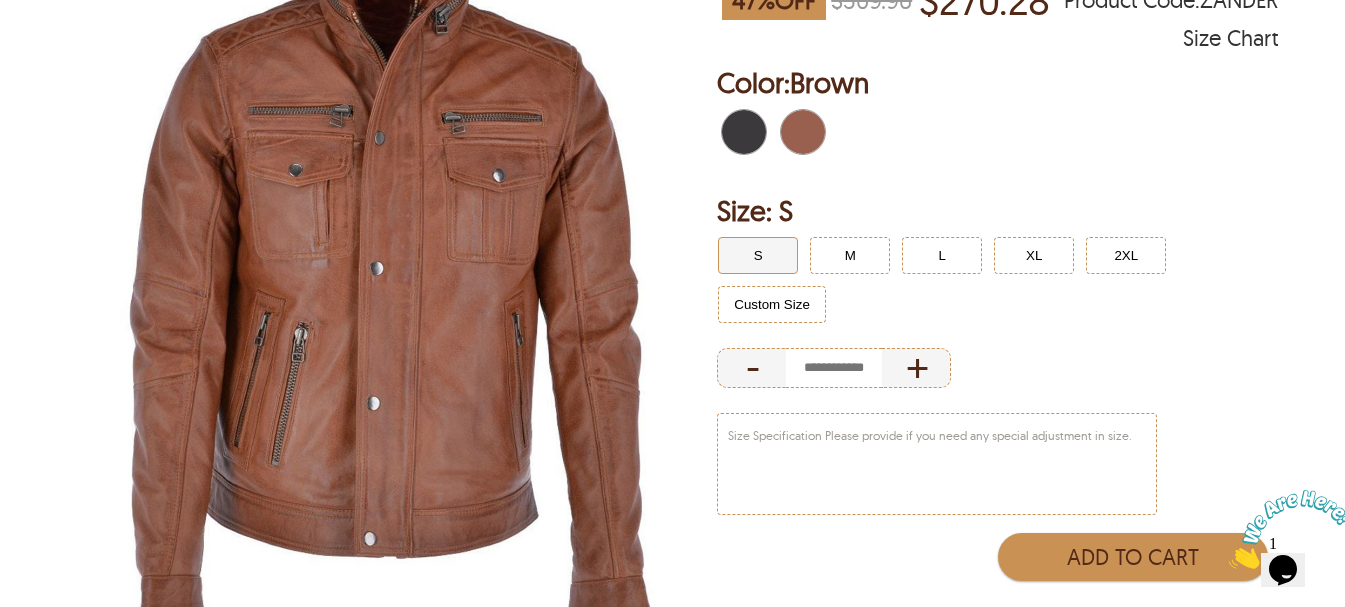 scroll, scrollTop: 333, scrollLeft: 0, axis: vertical 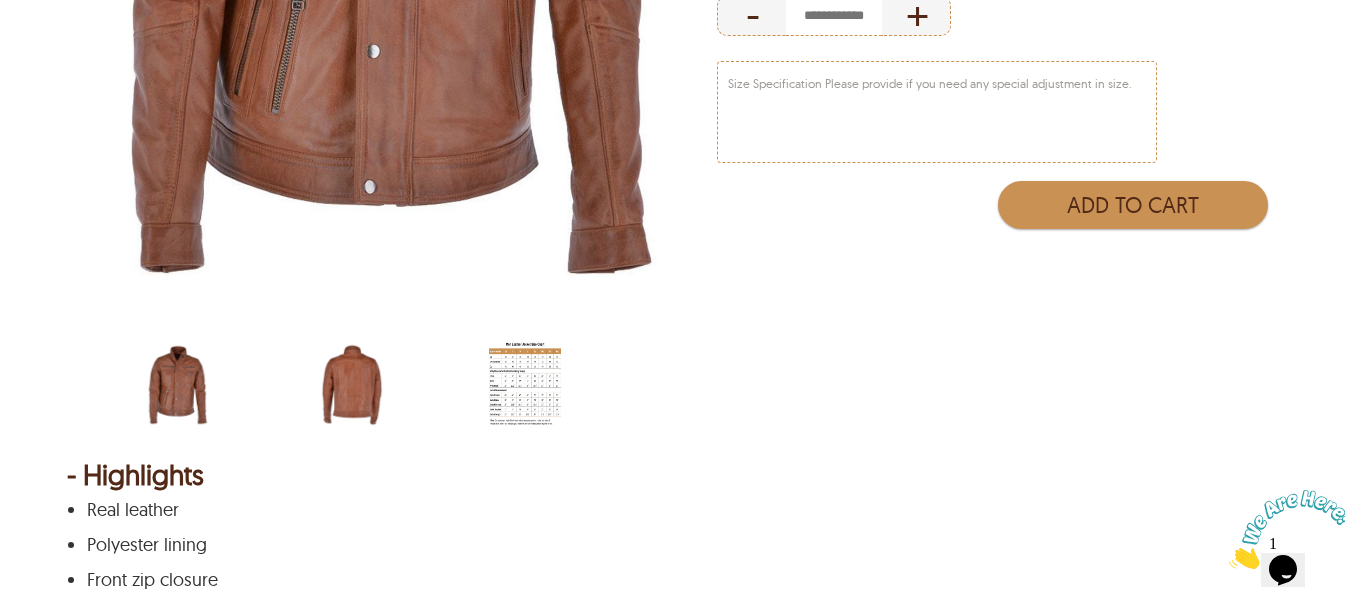 click at bounding box center [352, 385] 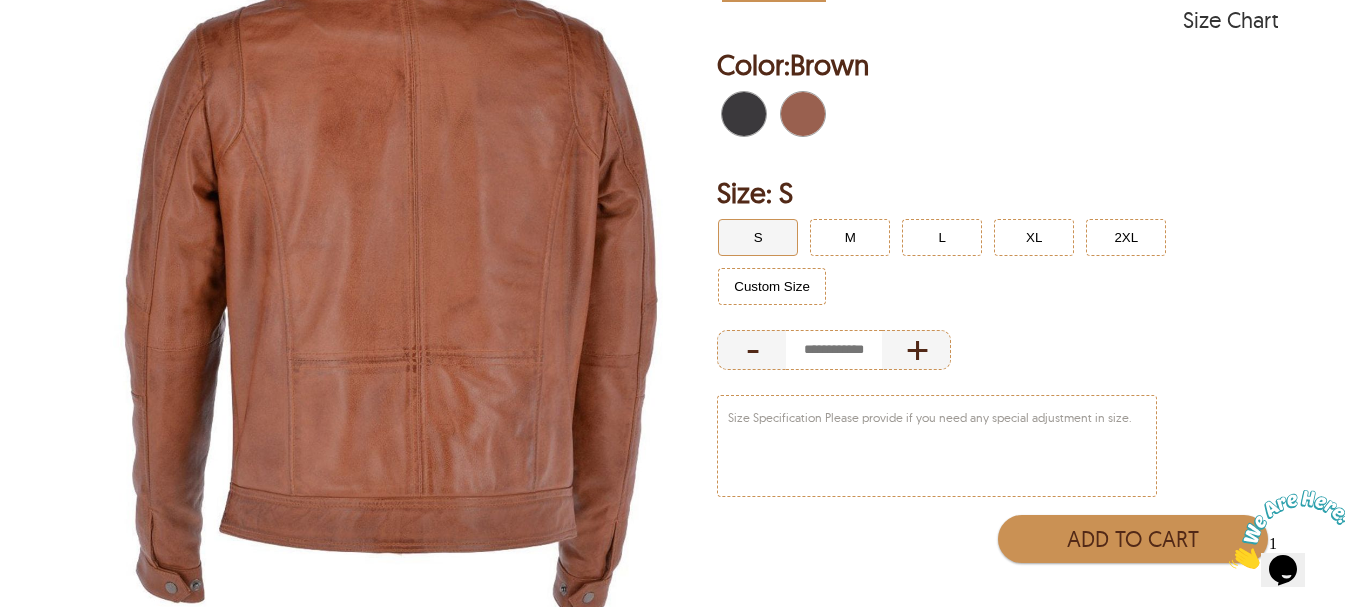 scroll, scrollTop: 0, scrollLeft: 0, axis: both 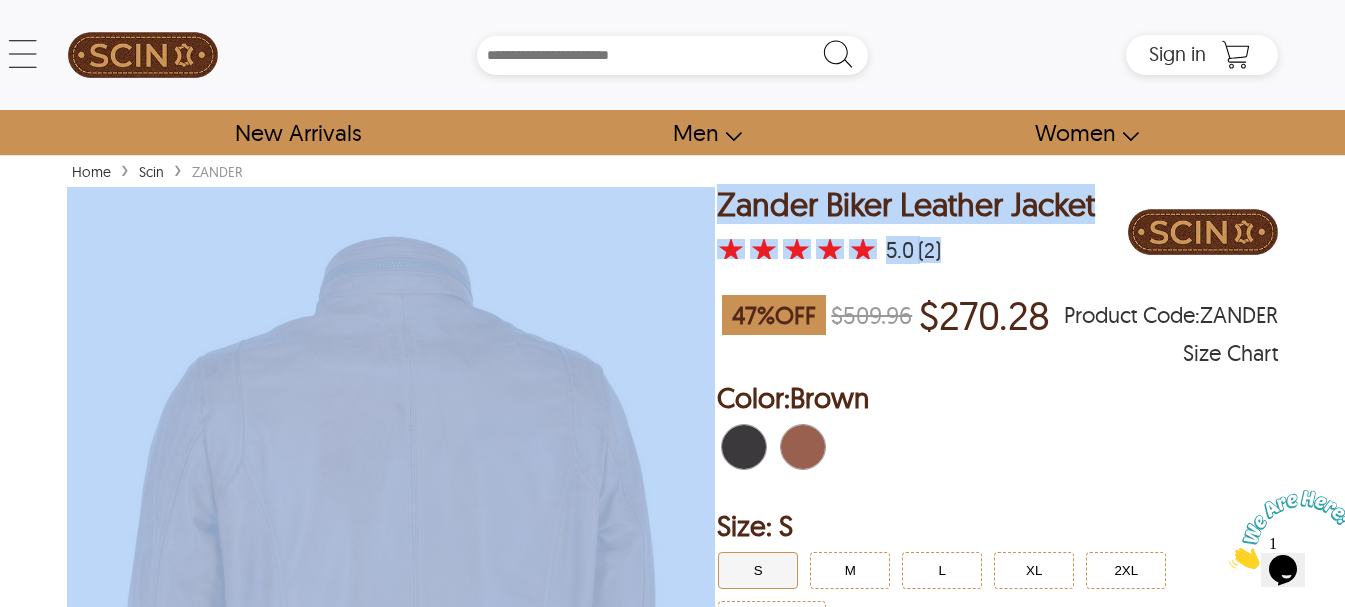 drag, startPoint x: 1108, startPoint y: 203, endPoint x: 839, endPoint y: 197, distance: 269.0669 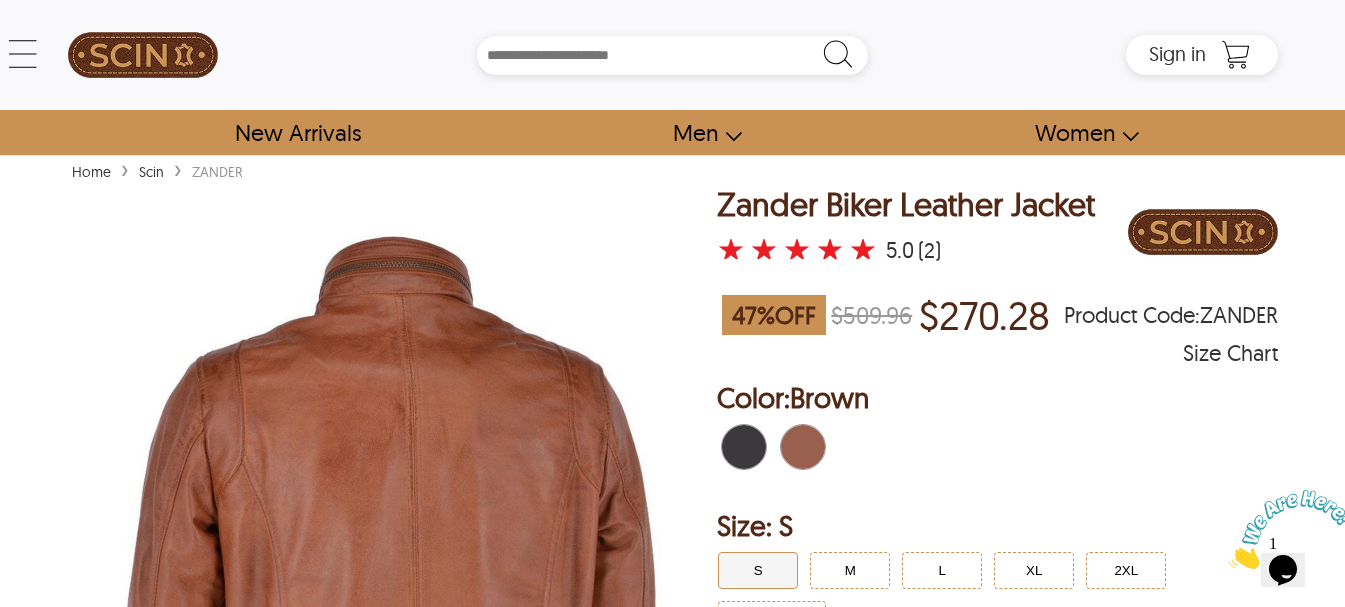 click on "Home › Scin › ZANDER" at bounding box center [672, 170] 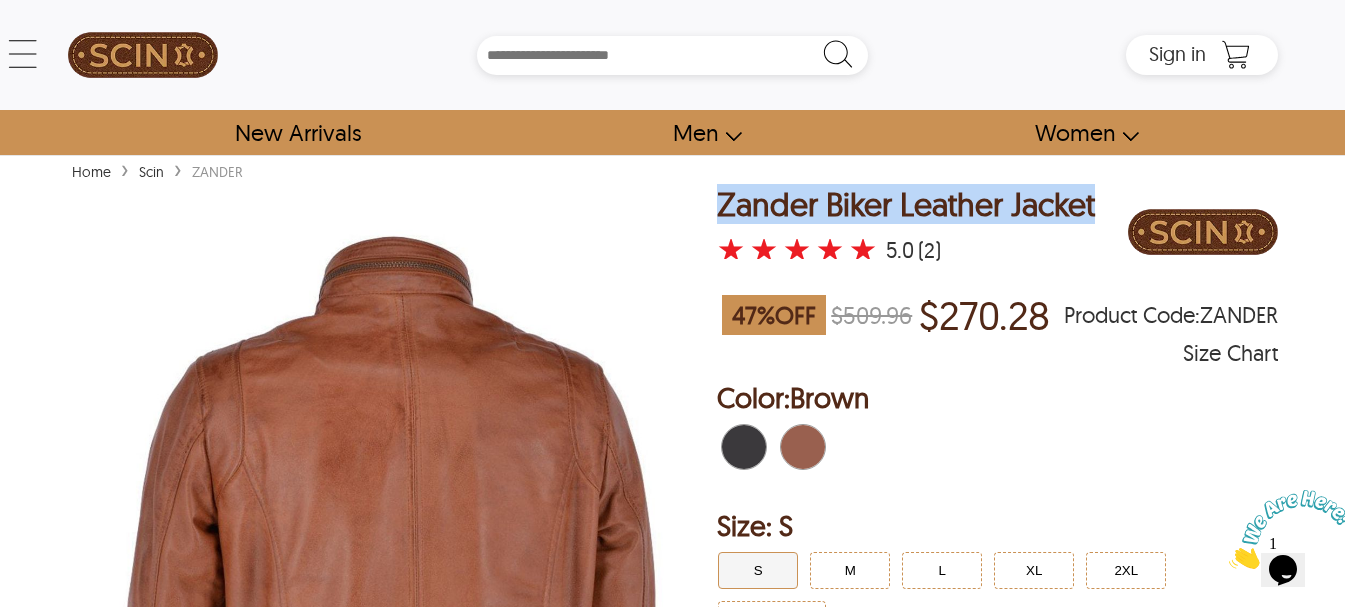 drag, startPoint x: 1090, startPoint y: 202, endPoint x: 731, endPoint y: 196, distance: 359.05014 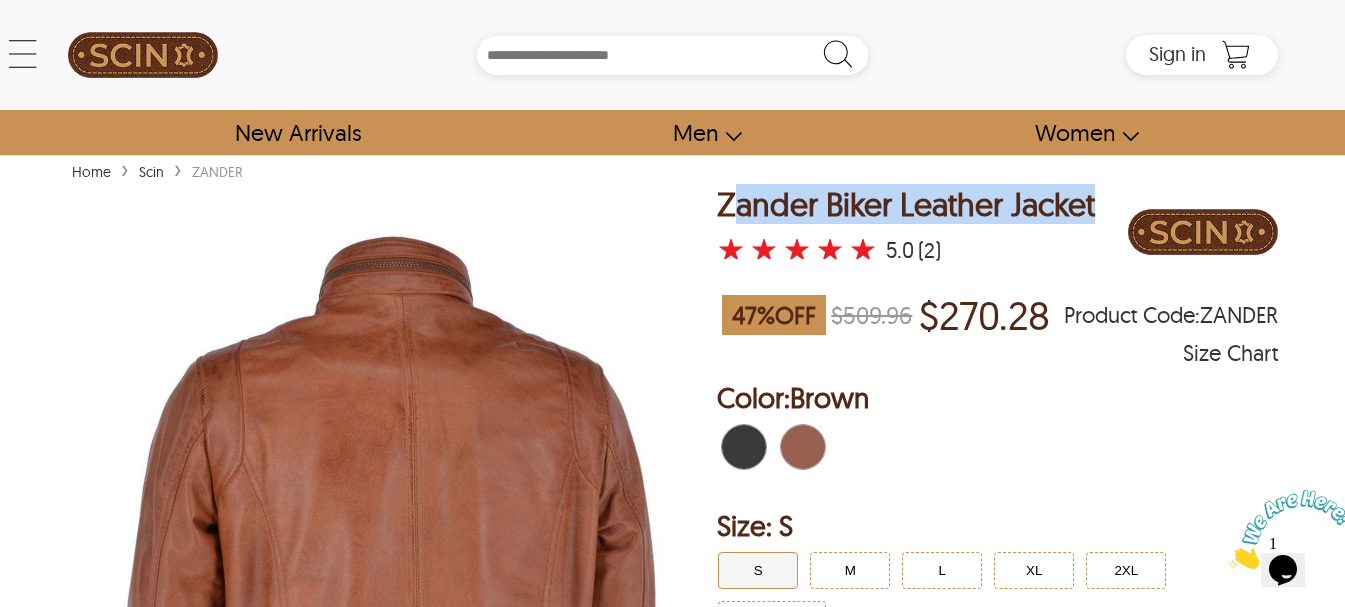drag, startPoint x: 732, startPoint y: 197, endPoint x: 690, endPoint y: 186, distance: 43.416588 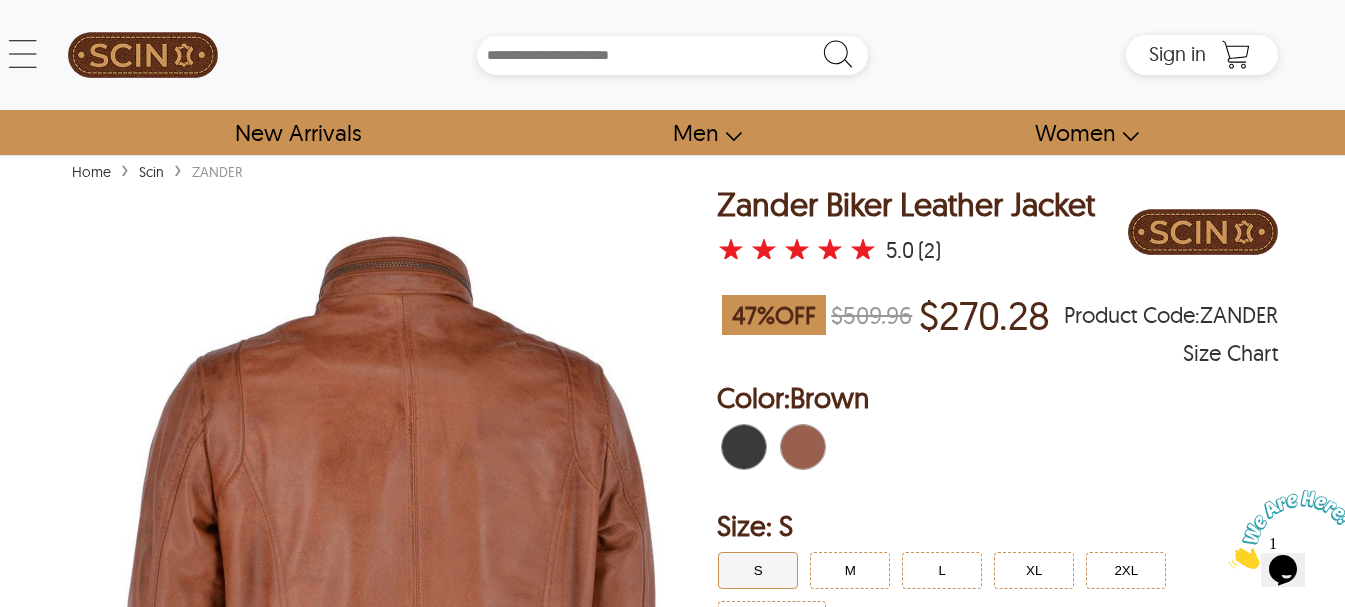 click on "Zander Biker Leather Jacket" at bounding box center (906, 204) 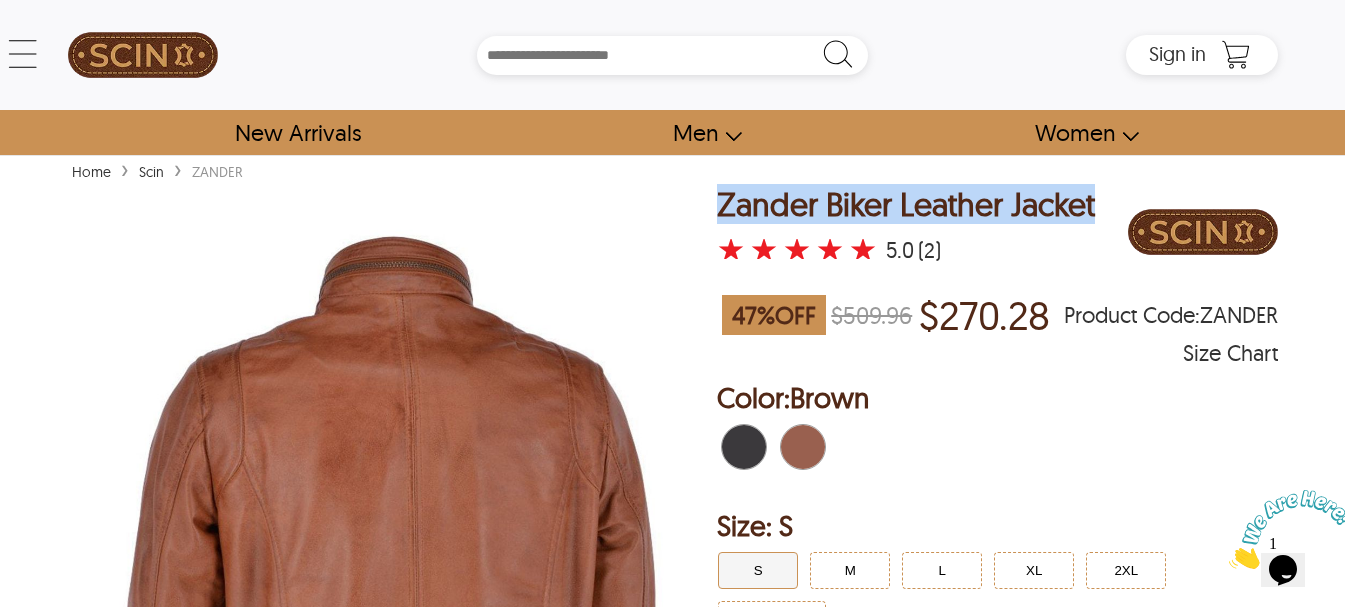 drag, startPoint x: 720, startPoint y: 203, endPoint x: 1075, endPoint y: 199, distance: 355.02252 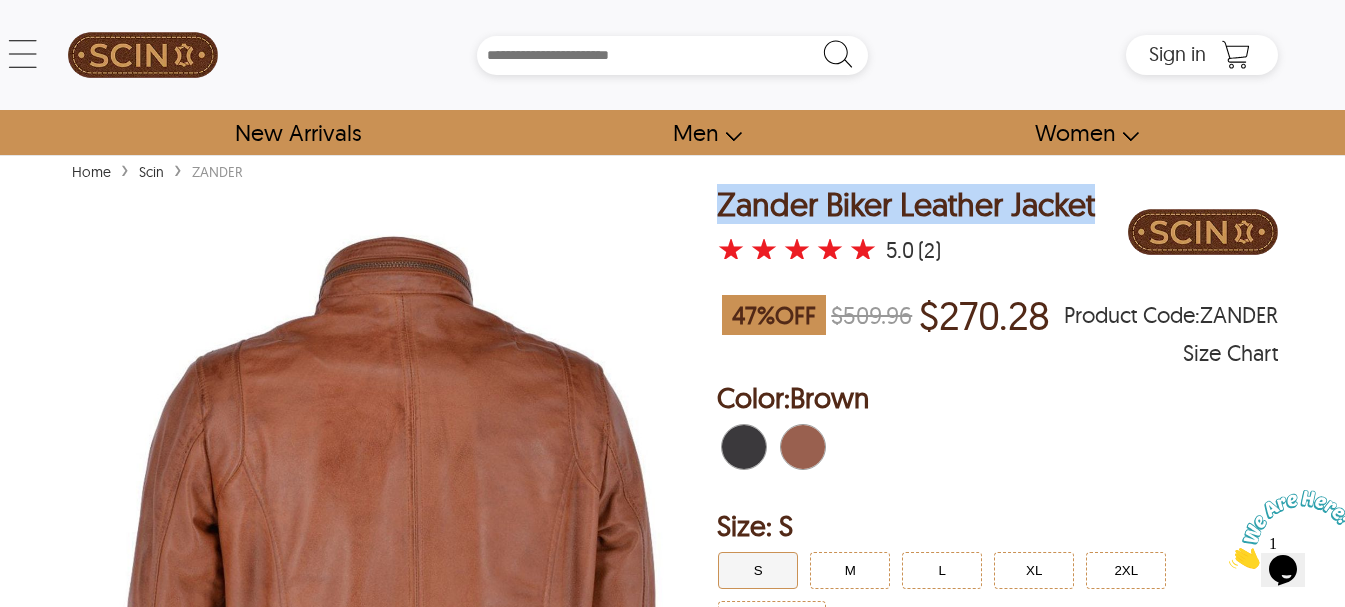 click at bounding box center [391, 592] 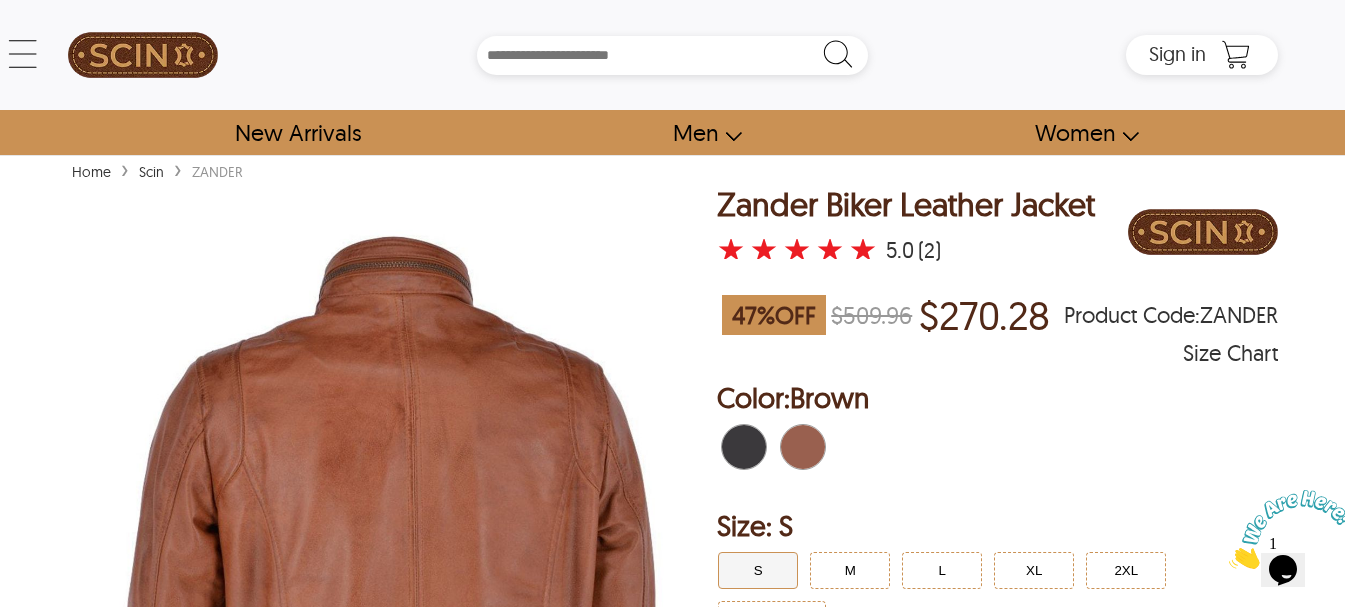 click at bounding box center (733, 447) 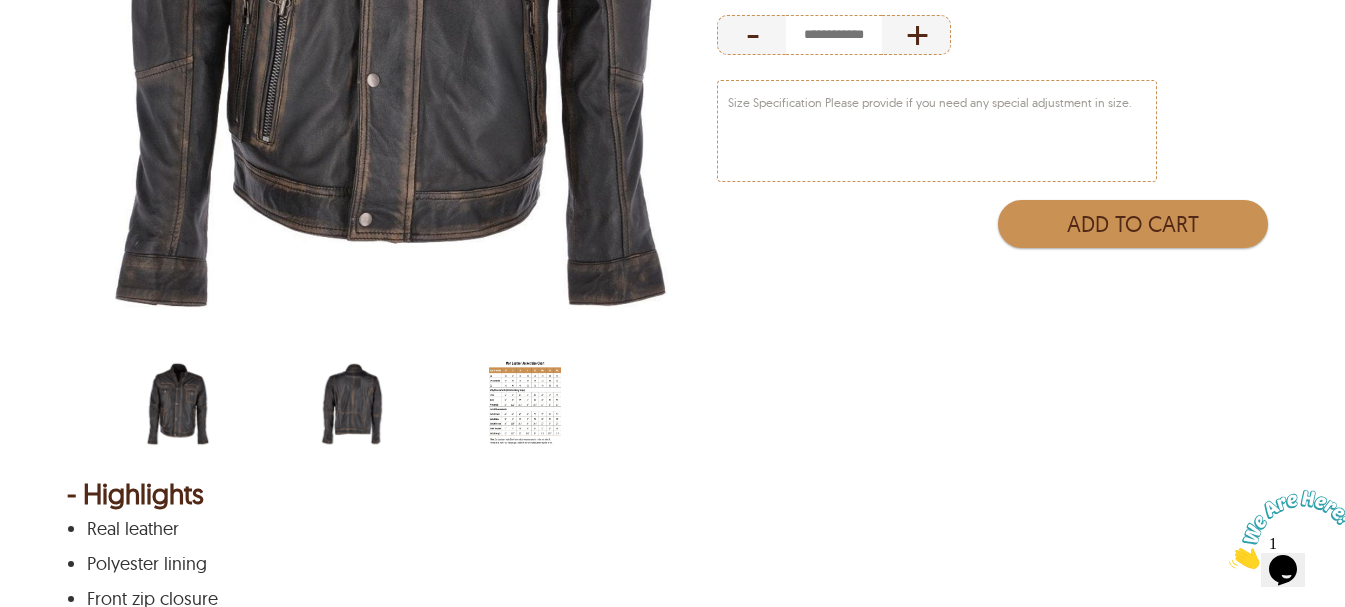 scroll, scrollTop: 667, scrollLeft: 0, axis: vertical 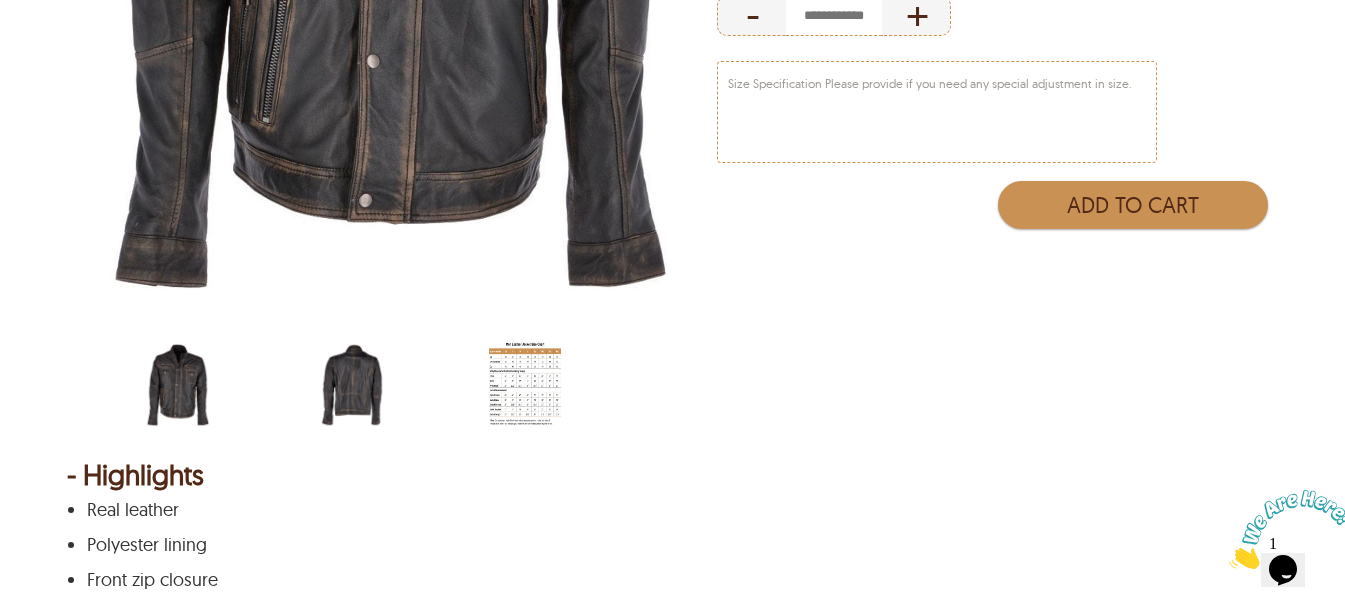 click at bounding box center (352, 385) 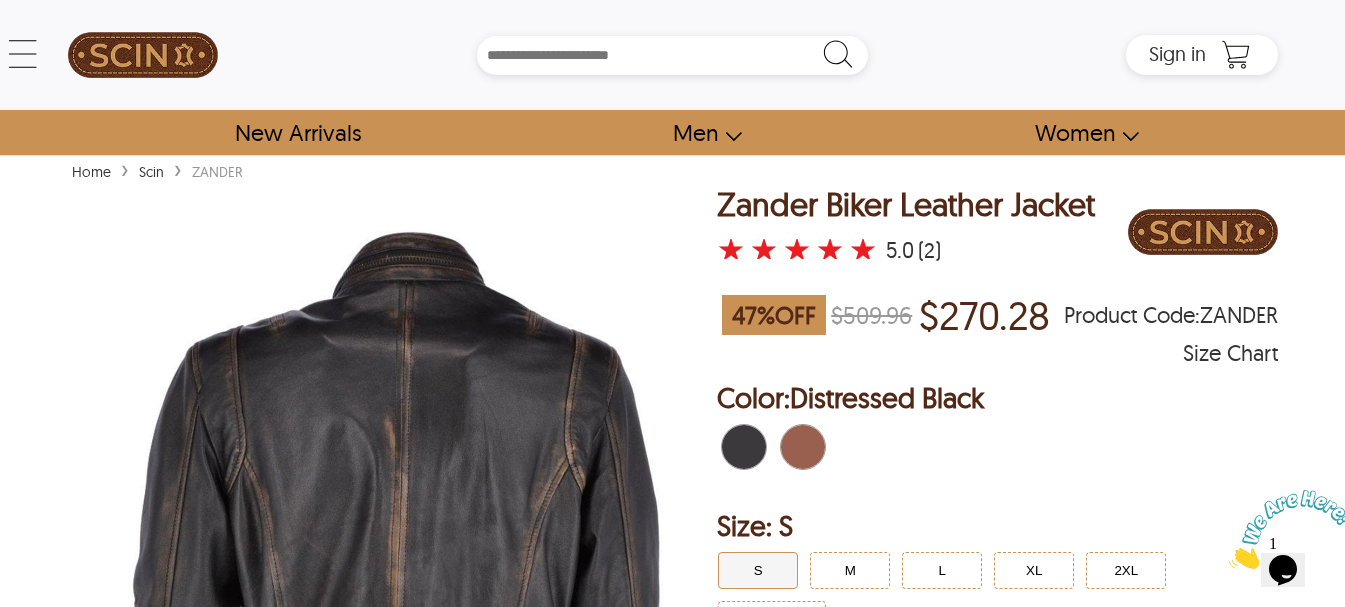 scroll, scrollTop: 333, scrollLeft: 0, axis: vertical 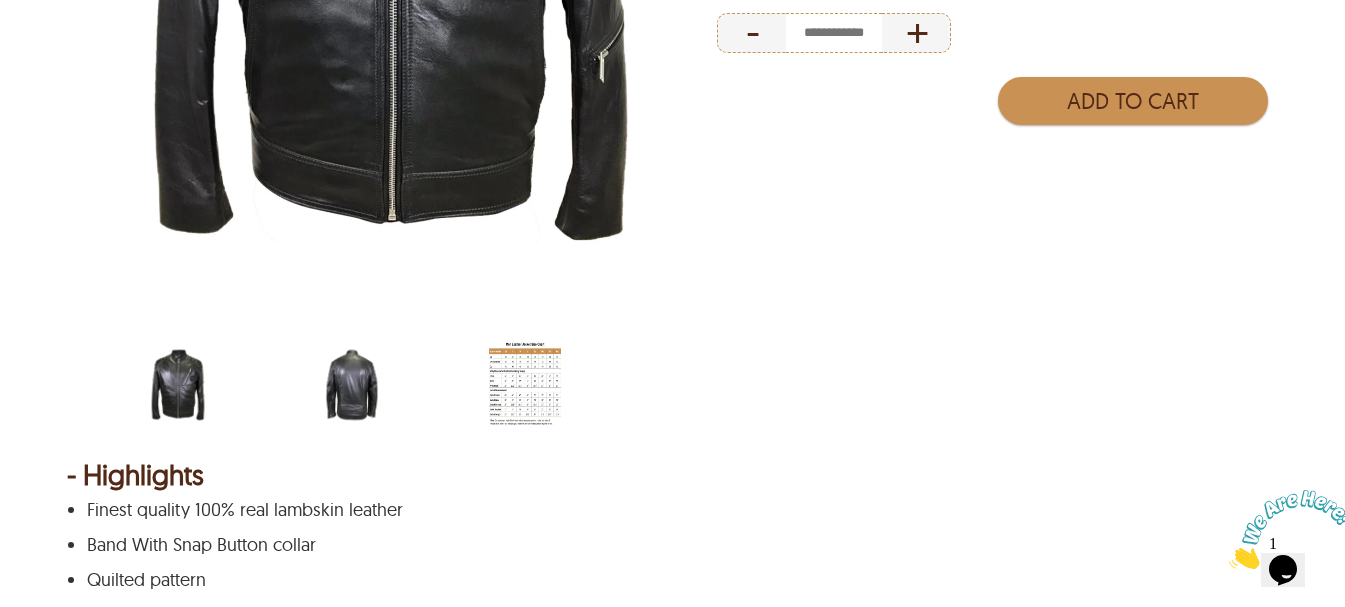 click at bounding box center (352, 385) 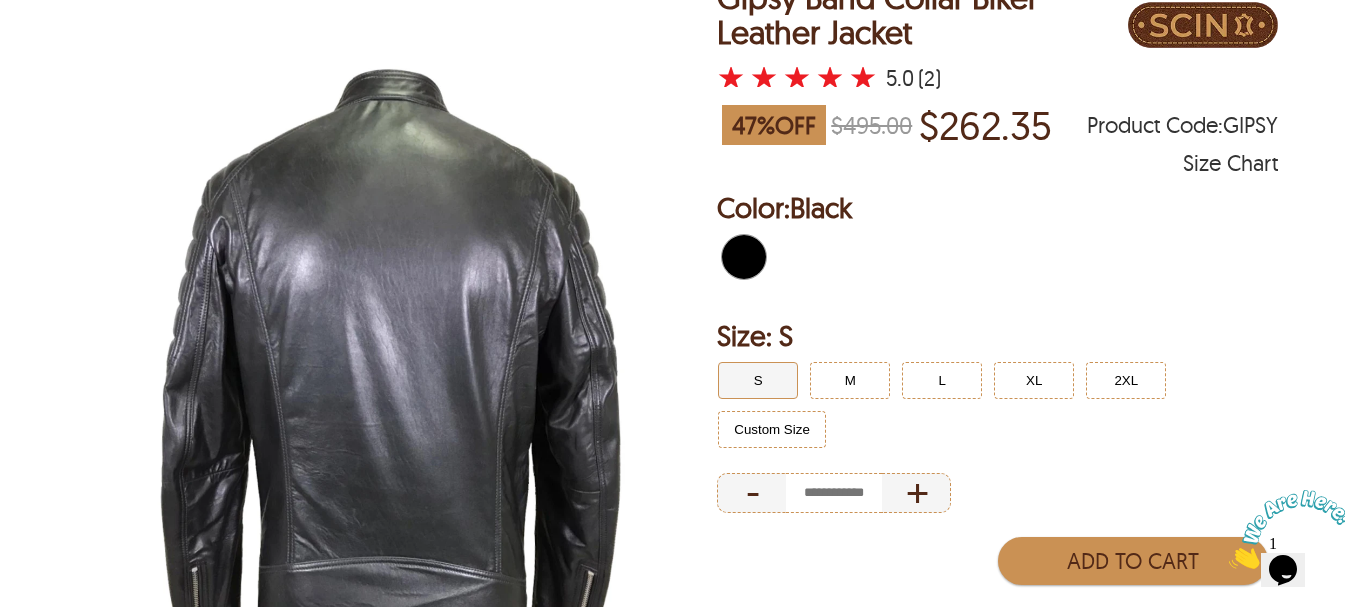 scroll, scrollTop: 0, scrollLeft: 0, axis: both 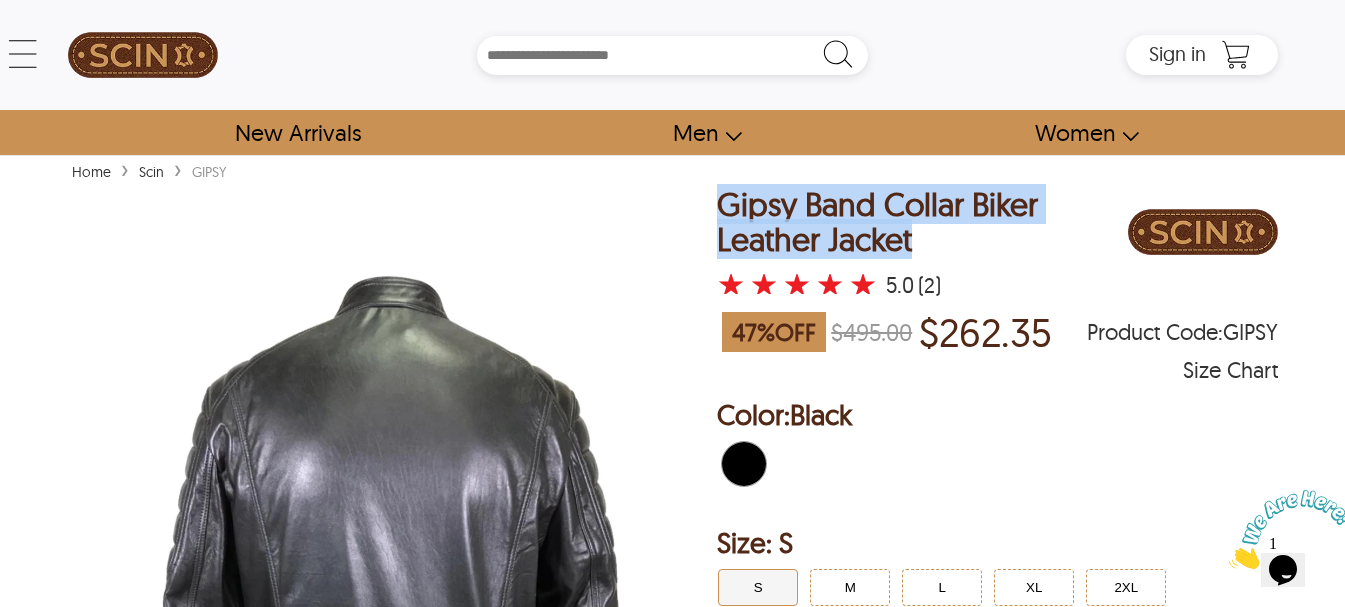 drag, startPoint x: 926, startPoint y: 238, endPoint x: 716, endPoint y: 202, distance: 213.06337 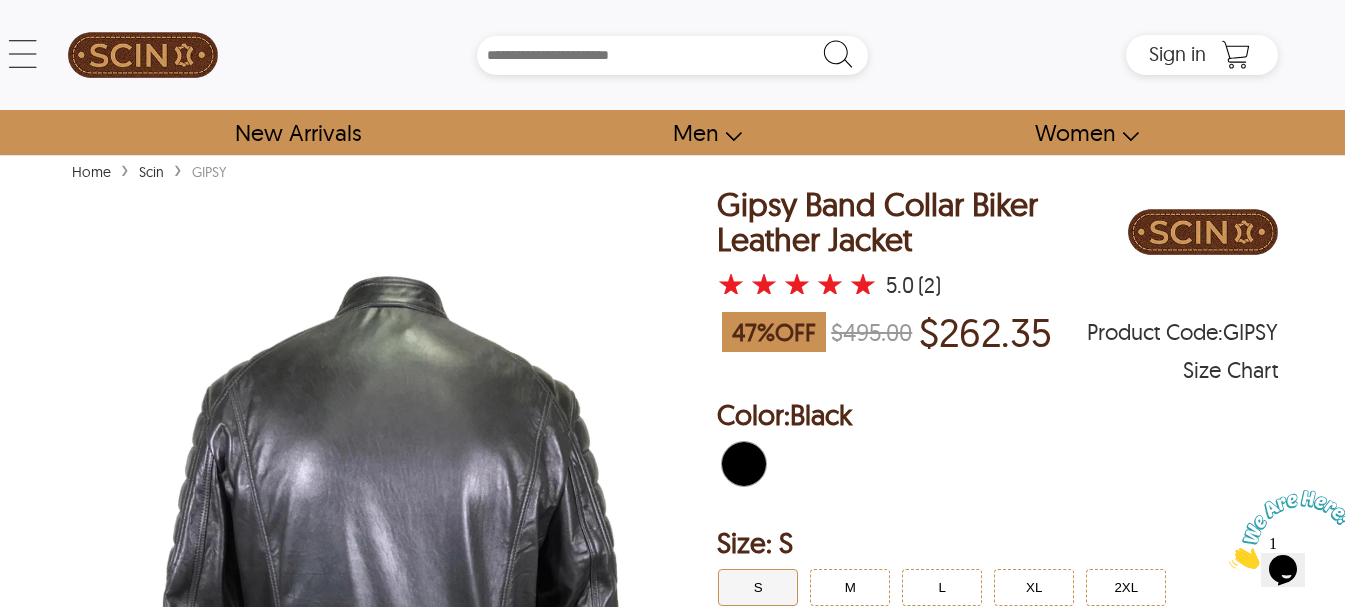 click on "Home › Scin › GIPSY < Gipsy Band Collar Biker Leather Jacket 47 %  OFF $495.00 $262.35 GIPSY ★ ★ ★ ★ ★ 5.0  (2) Size Chart Gipsy Band Collar Biker Leather Jacket     ★ ★ ★ ★ ★ 5.0  (2) 47 %  OFF $495.00 $262.35 Product Code :  GIPSY Size Chart Order Details reviews Color:  Black Size: S S M L XL 2XL Custom Size - + Color:  Black Size S S M L XL 2XL Custom Size - + Add to Cart - Highlights Finest quality 100% real lambskin leather Band With Snap Button collar Quilted pattern  One front pocket  Two side pockets  Full sleeves with zipper cuffs for a loose fit Front zipper closure for easy wear + Description Introducing our Gipsy Band Collar Biker Leather Jacket – a timeless classic that effortlessly combines style and practicality. Crafted from the finest quality  real lambskin leather , this  leather jacket real lambskin leather - Size Chart Size i Chest i Waist i Sleeve Length i Jacket Chest i Jacket Waist i Jacket Sleeves  i Jacket Shoulder i Jacket Length i XS 34" 32" 25" 40" 38" S" at bounding box center (672, 1893) 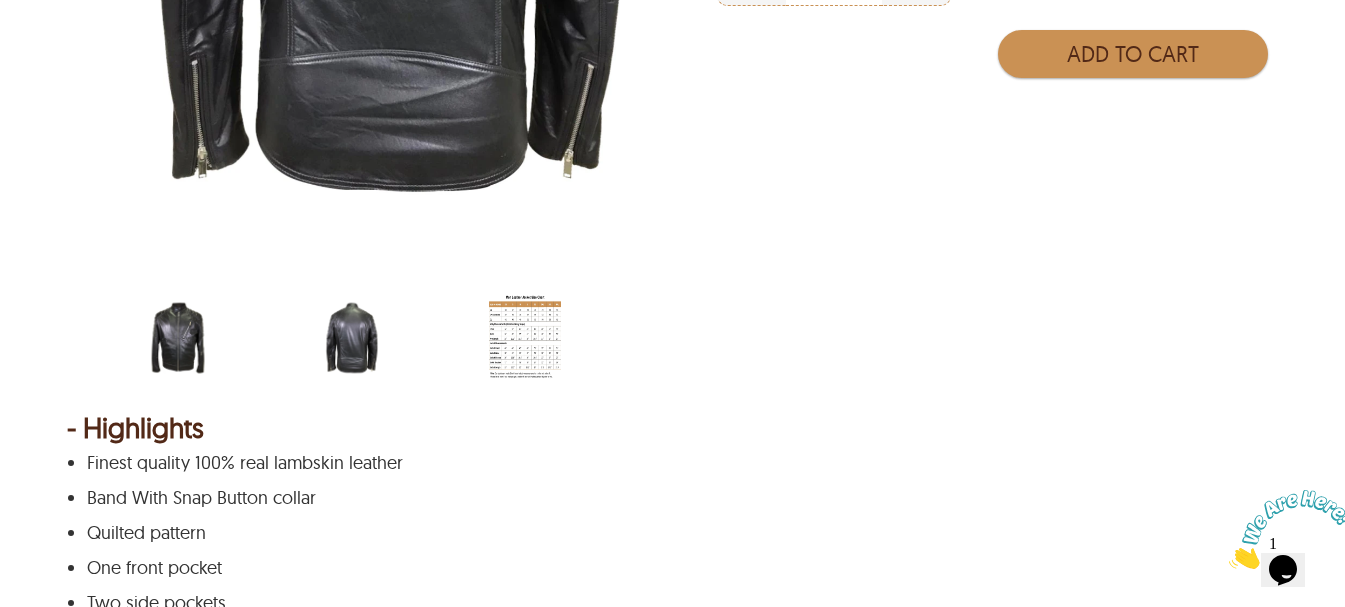 scroll, scrollTop: 1000, scrollLeft: 0, axis: vertical 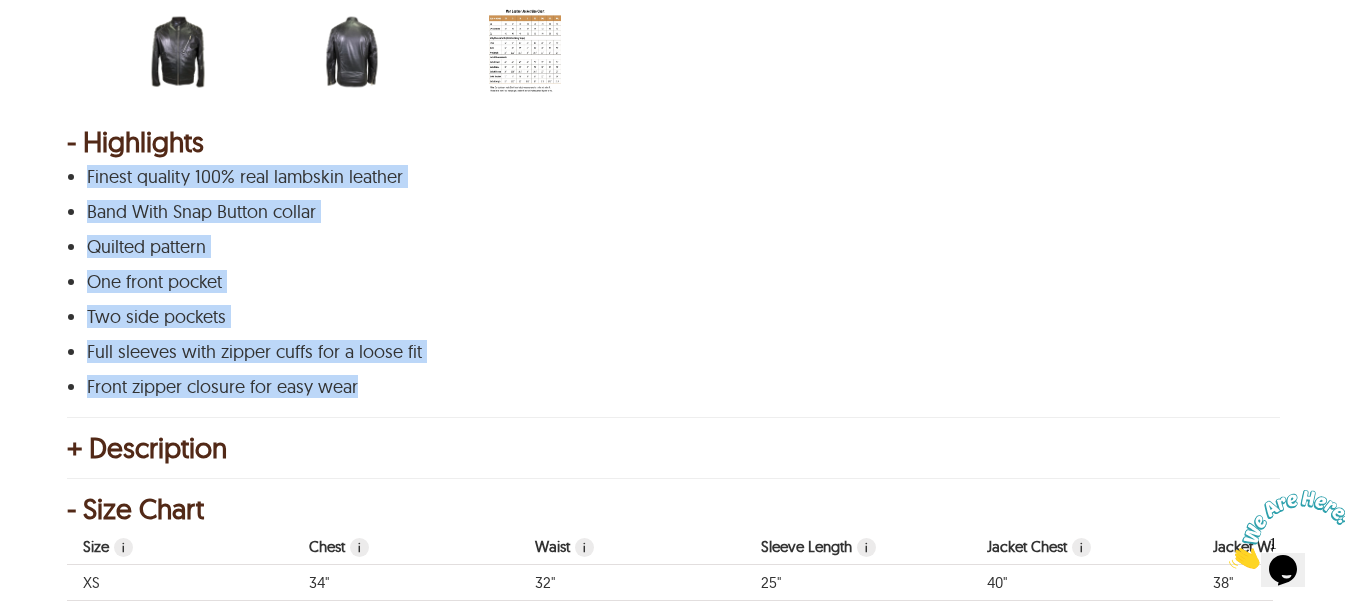 drag, startPoint x: 363, startPoint y: 395, endPoint x: 83, endPoint y: 173, distance: 357.32898 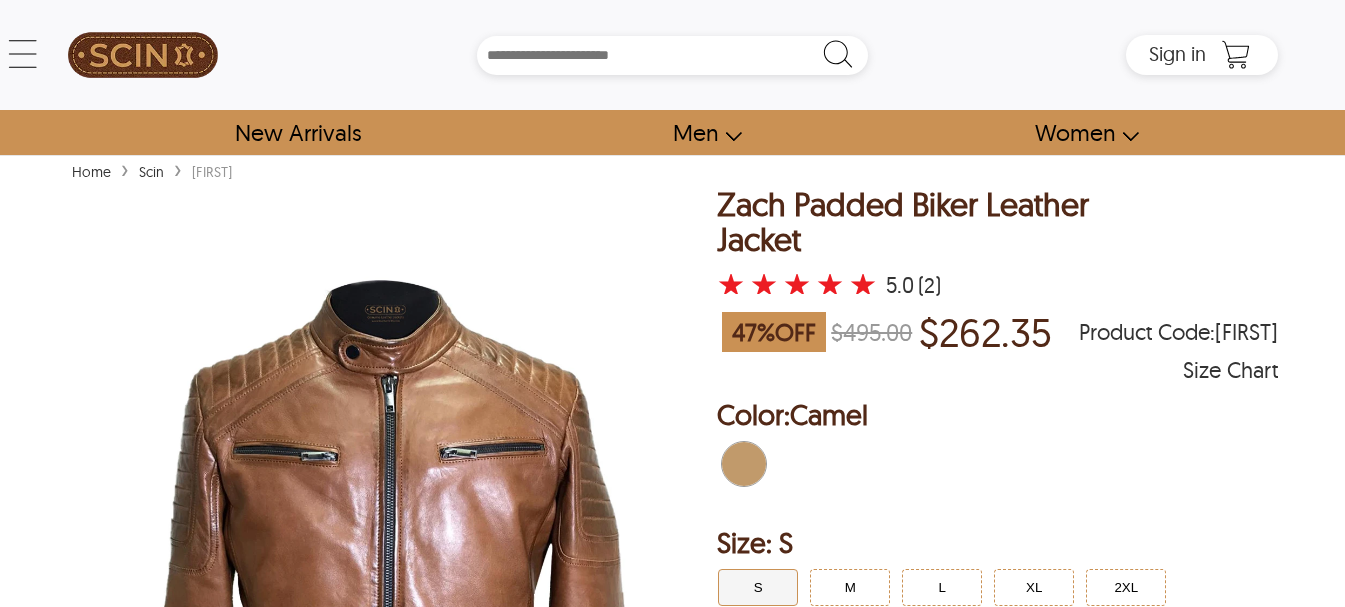 scroll, scrollTop: 0, scrollLeft: 0, axis: both 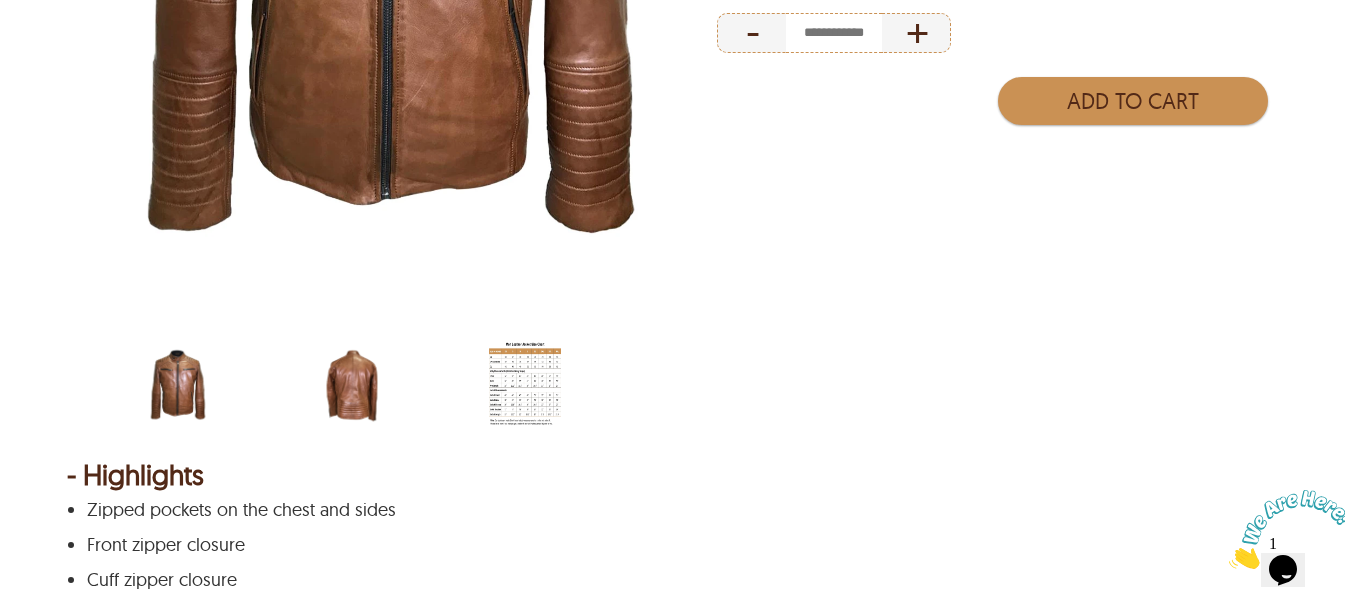 click at bounding box center (352, 385) 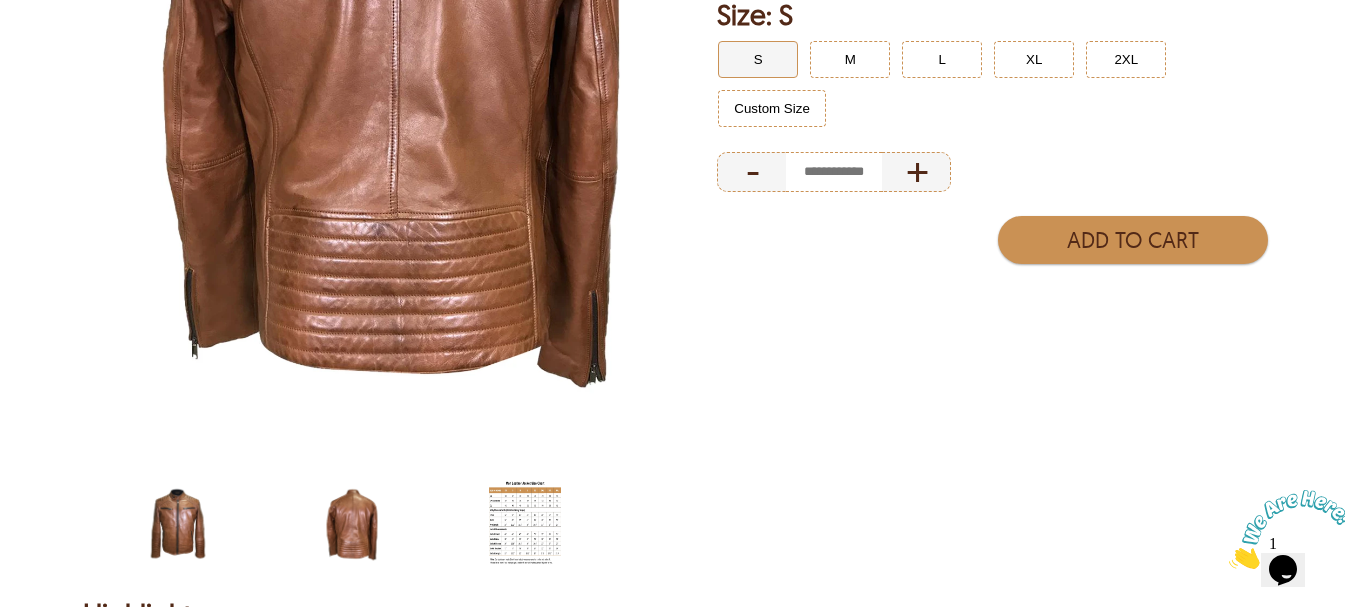 scroll, scrollTop: 0, scrollLeft: 0, axis: both 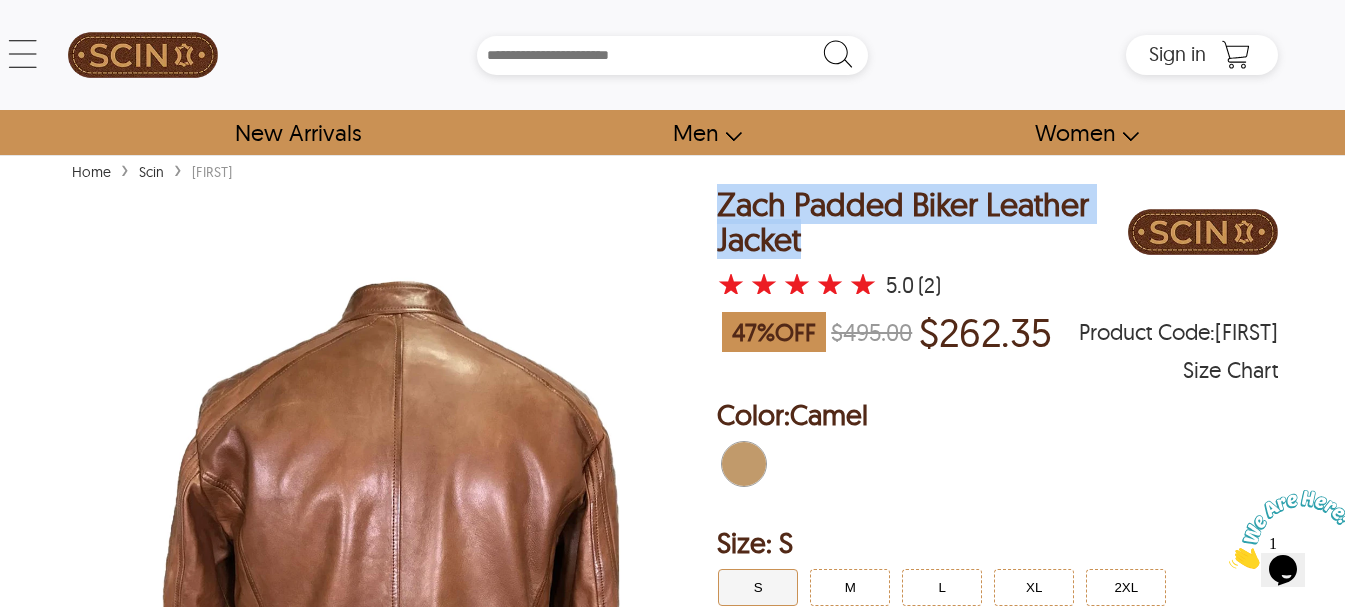 drag, startPoint x: 804, startPoint y: 246, endPoint x: 726, endPoint y: 197, distance: 92.11406 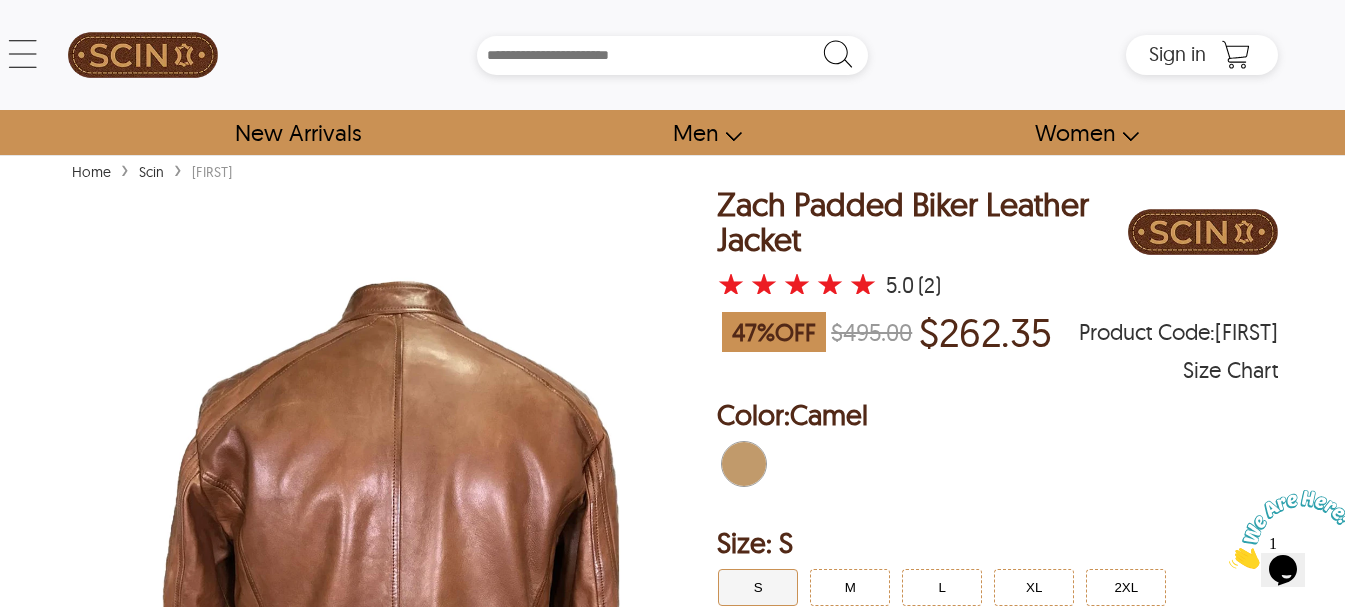 click on "Search Box" at bounding box center [673, 55] 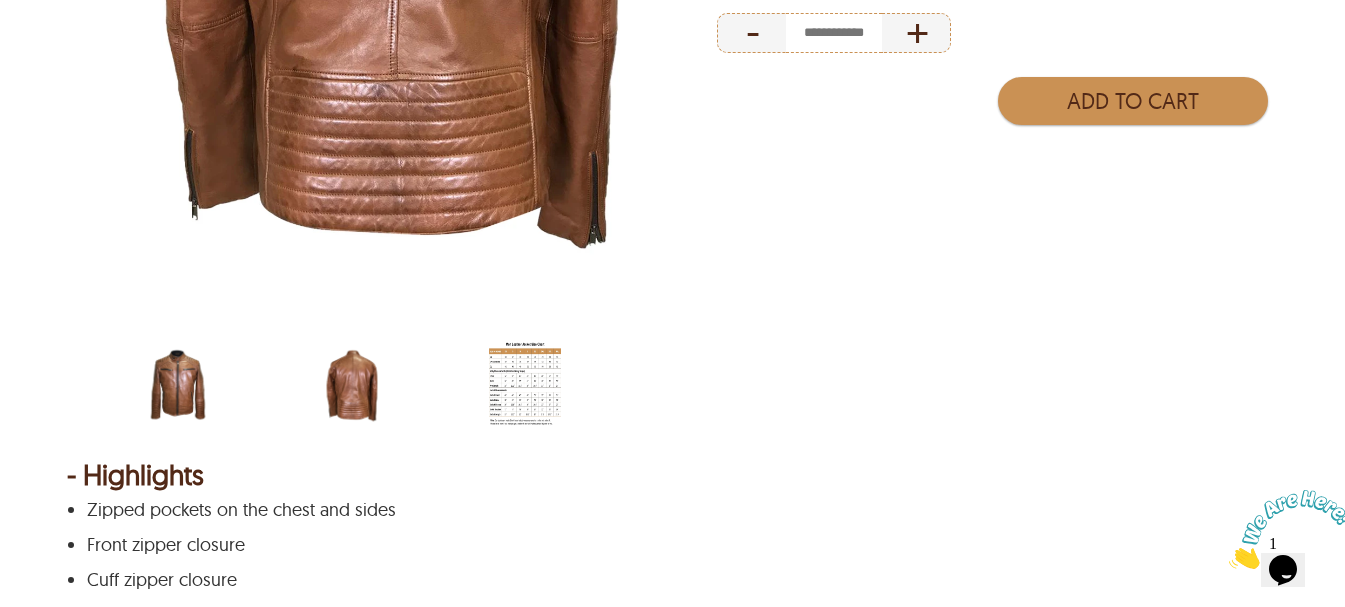 scroll, scrollTop: 1000, scrollLeft: 0, axis: vertical 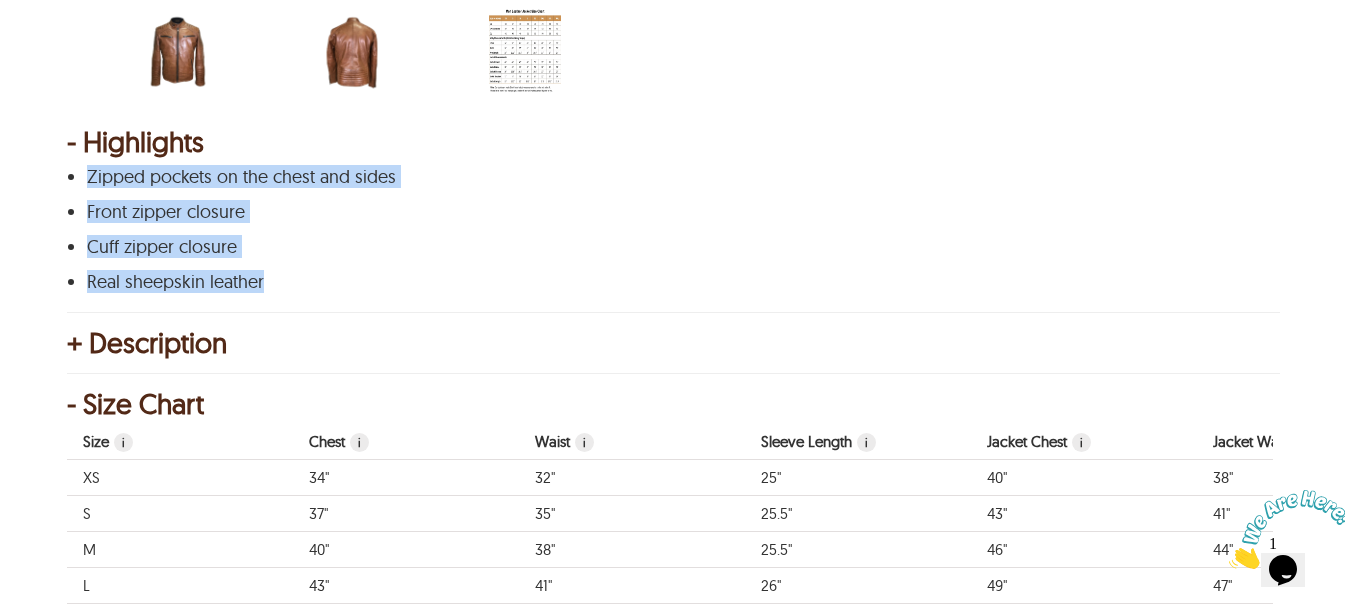 drag, startPoint x: 274, startPoint y: 289, endPoint x: 86, endPoint y: 168, distance: 223.57326 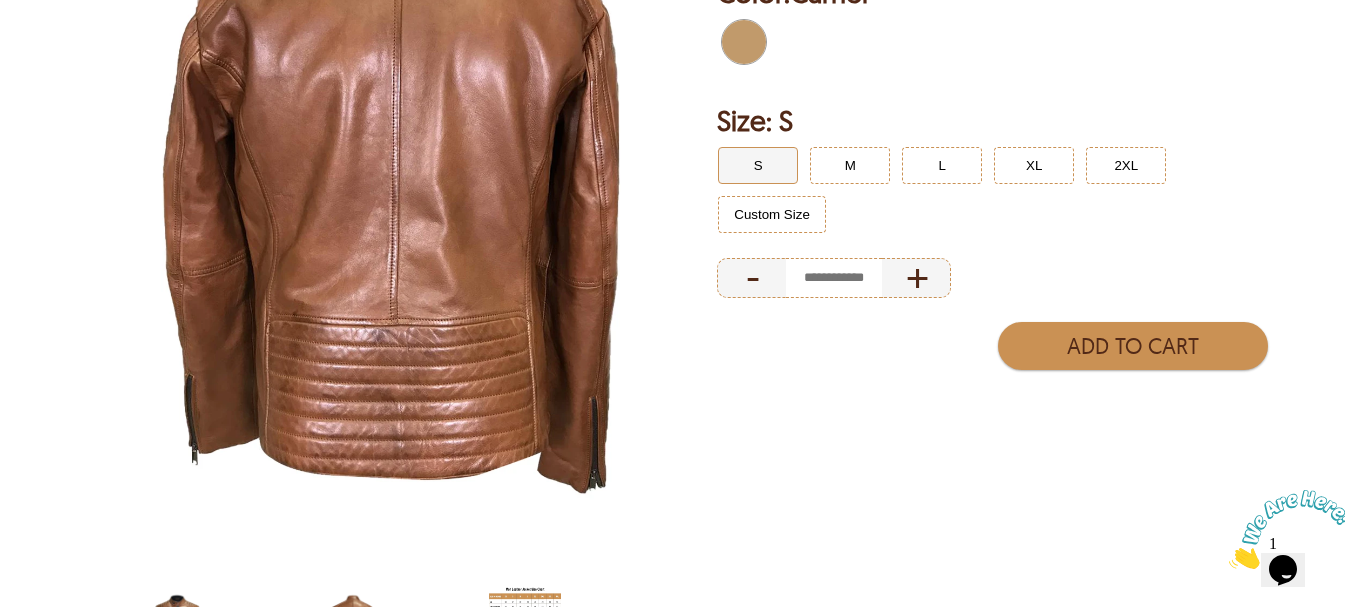 scroll, scrollTop: 333, scrollLeft: 0, axis: vertical 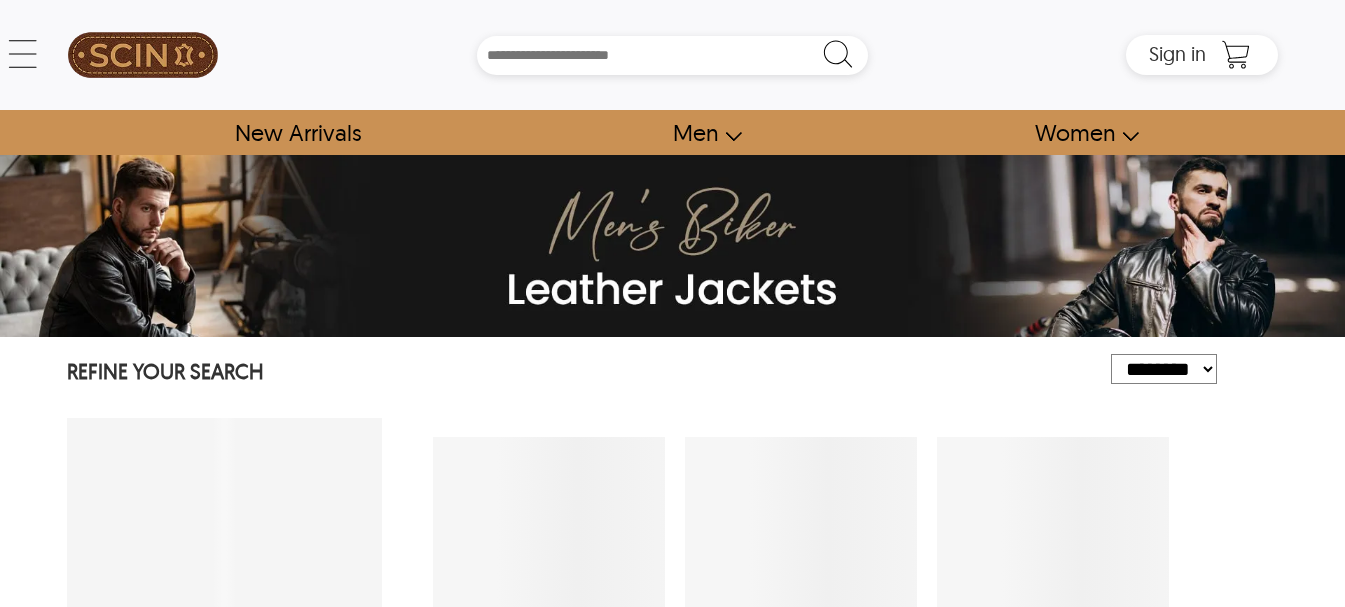 select on "********" 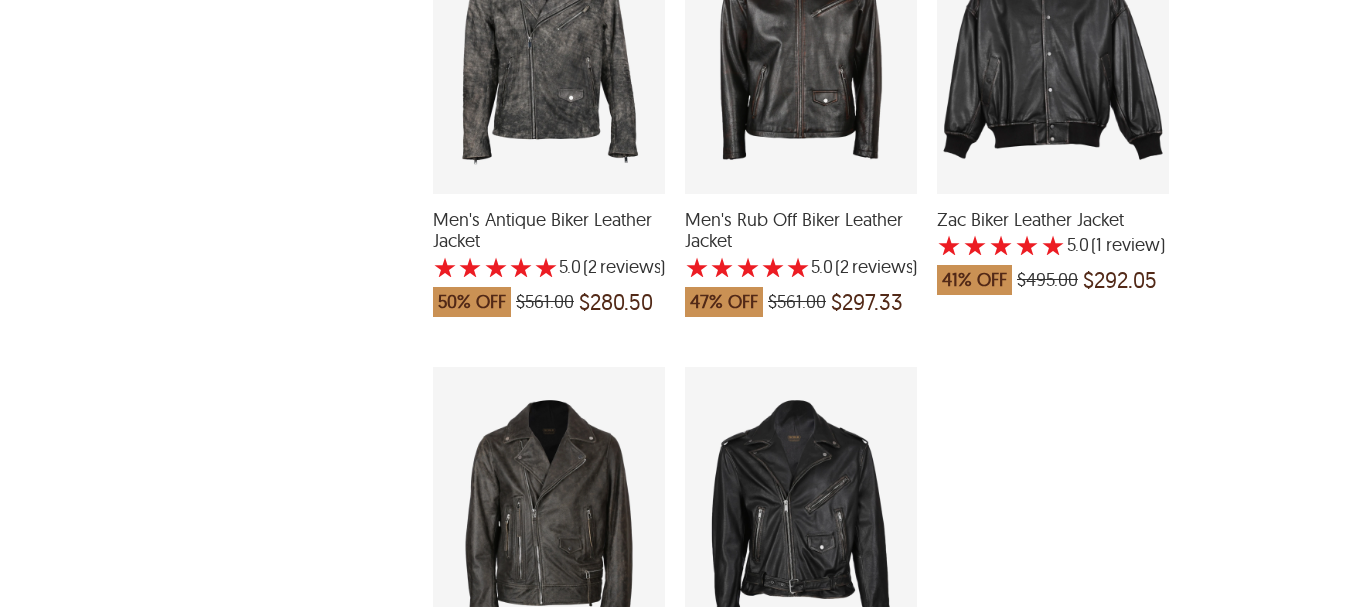 scroll, scrollTop: 5064, scrollLeft: 0, axis: vertical 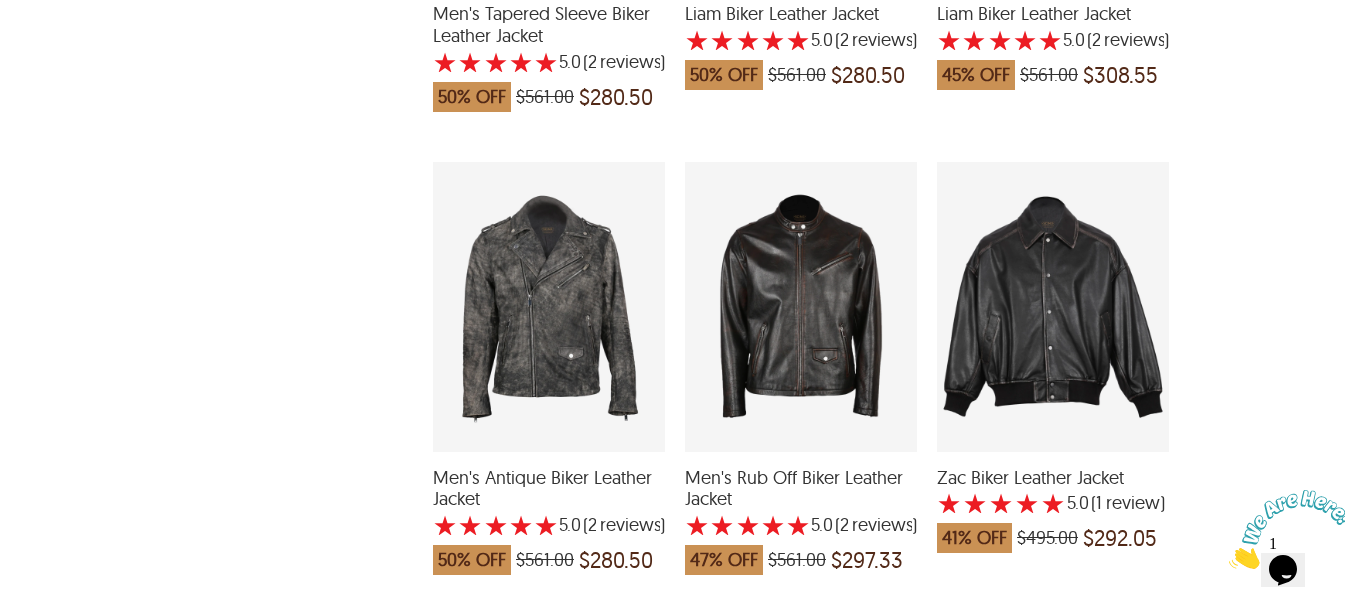 drag, startPoint x: 1344, startPoint y: 314, endPoint x: 1354, endPoint y: 353, distance: 40.261642 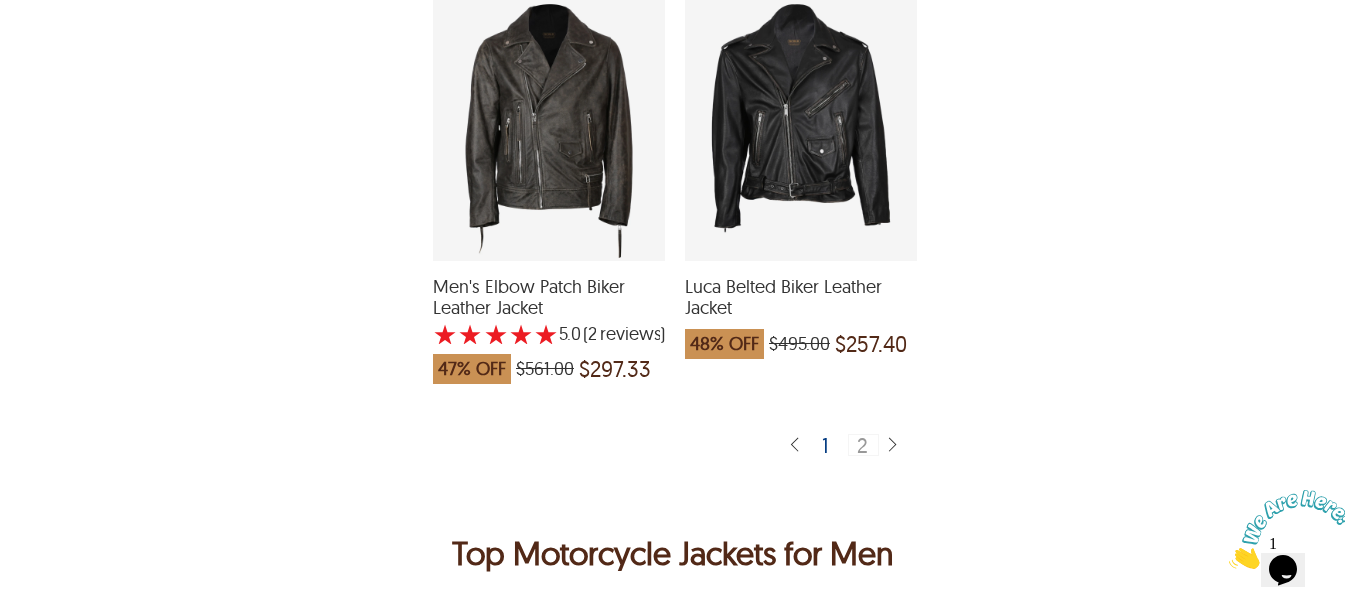 scroll, scrollTop: 4676, scrollLeft: 0, axis: vertical 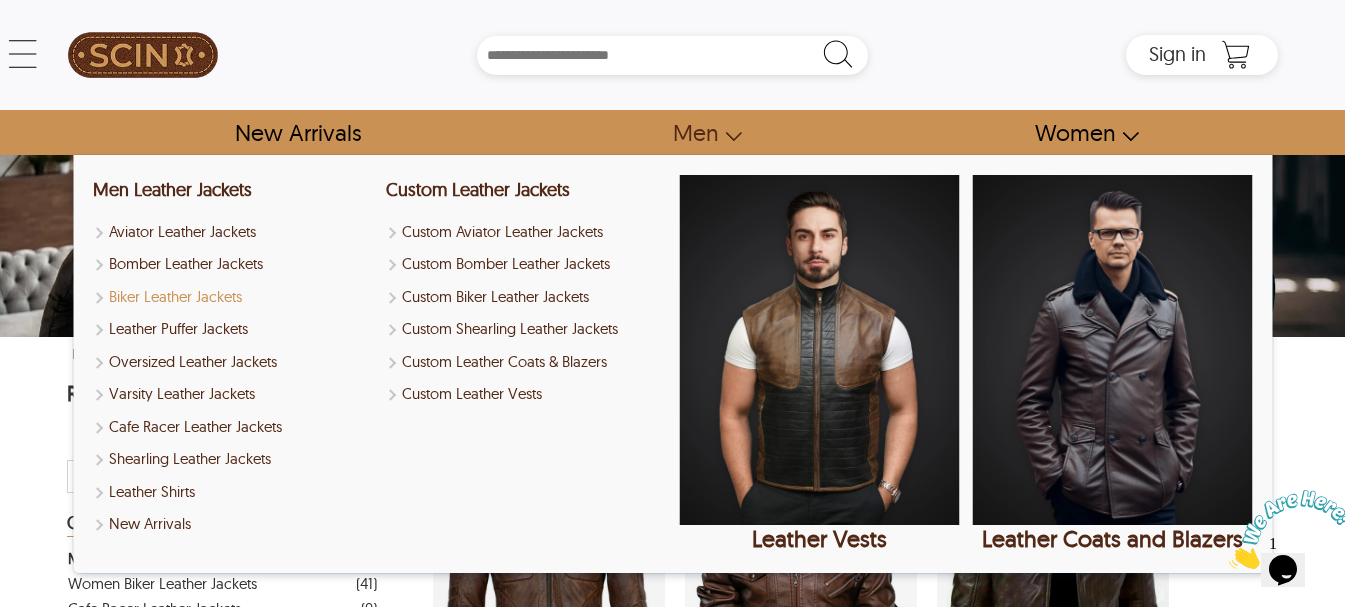 click on "Biker Leather Jackets" at bounding box center (233, 297) 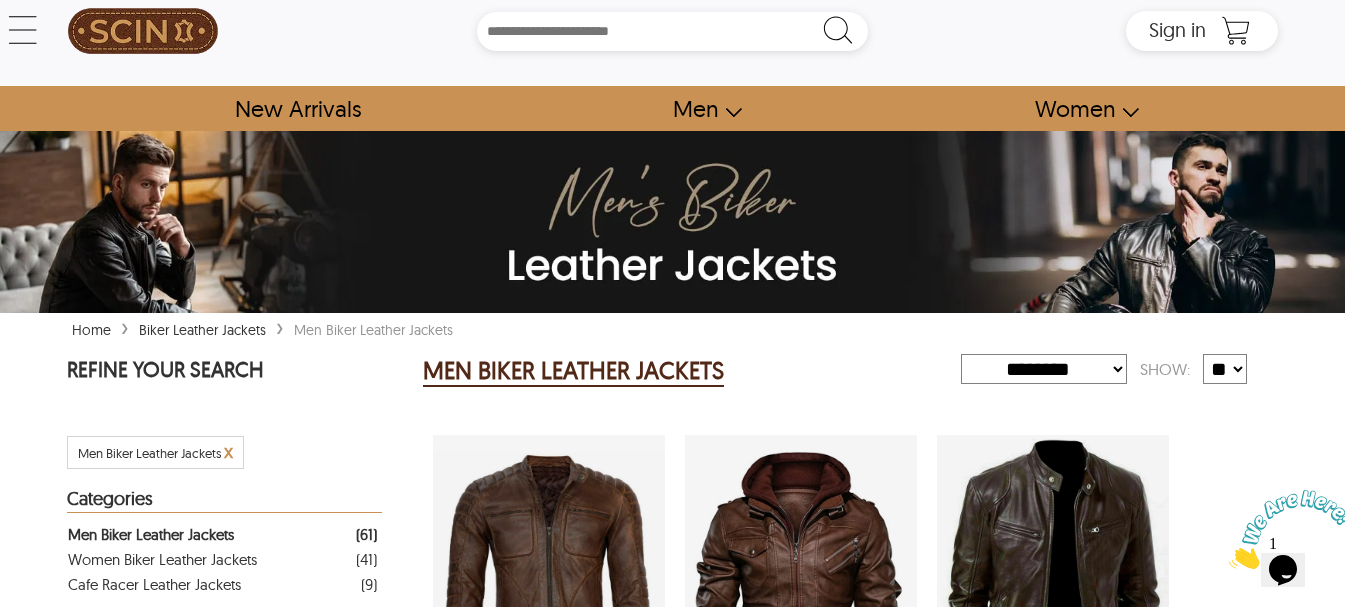 scroll, scrollTop: 0, scrollLeft: 0, axis: both 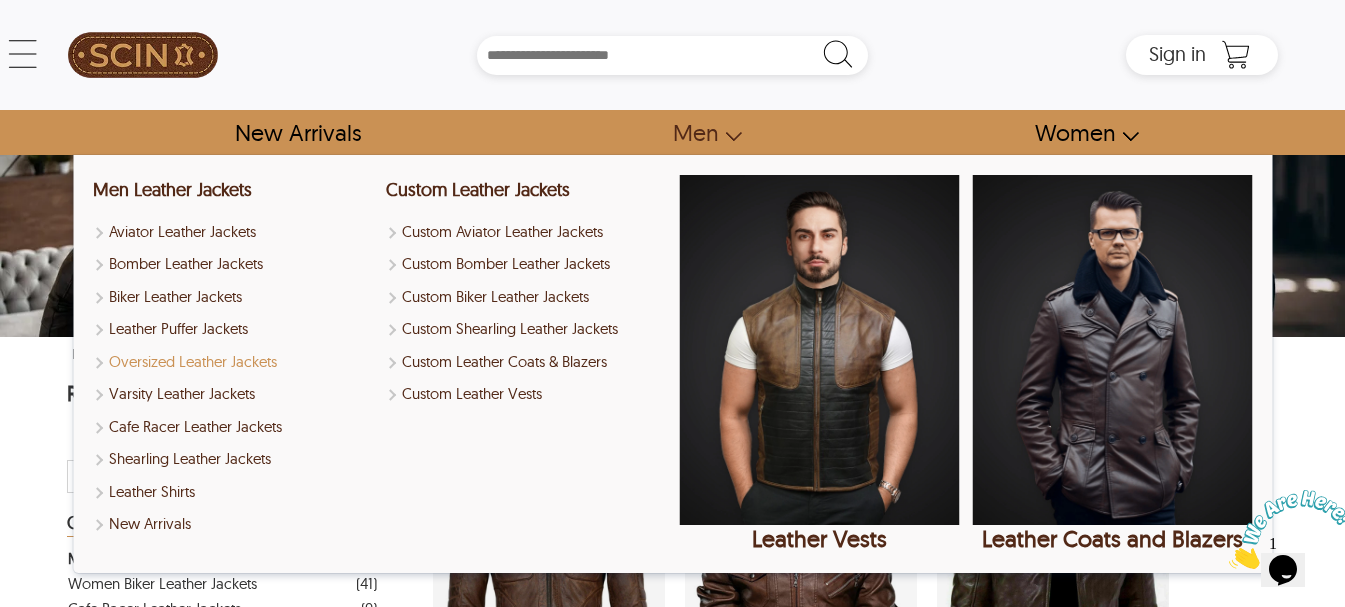 click on "Oversized Leather Jackets" at bounding box center [233, 362] 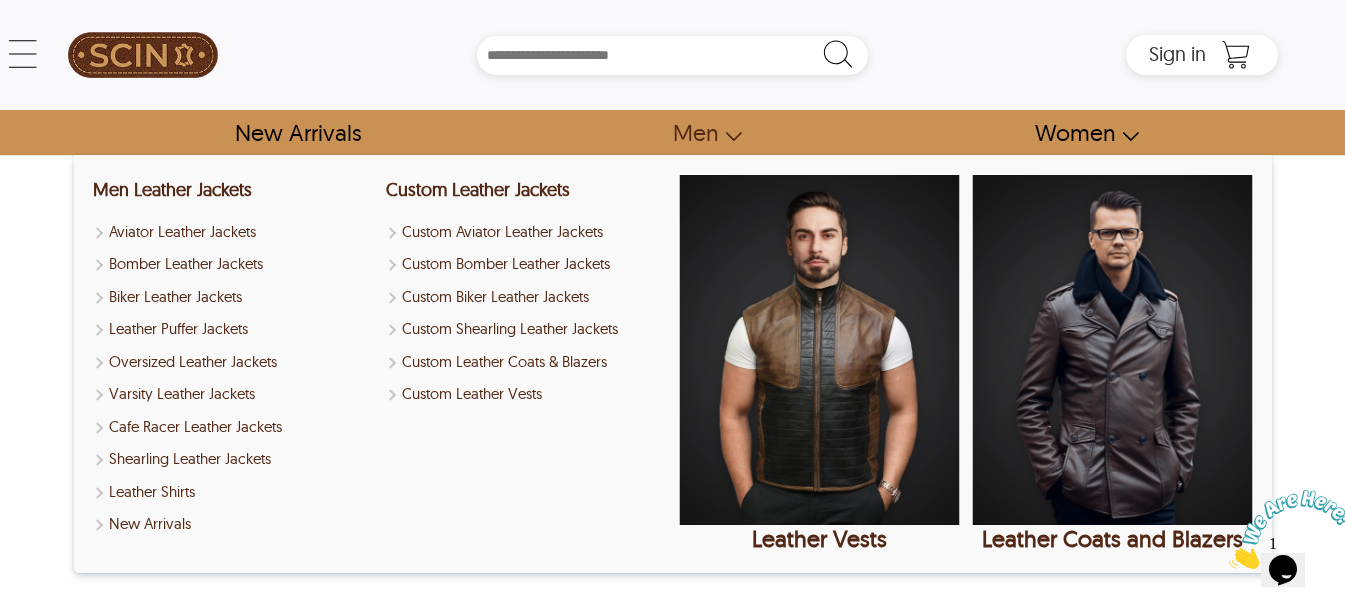 select on "********" 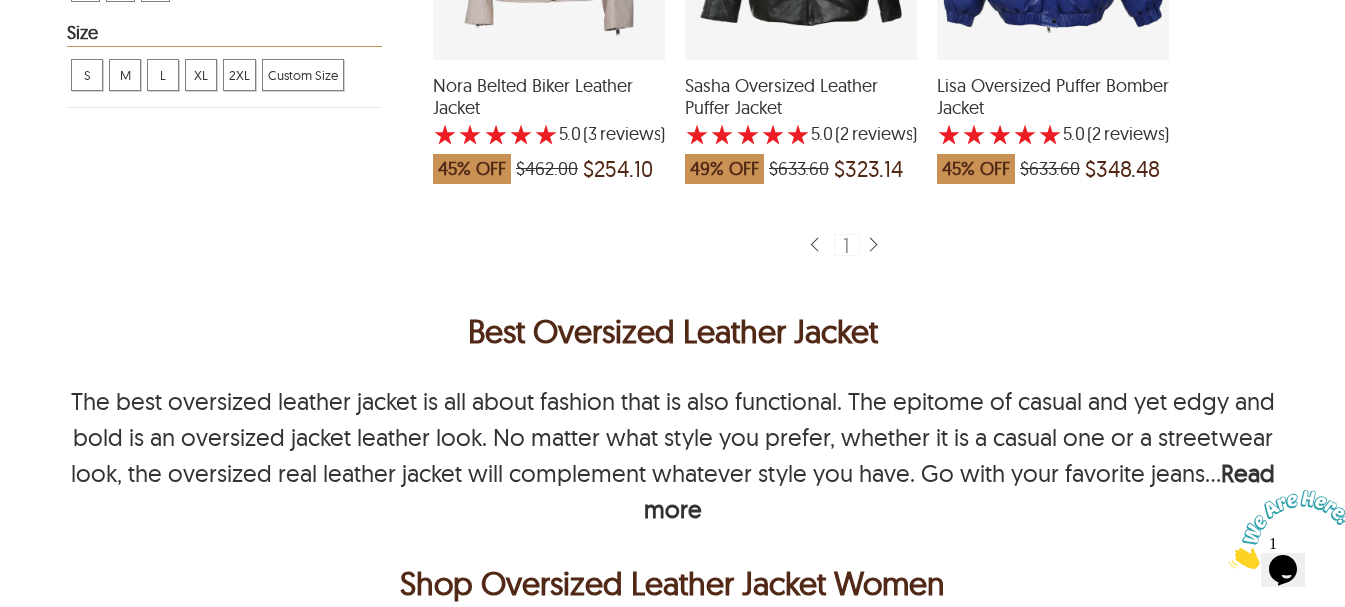 scroll, scrollTop: 333, scrollLeft: 0, axis: vertical 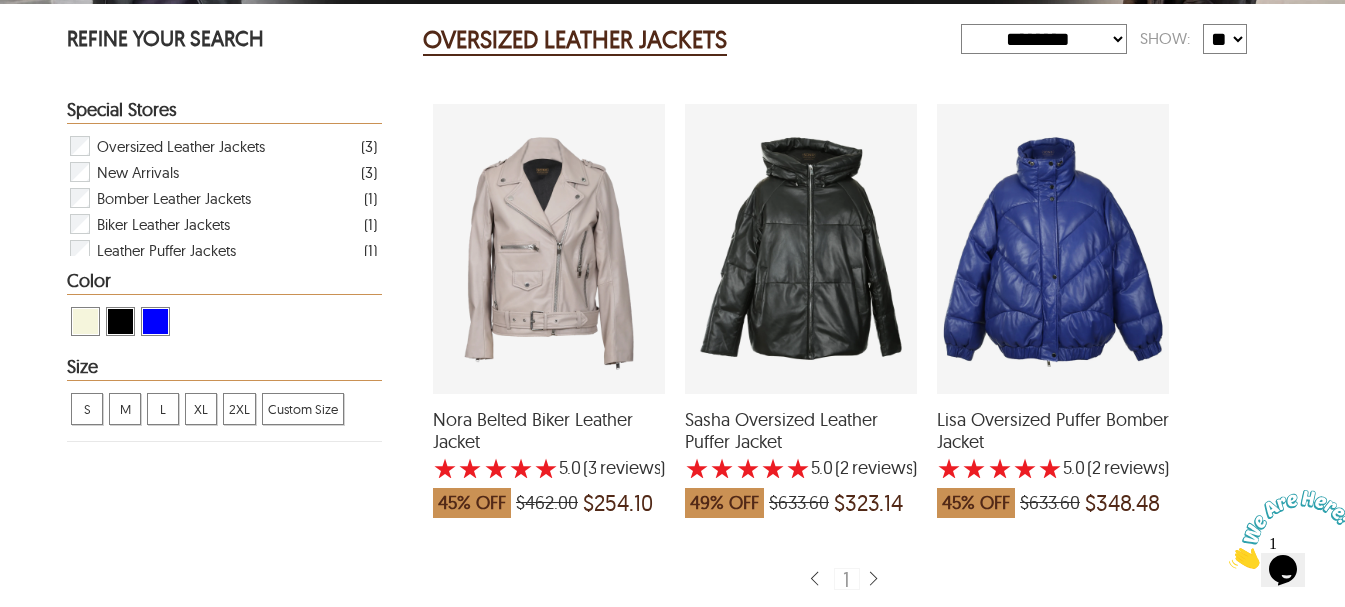 click at bounding box center [549, 249] 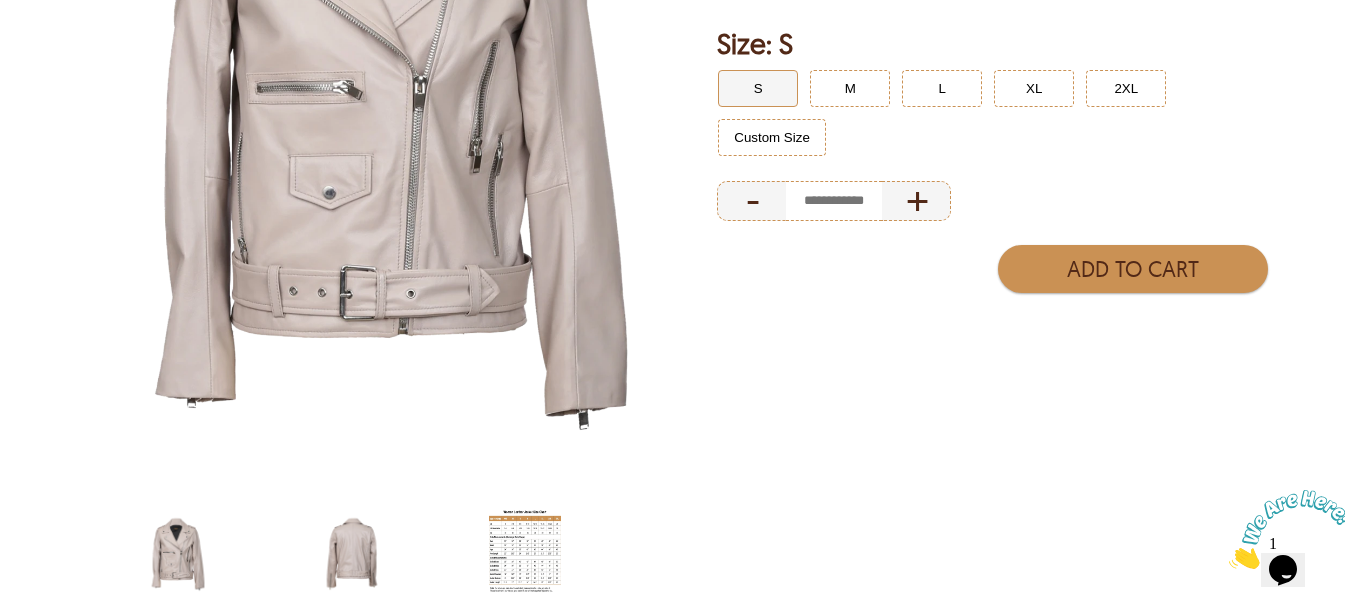 scroll, scrollTop: 0, scrollLeft: 0, axis: both 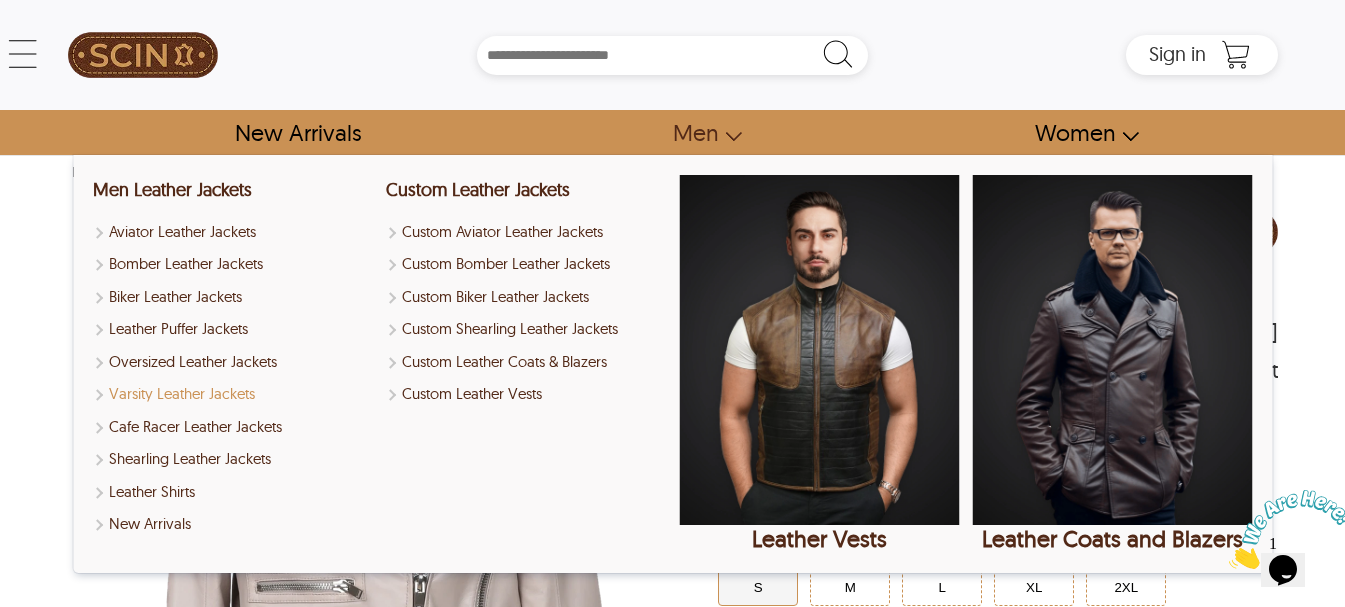 click on "Varsity Leather Jackets" at bounding box center [233, 394] 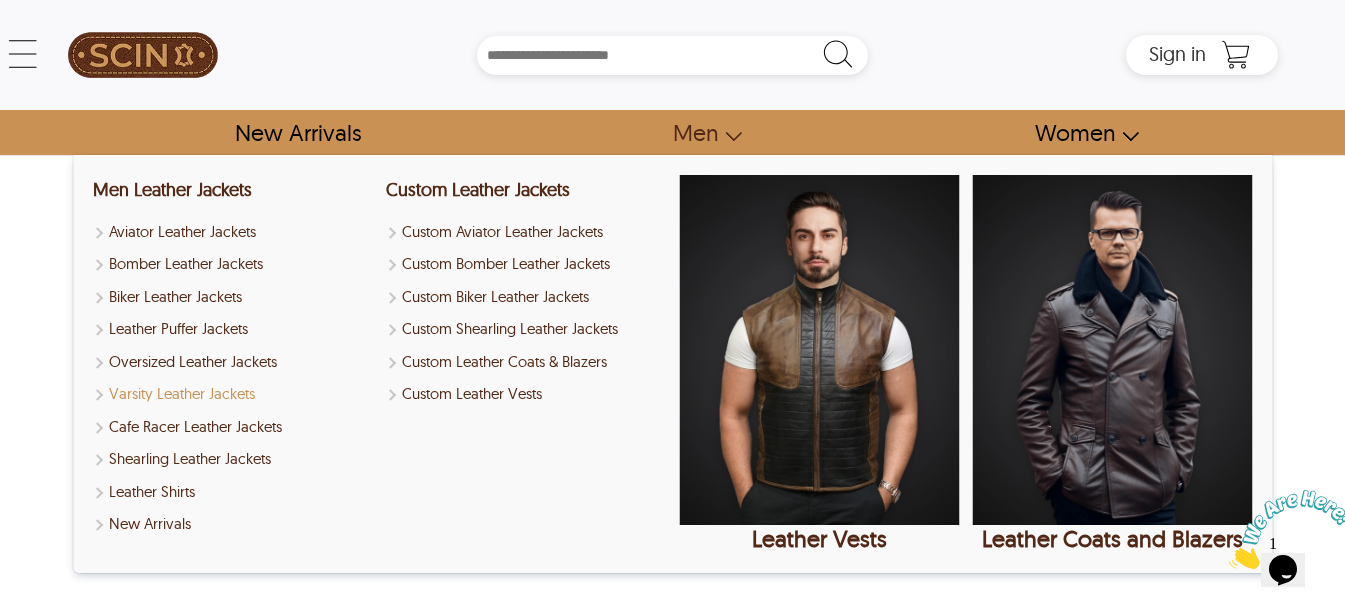 select on "********" 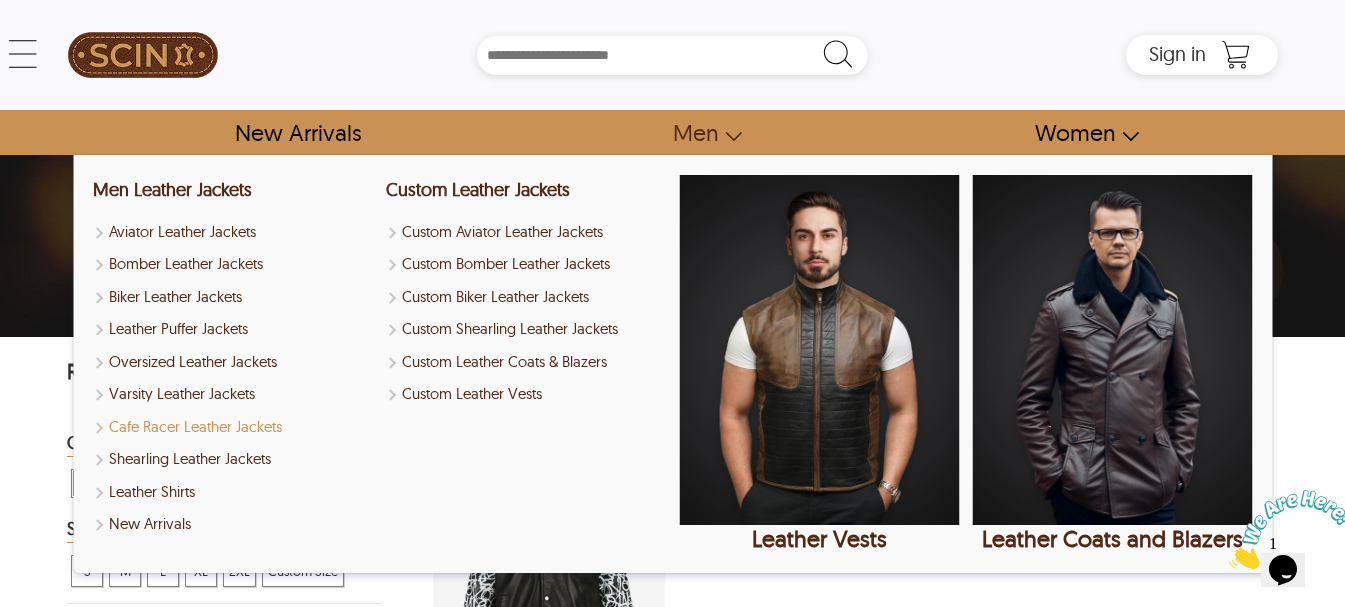 click on "Cafe Racer Leather Jackets" at bounding box center (233, 427) 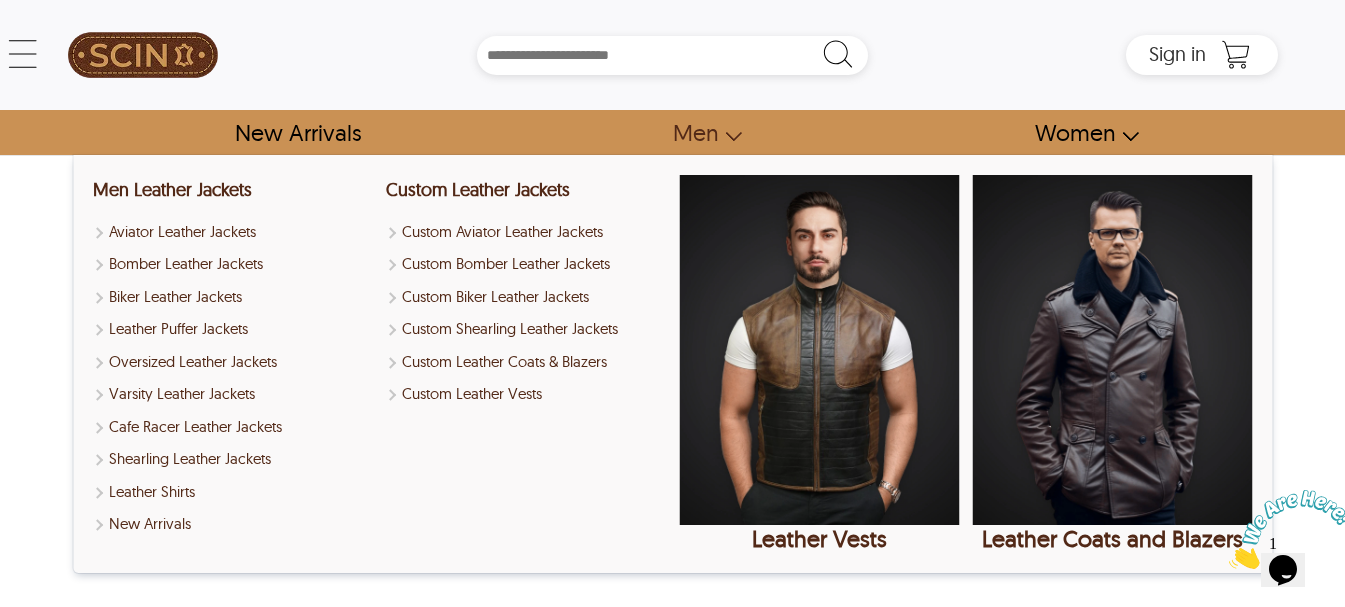 select on "********" 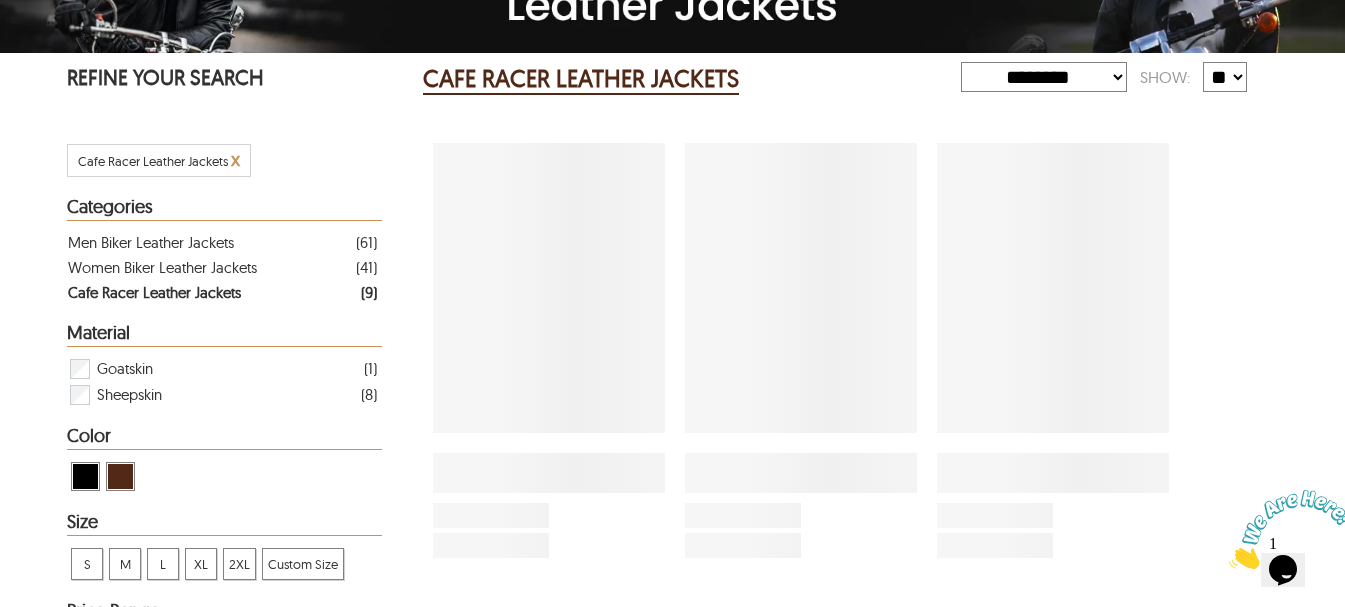 scroll, scrollTop: 333, scrollLeft: 0, axis: vertical 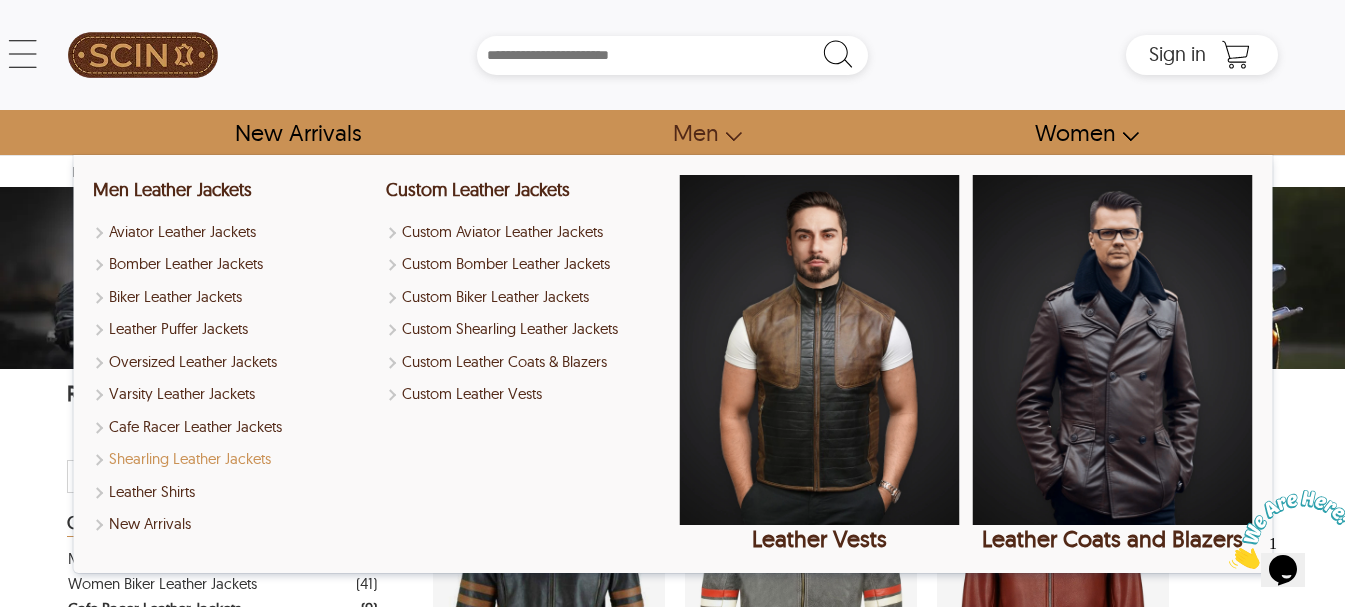 click on "Shearling Leather Jackets" at bounding box center [233, 459] 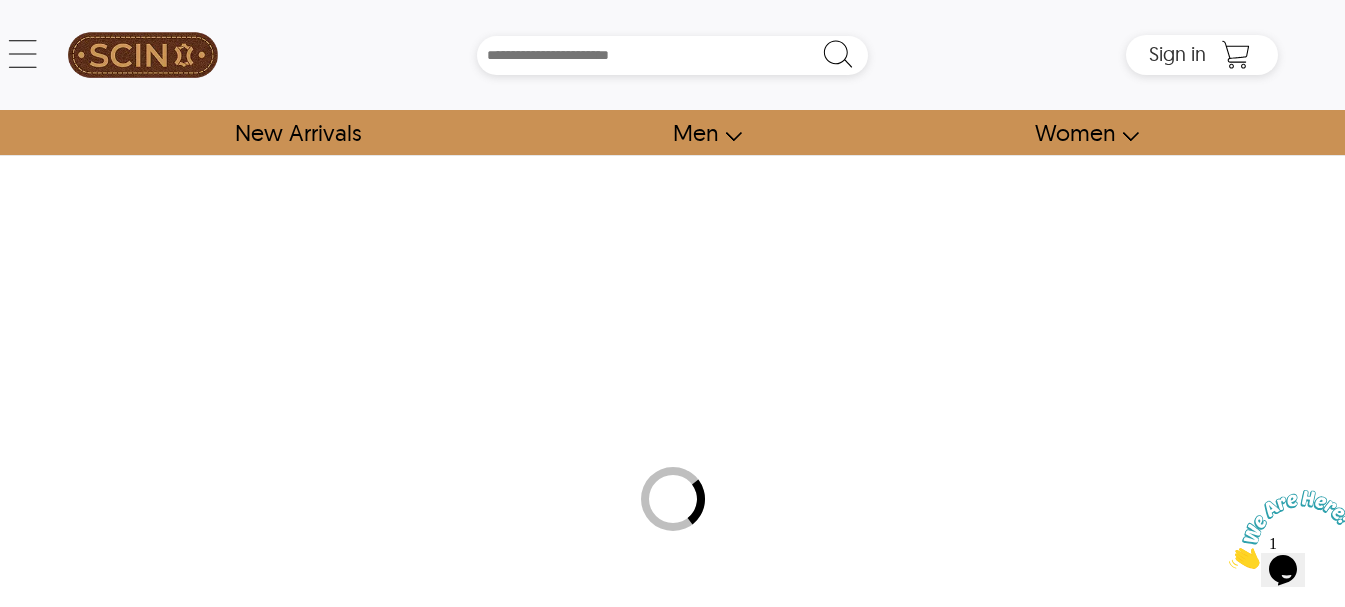 select on "********" 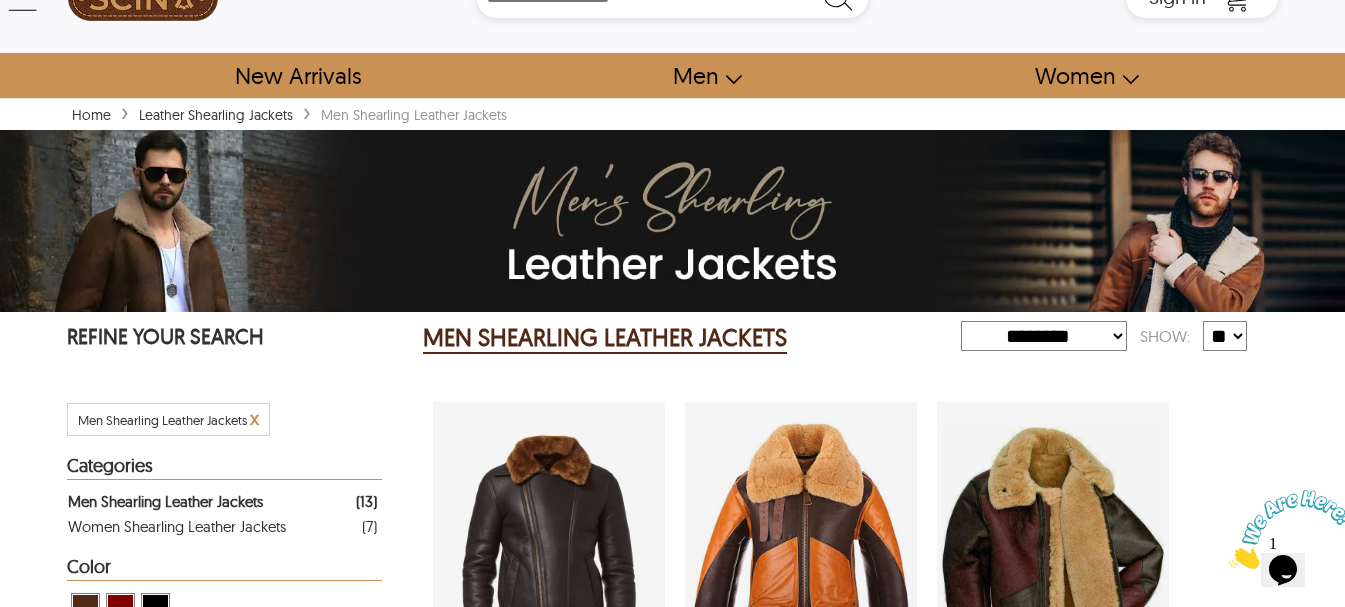 scroll, scrollTop: 0, scrollLeft: 0, axis: both 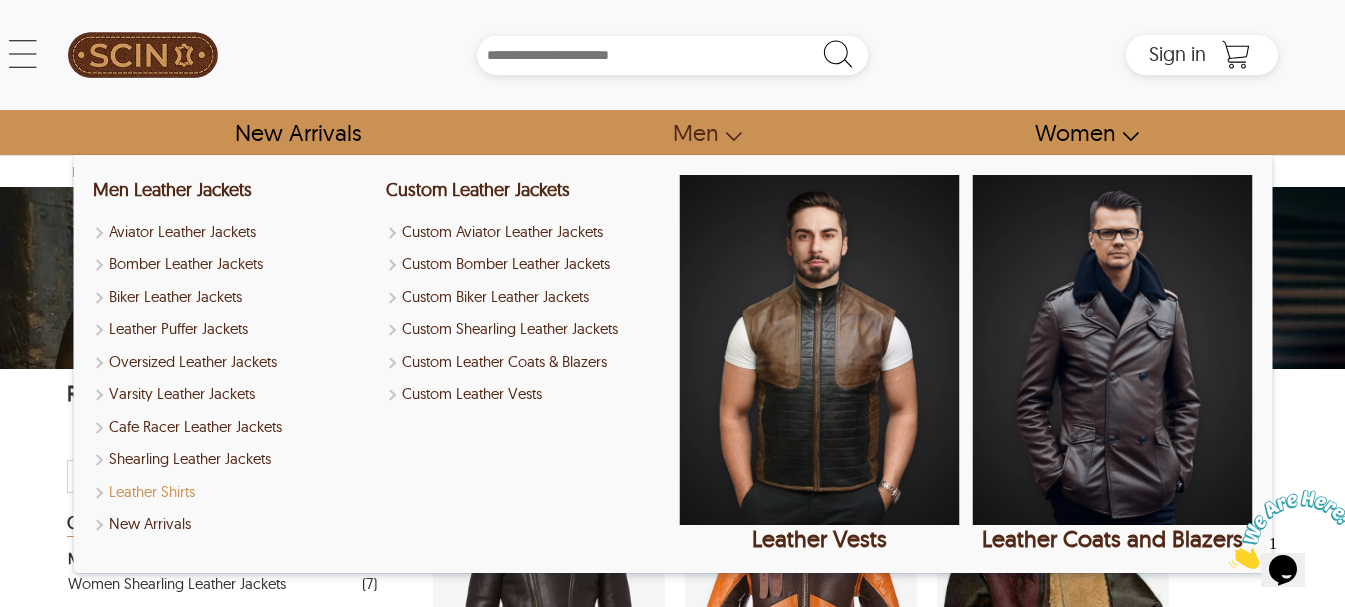 click on "Leather Shirts" at bounding box center [233, 492] 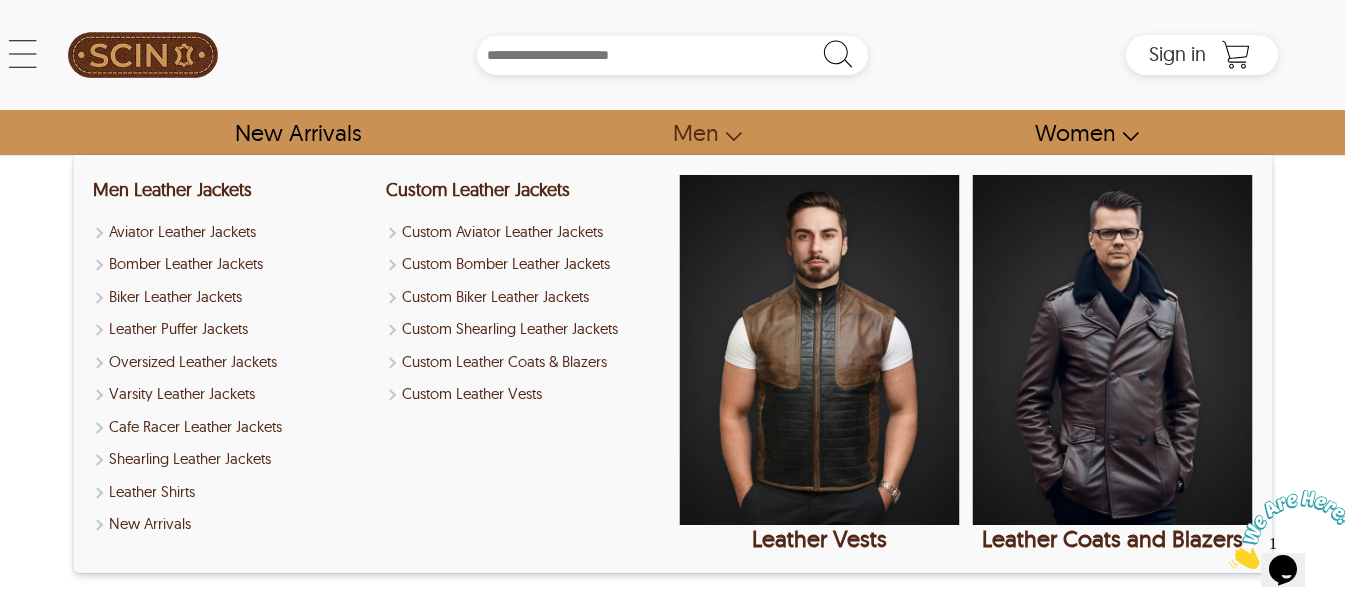 select on "********" 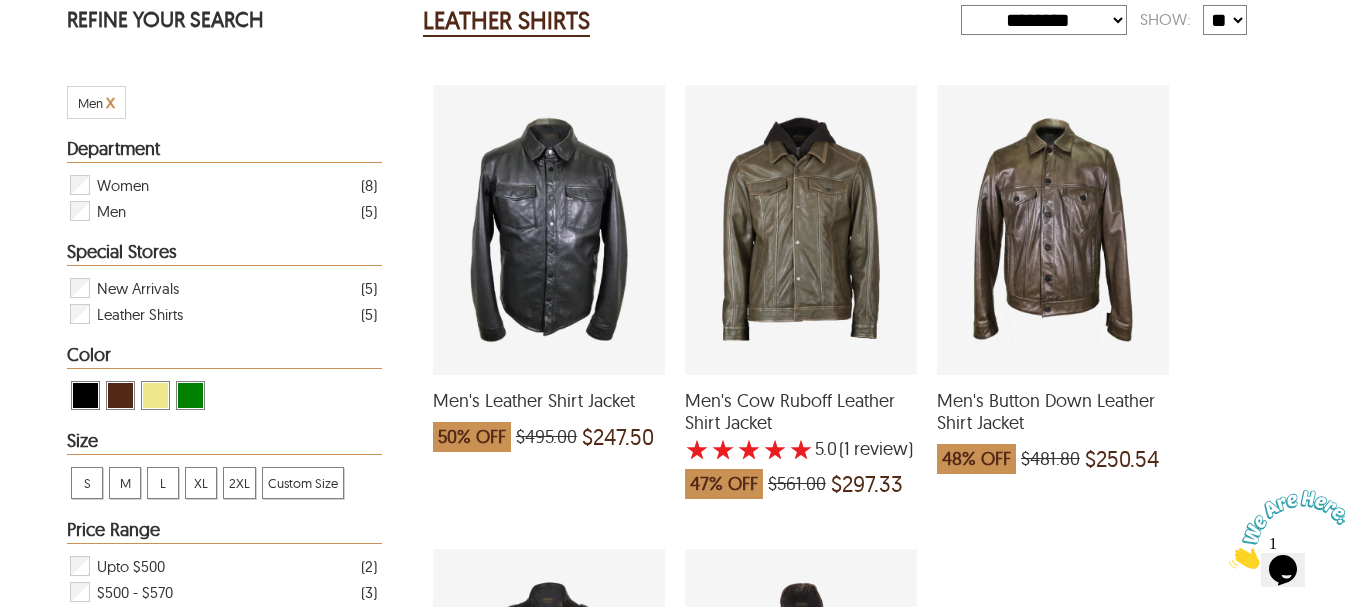 scroll, scrollTop: 333, scrollLeft: 0, axis: vertical 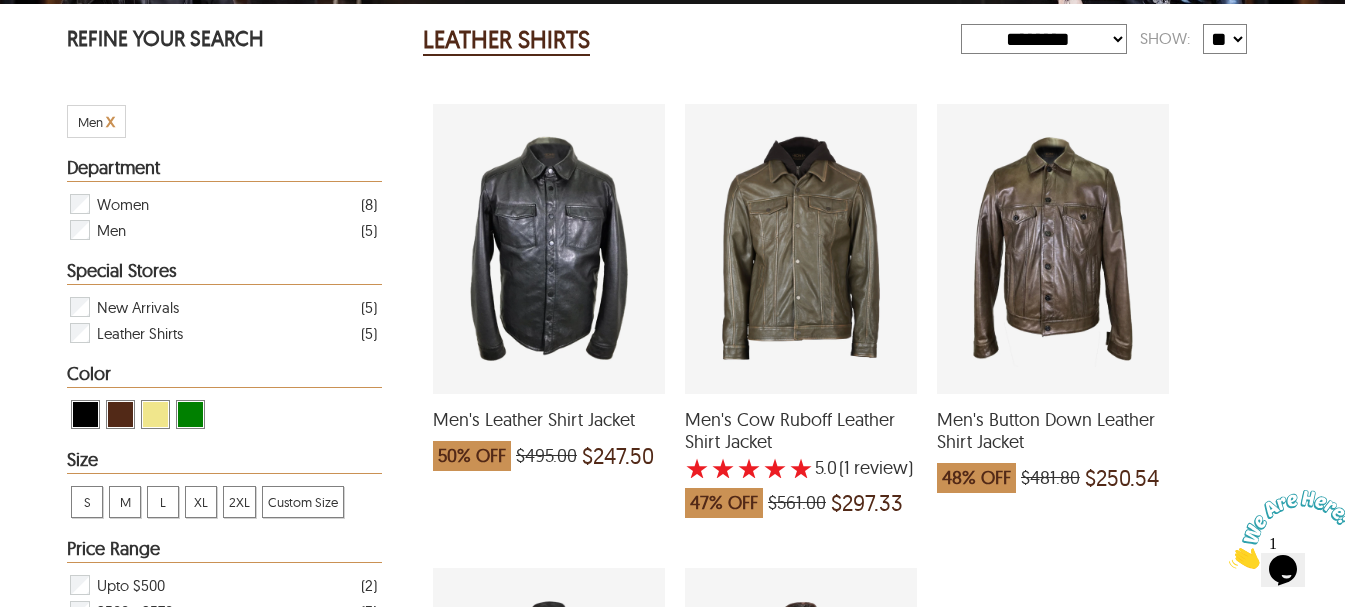 click at bounding box center (549, 249) 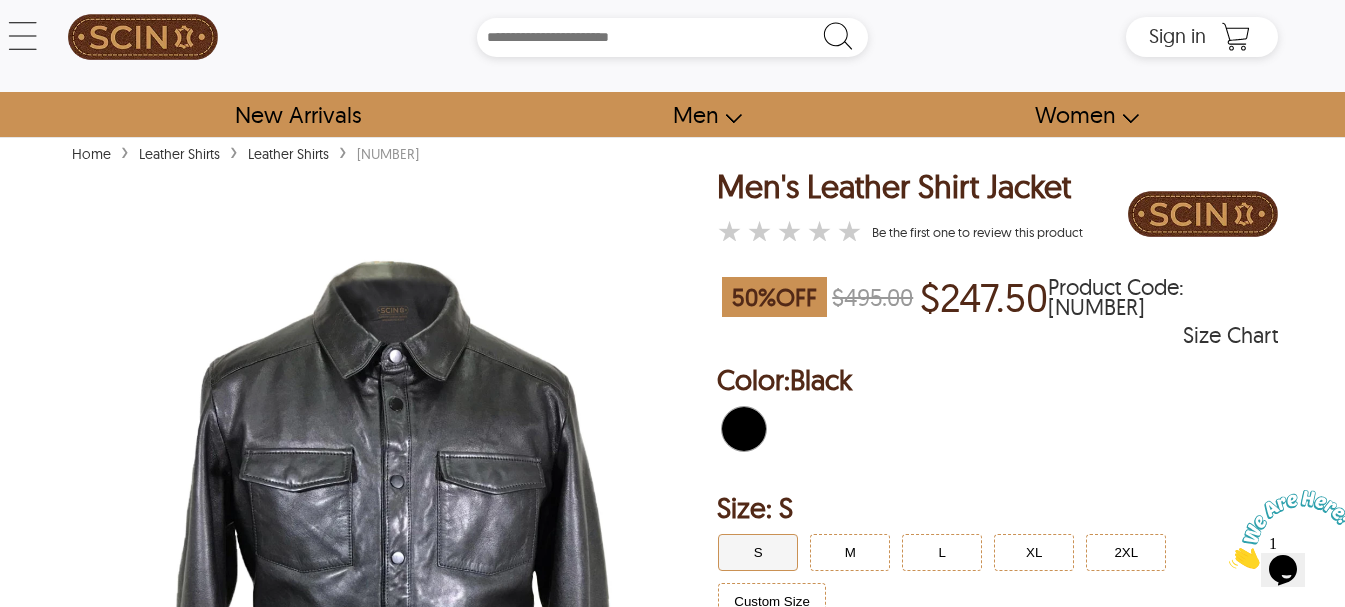 scroll, scrollTop: 0, scrollLeft: 0, axis: both 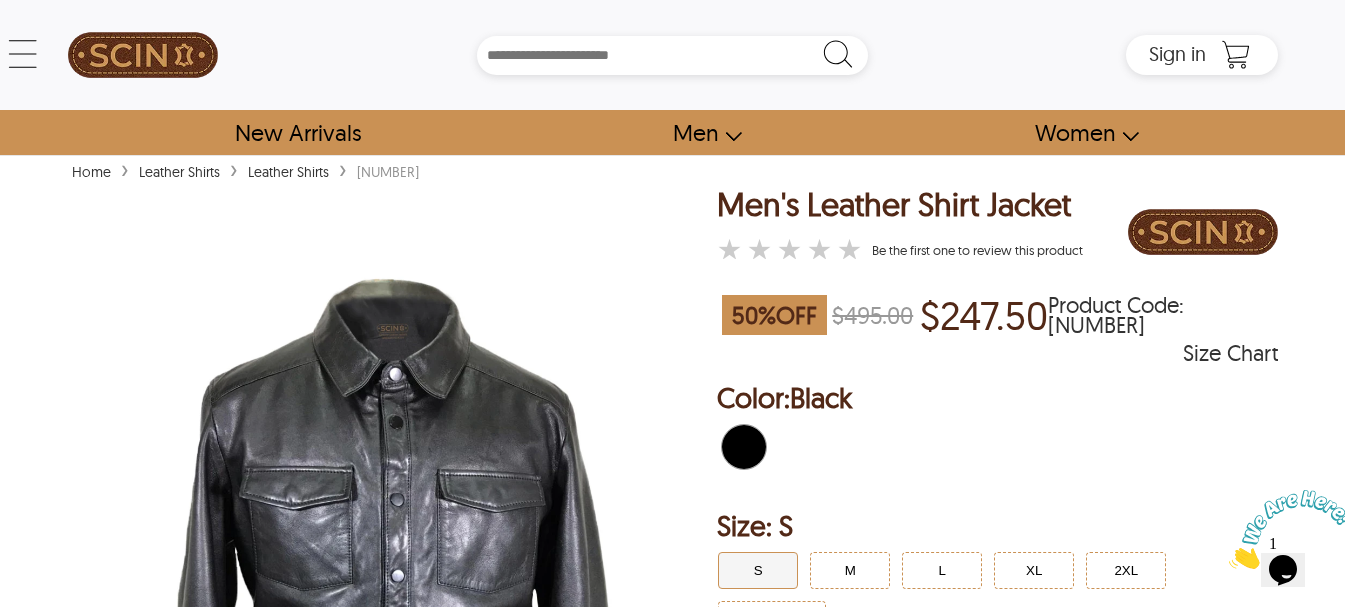 select on "********" 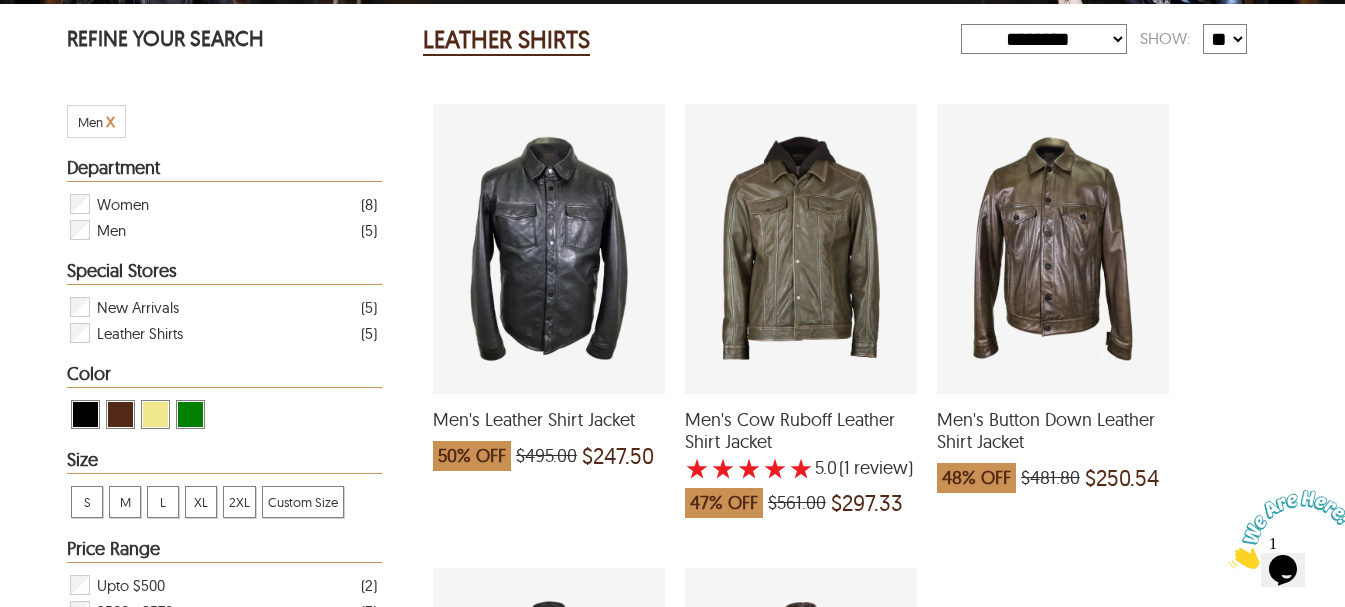 click at bounding box center [801, 249] 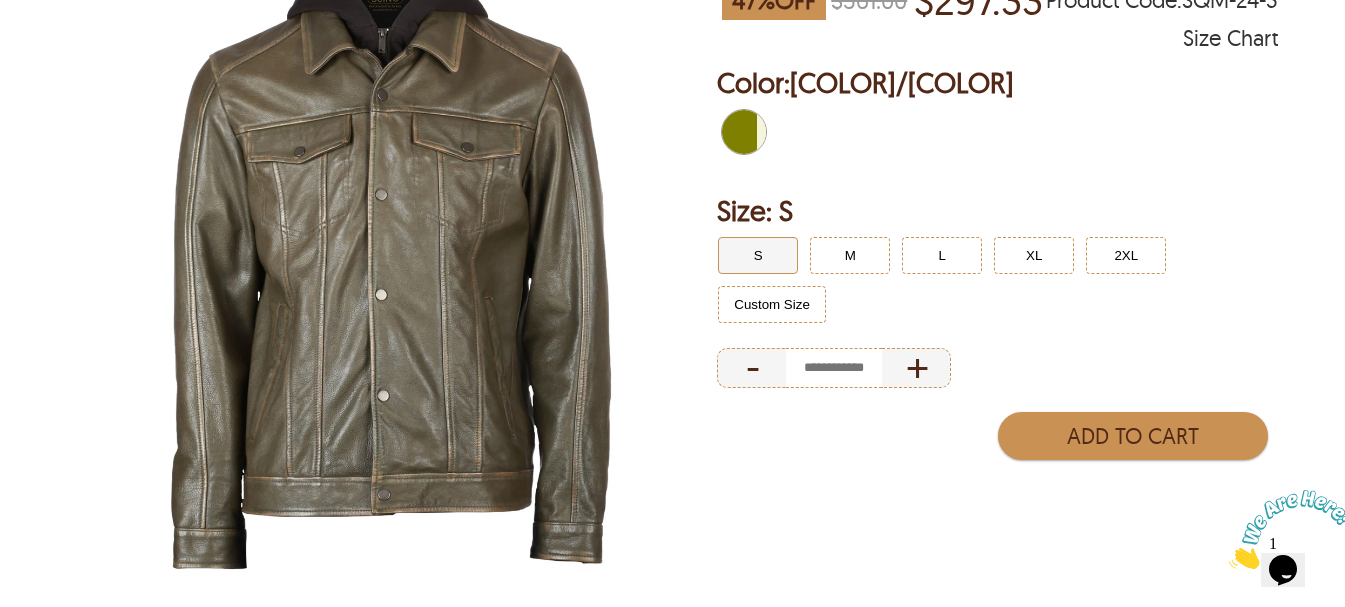 scroll, scrollTop: 0, scrollLeft: 0, axis: both 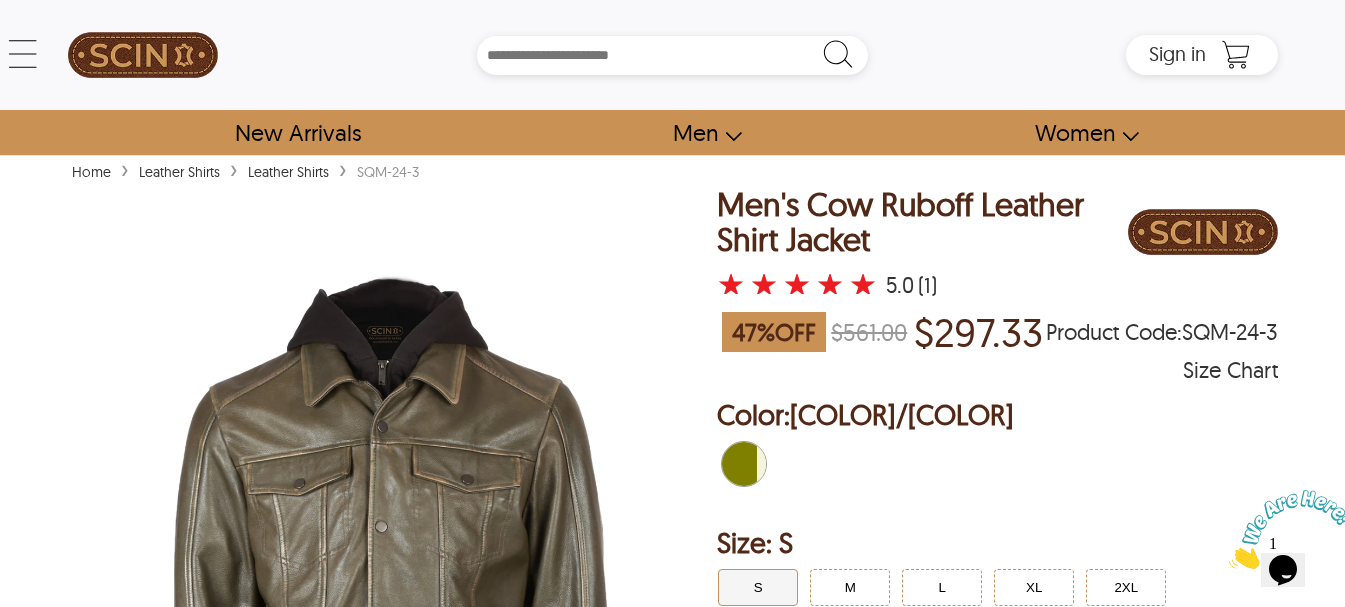 select on "********" 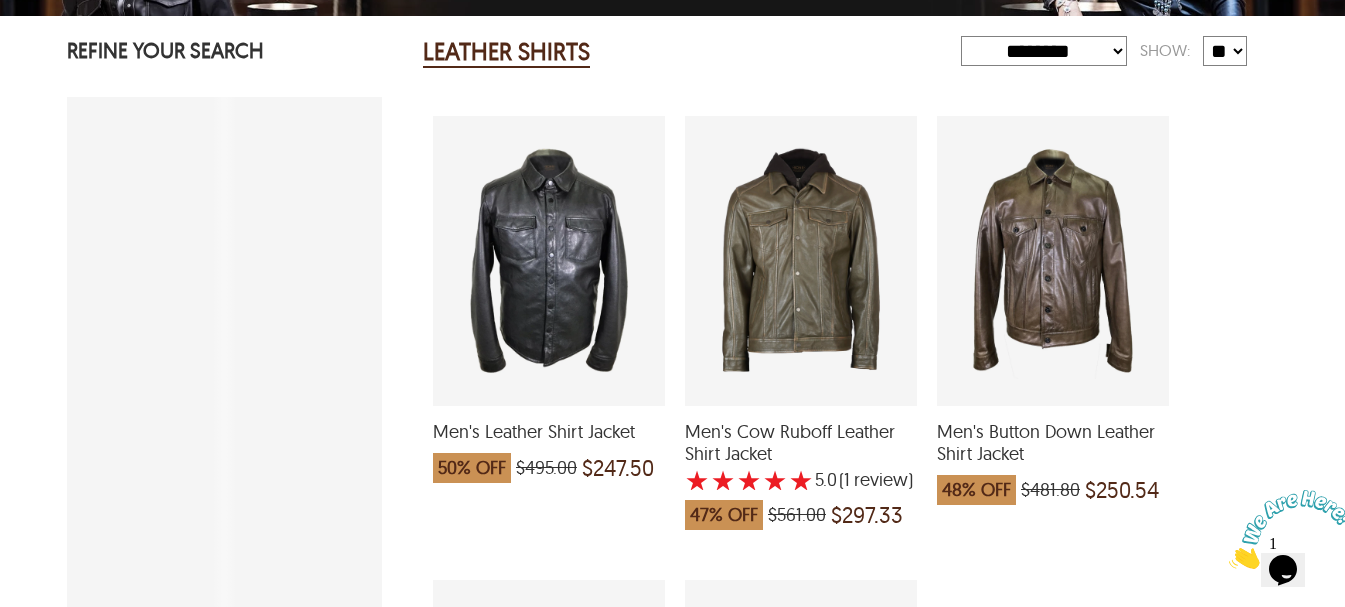scroll, scrollTop: 333, scrollLeft: 0, axis: vertical 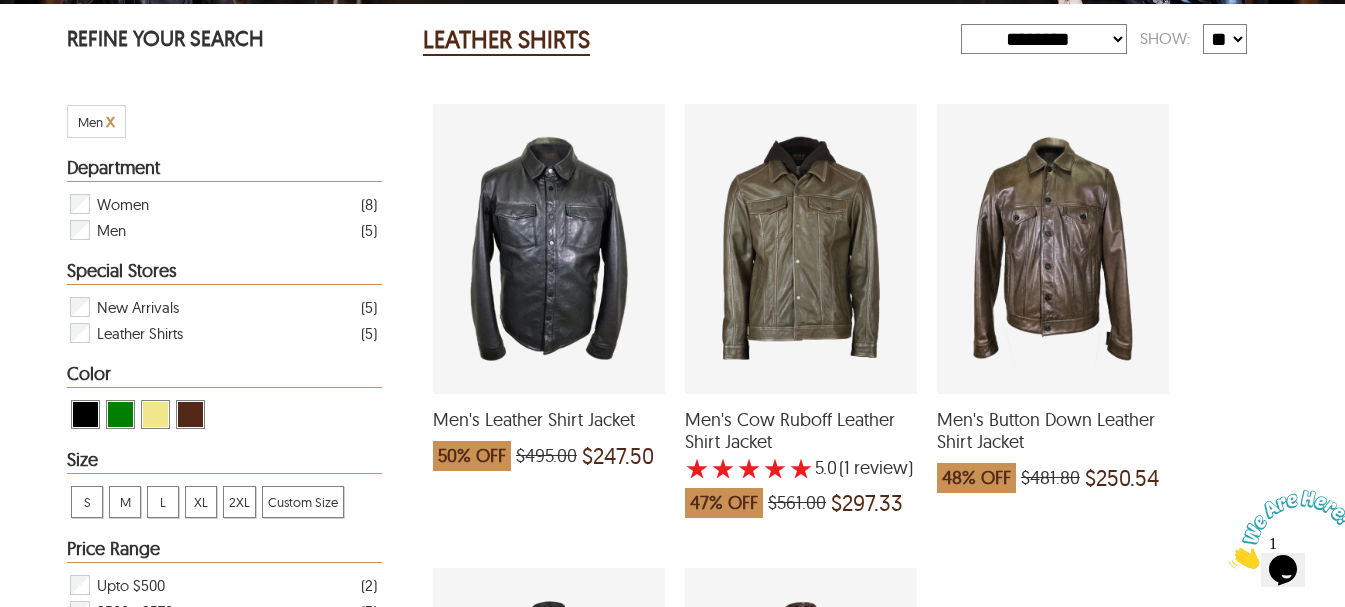 click at bounding box center [1053, 249] 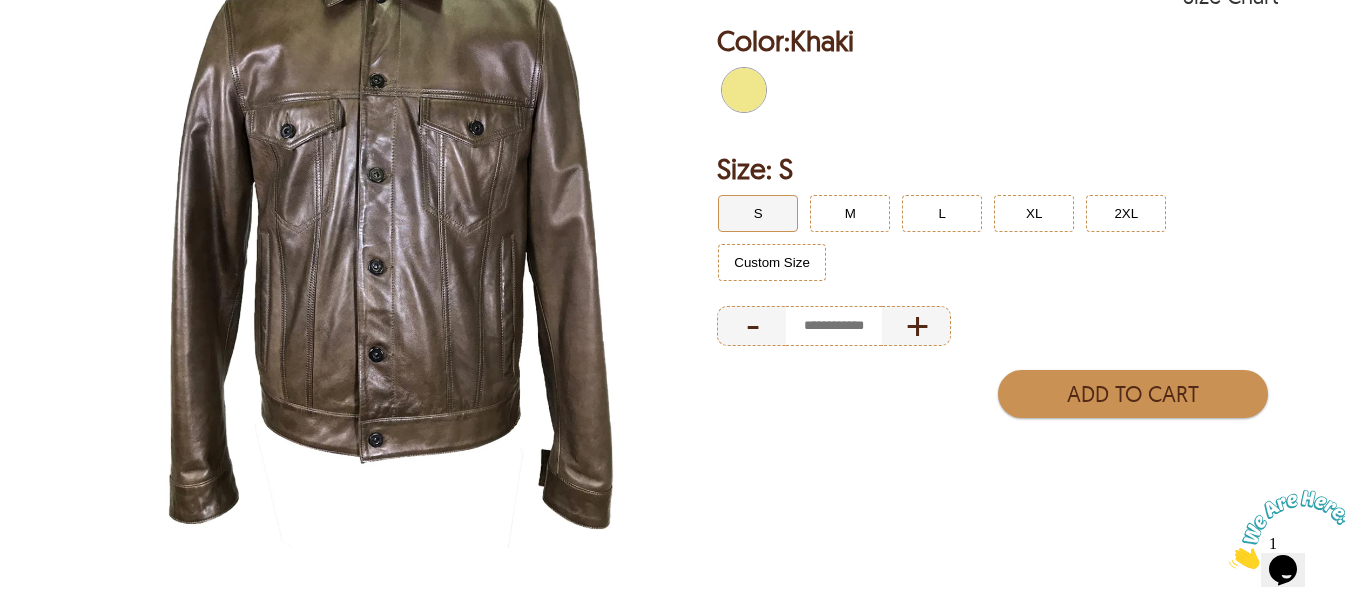 scroll, scrollTop: 667, scrollLeft: 0, axis: vertical 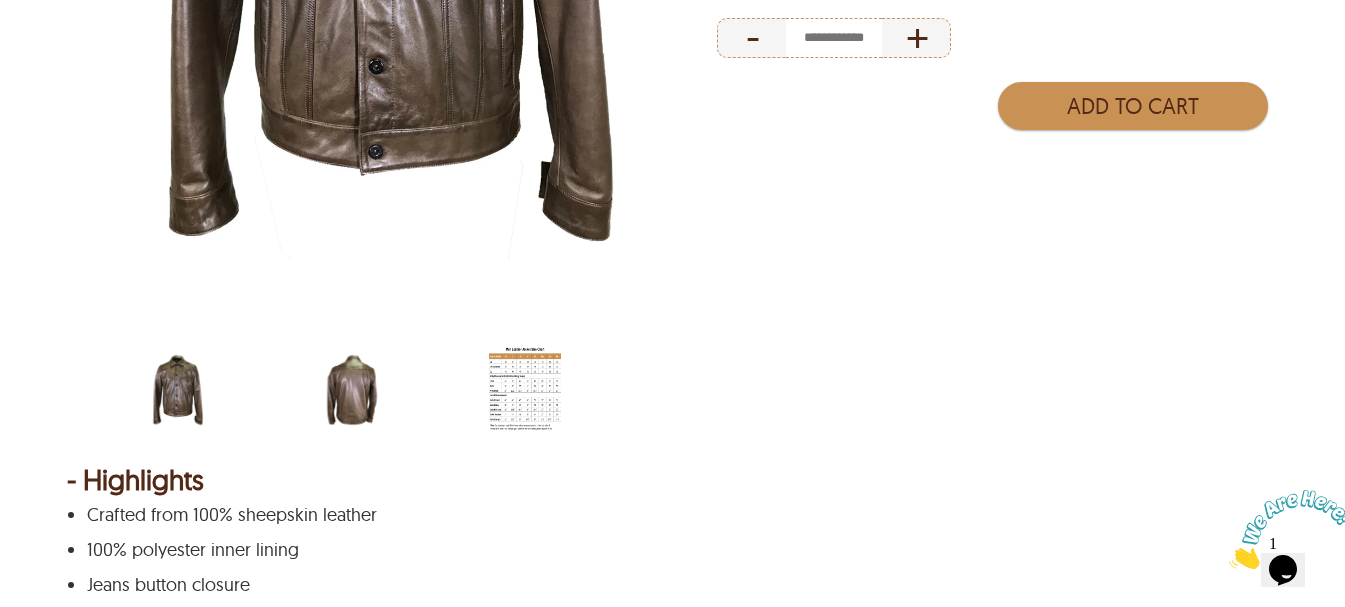 select on "********" 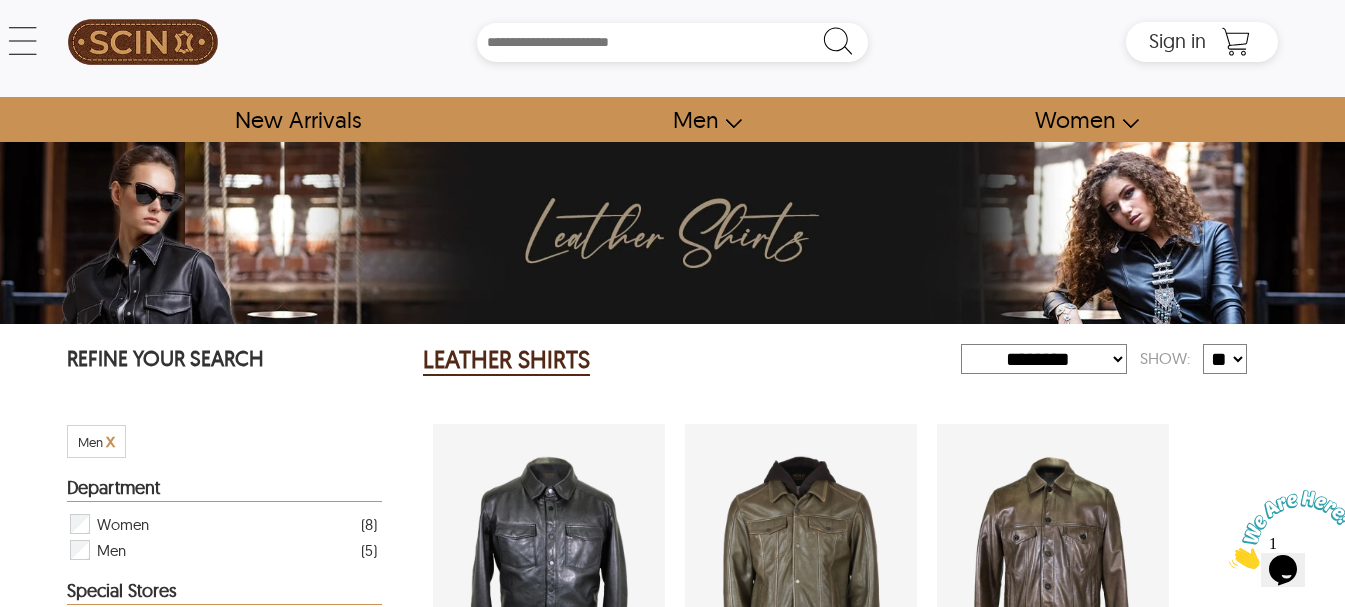 scroll, scrollTop: 0, scrollLeft: 0, axis: both 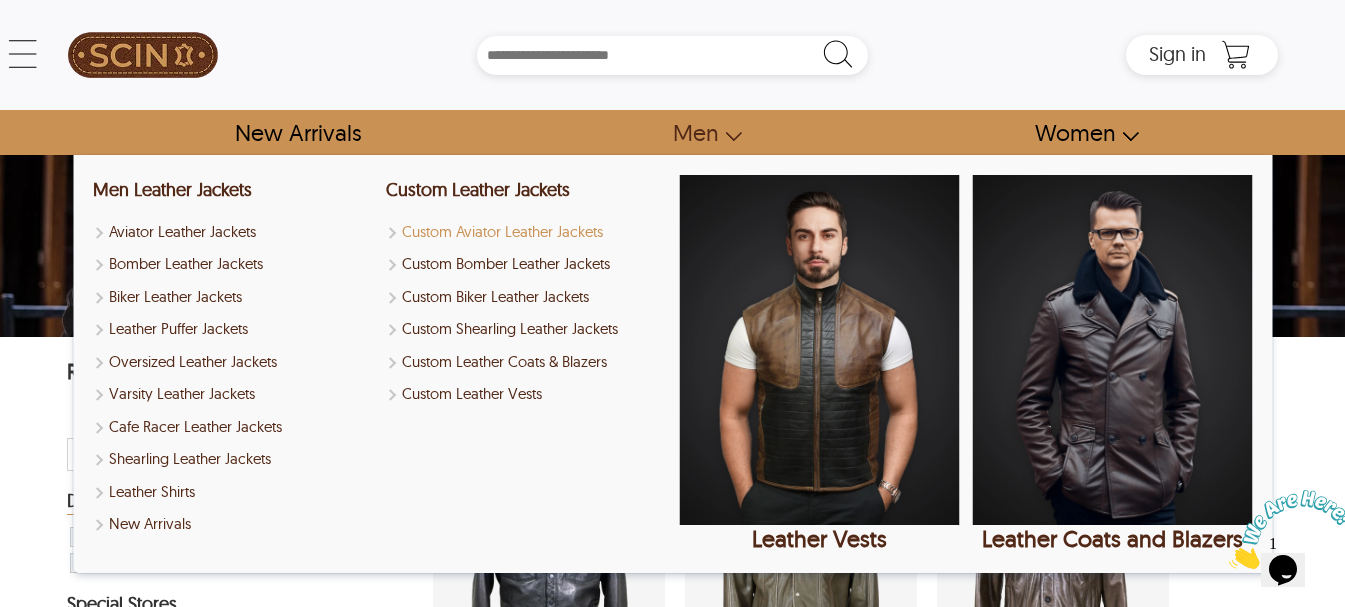 click on "Custom Aviator Leather Jackets" at bounding box center (526, 232) 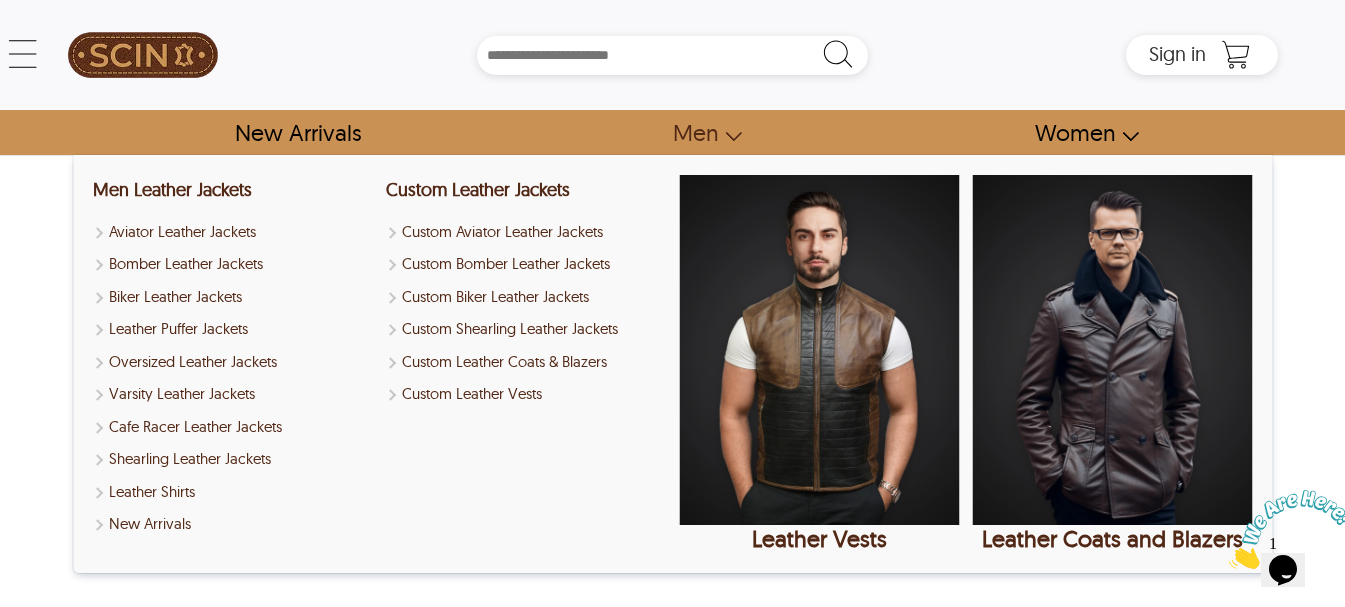 select on "********" 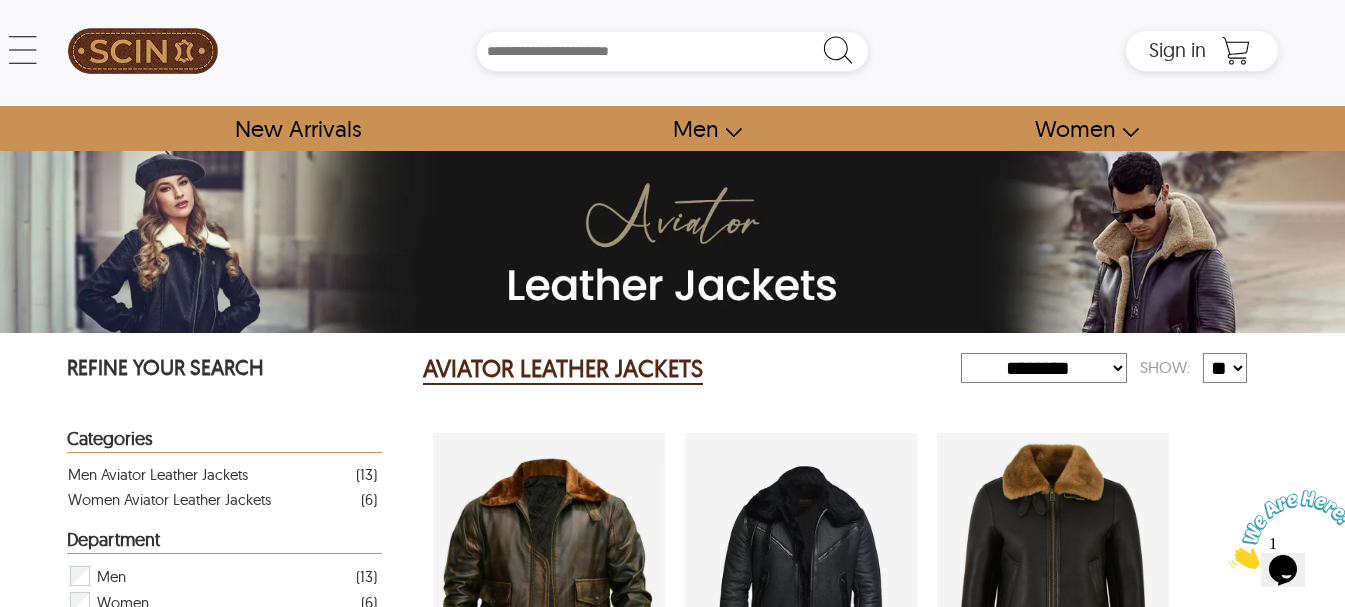 scroll, scrollTop: 0, scrollLeft: 0, axis: both 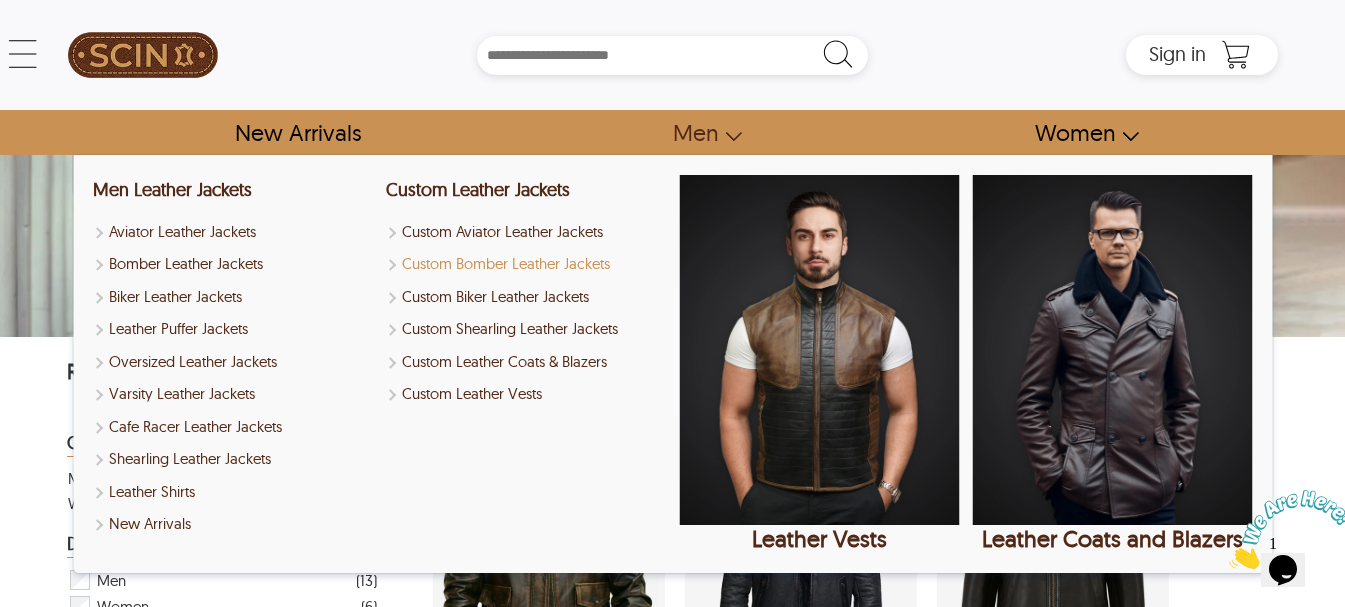click on "Custom Bomber Leather Jackets" at bounding box center [526, 264] 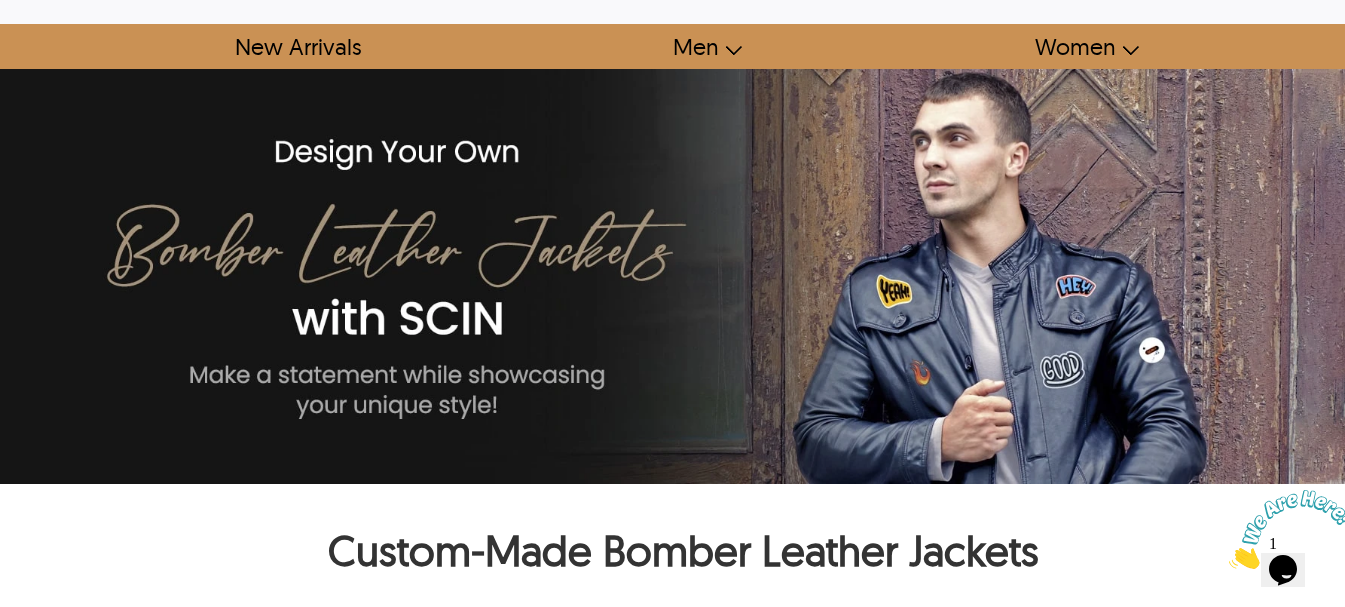 scroll, scrollTop: 0, scrollLeft: 0, axis: both 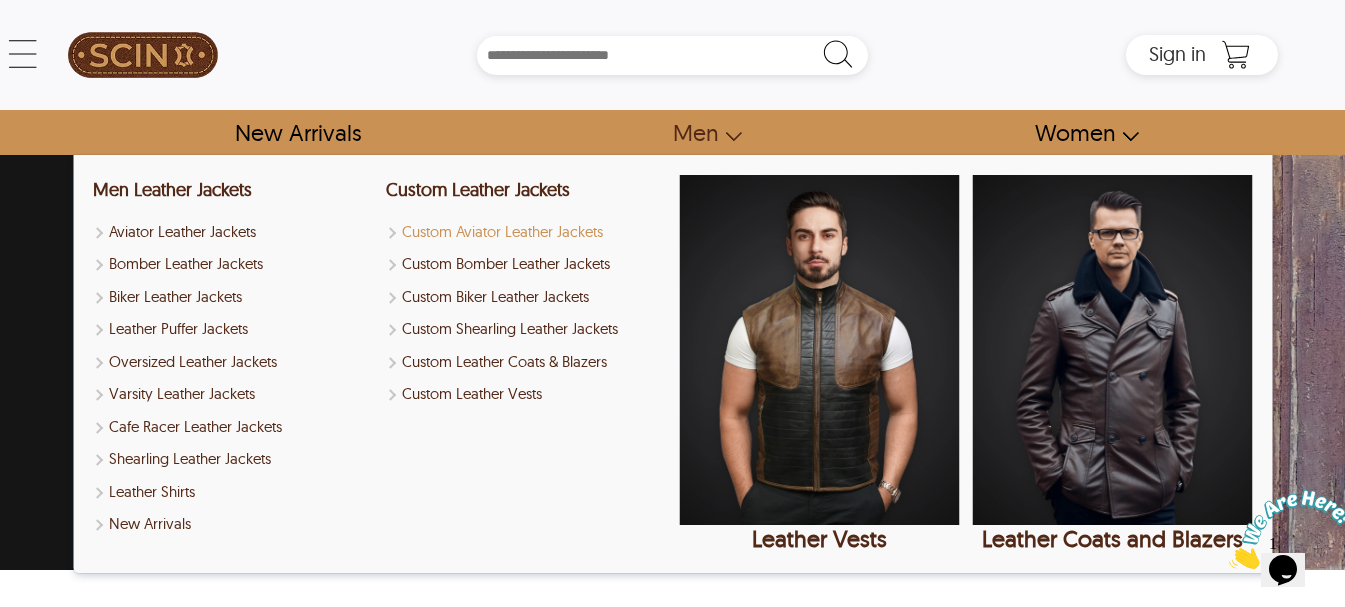 click on "Custom Aviator Leather Jackets" at bounding box center [526, 232] 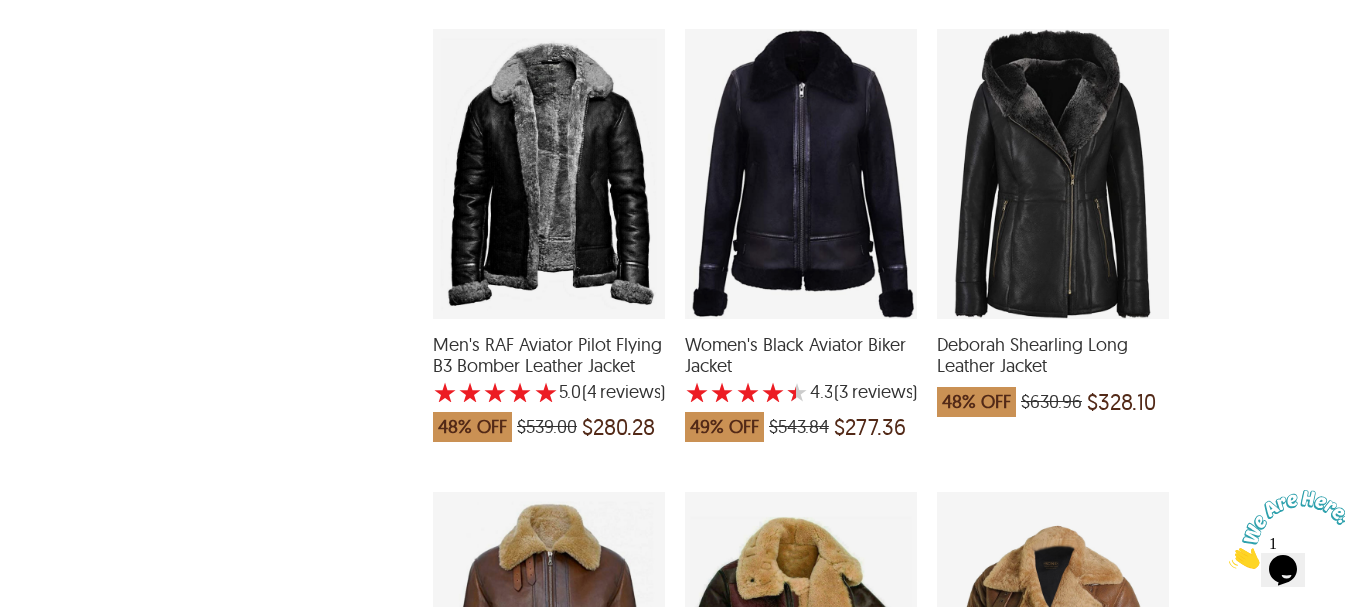 scroll, scrollTop: 0, scrollLeft: 0, axis: both 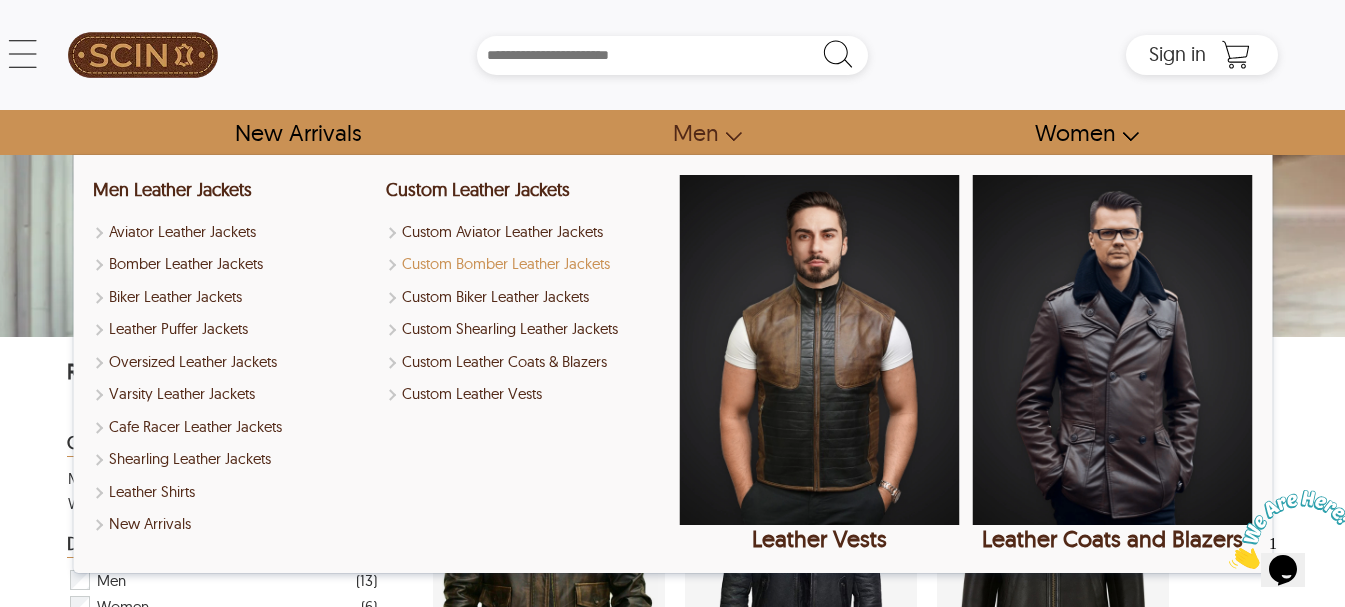 click on "Custom Bomber Leather Jackets" at bounding box center (526, 264) 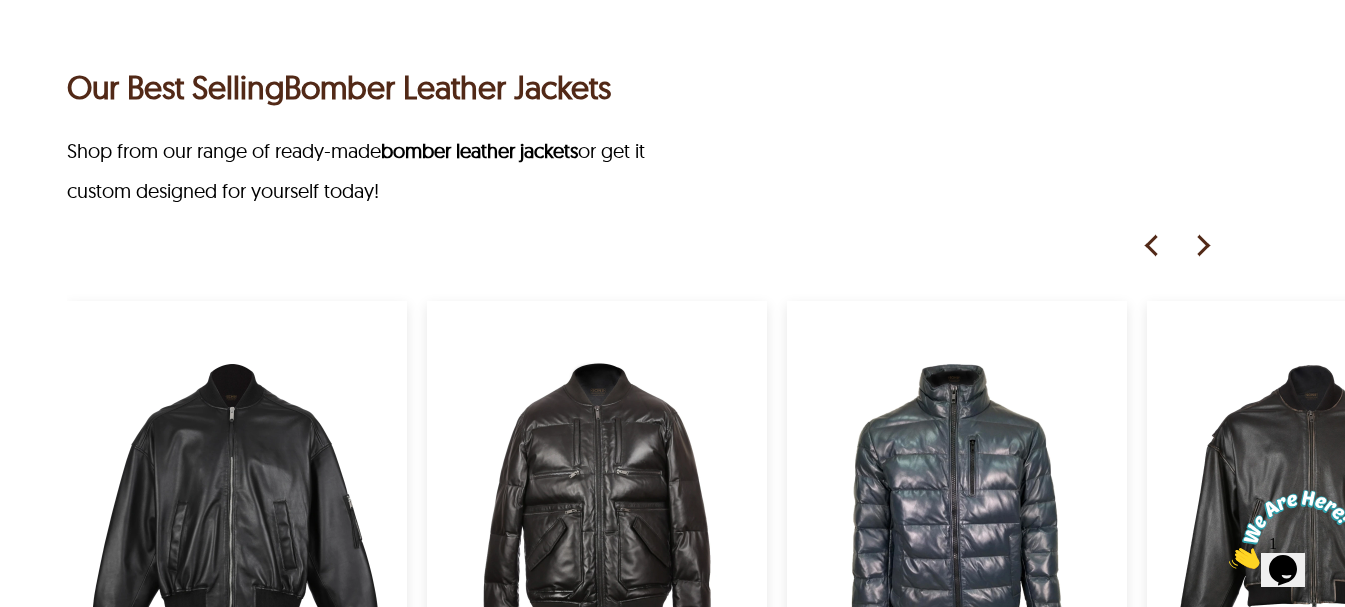 scroll, scrollTop: 1122, scrollLeft: 0, axis: vertical 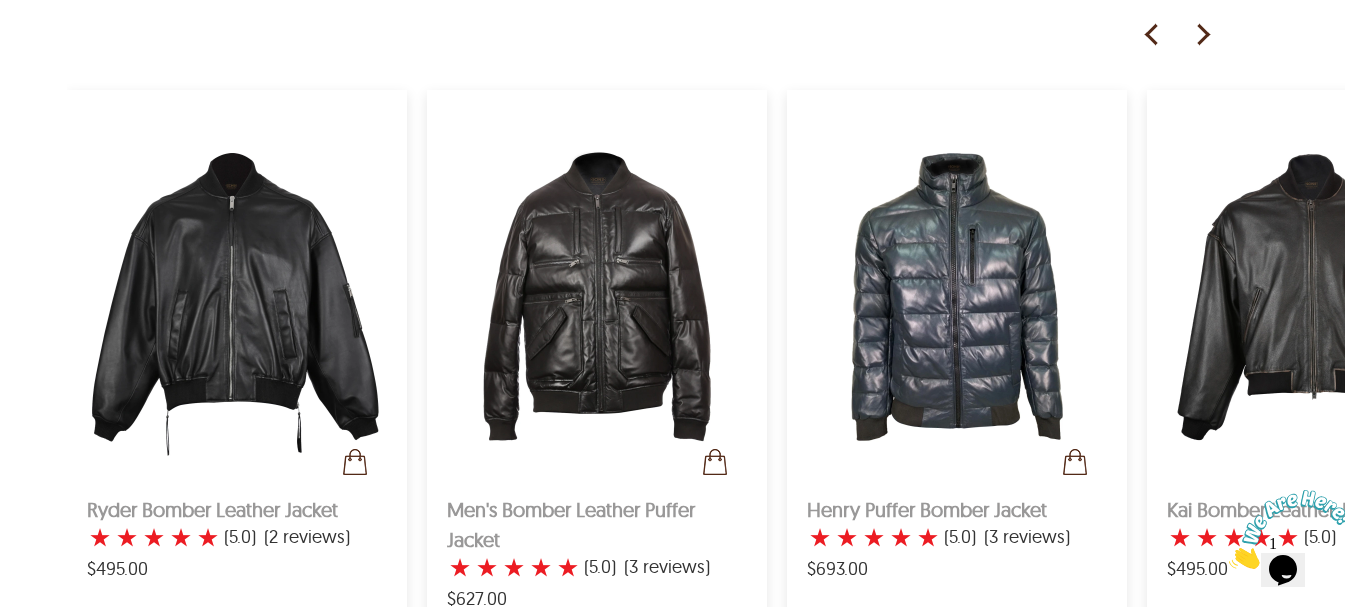 click at bounding box center (1202, 35) 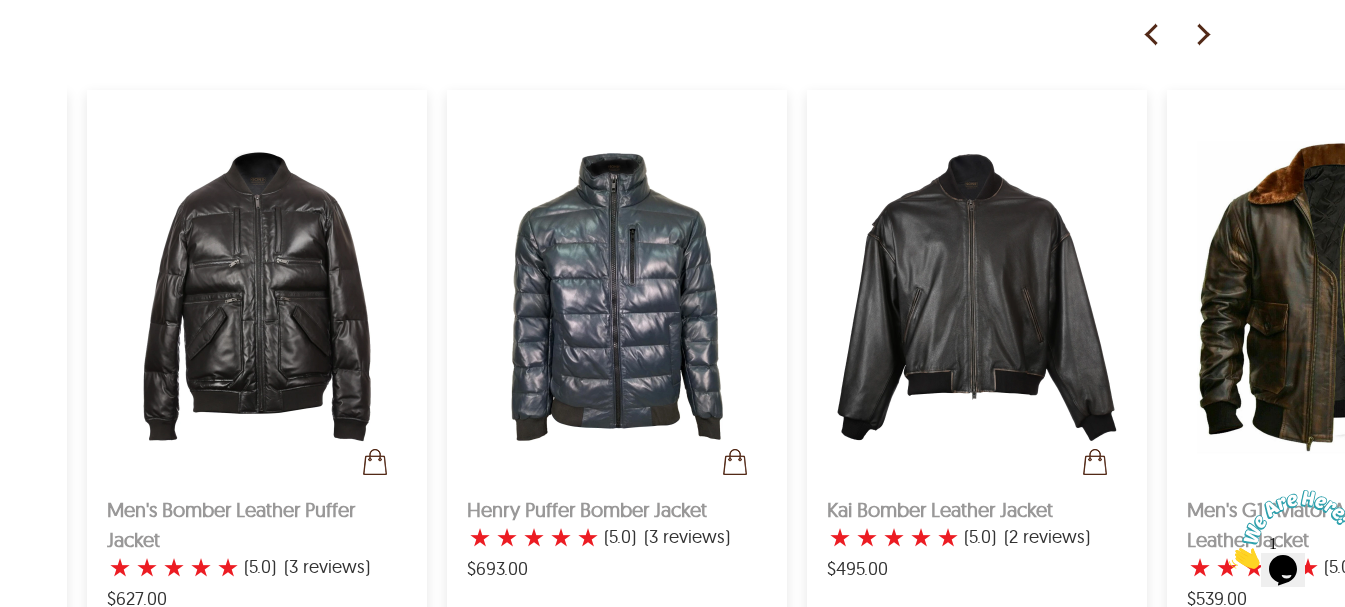 click at bounding box center (1202, 35) 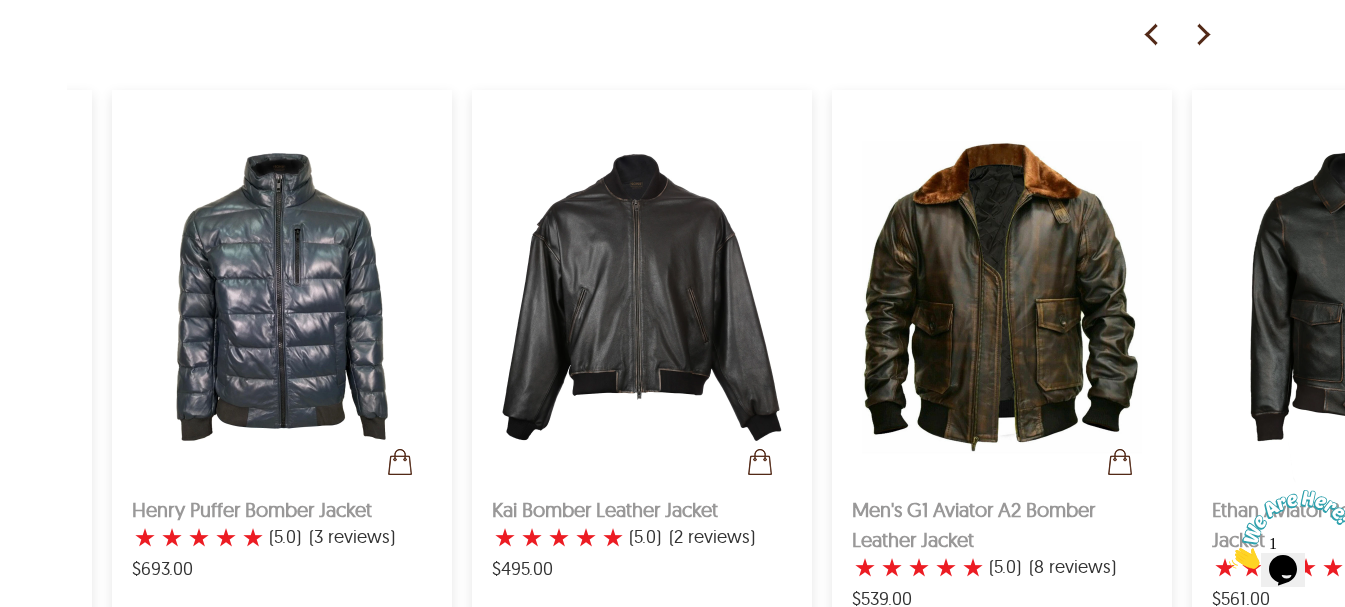 scroll, scrollTop: 0, scrollLeft: 680, axis: horizontal 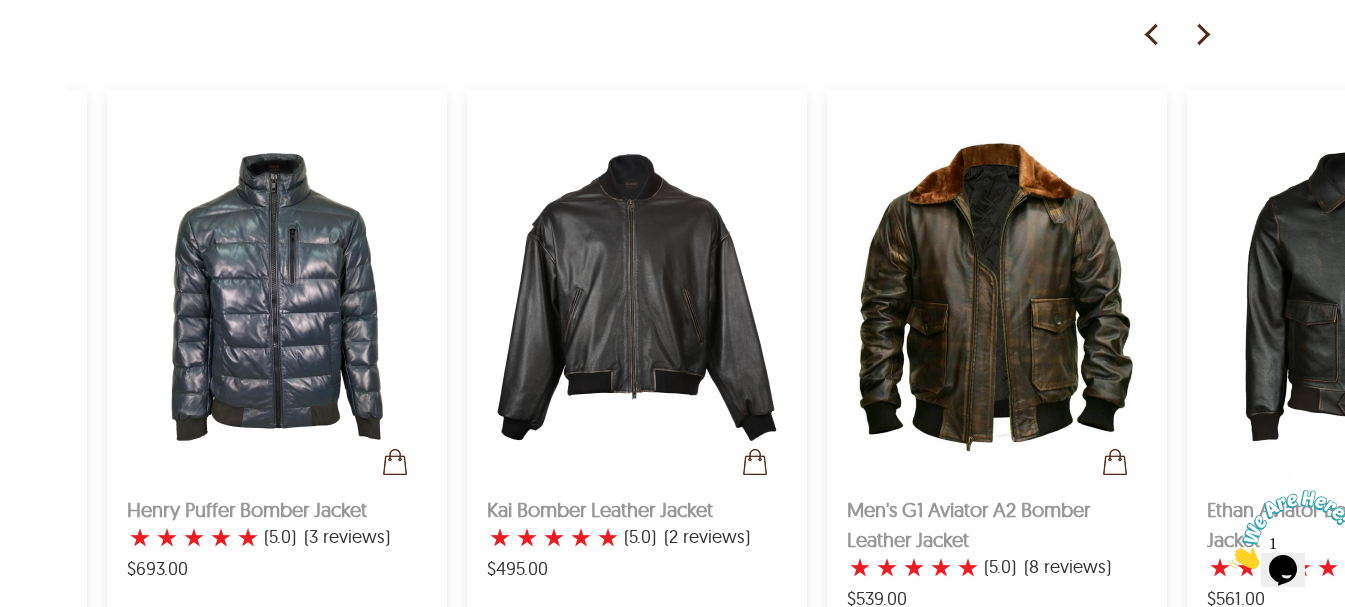click at bounding box center [1202, 35] 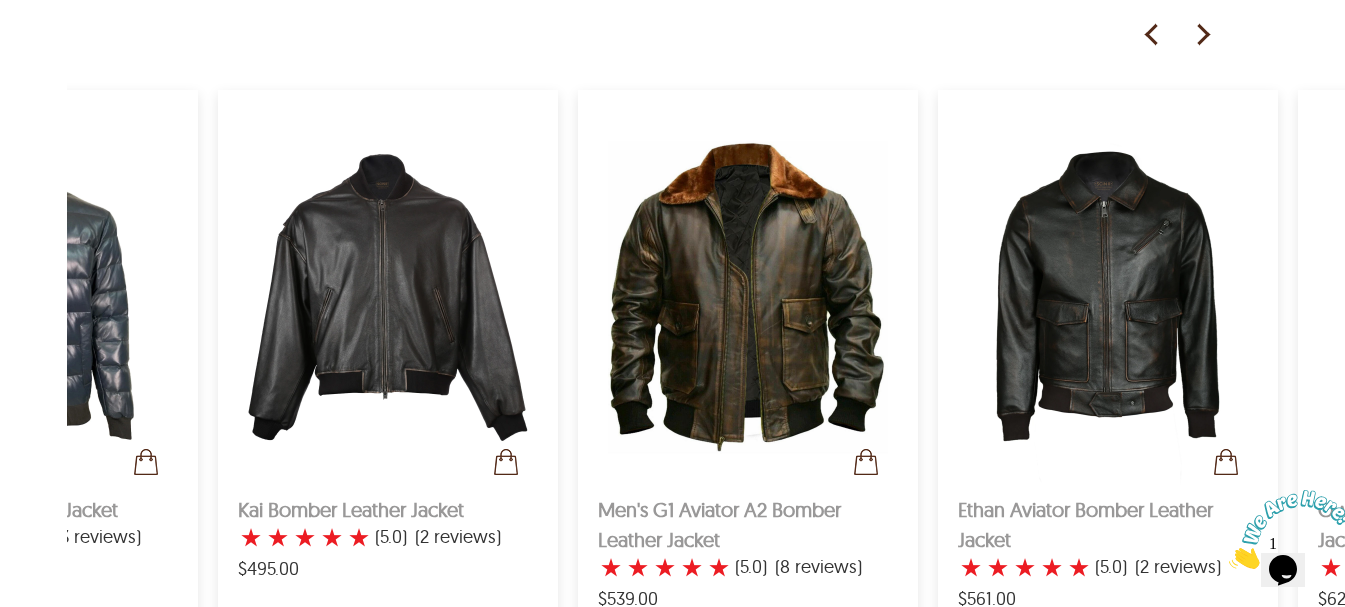 scroll, scrollTop: 0, scrollLeft: 1020, axis: horizontal 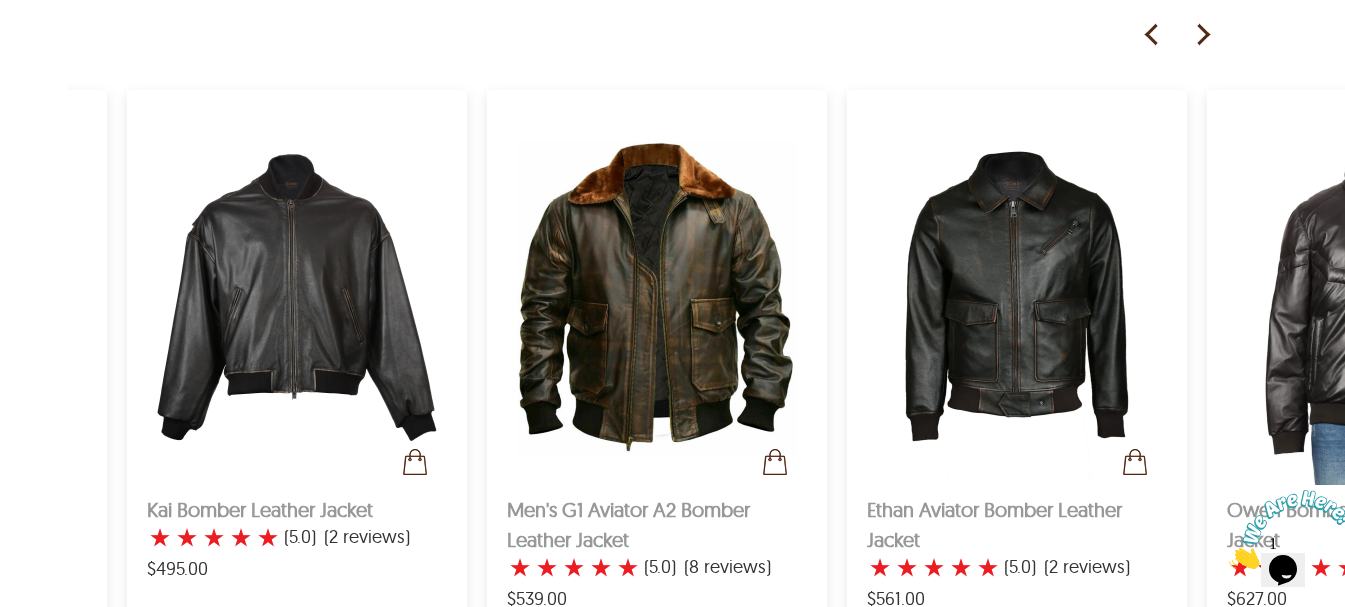 click at bounding box center (1202, 35) 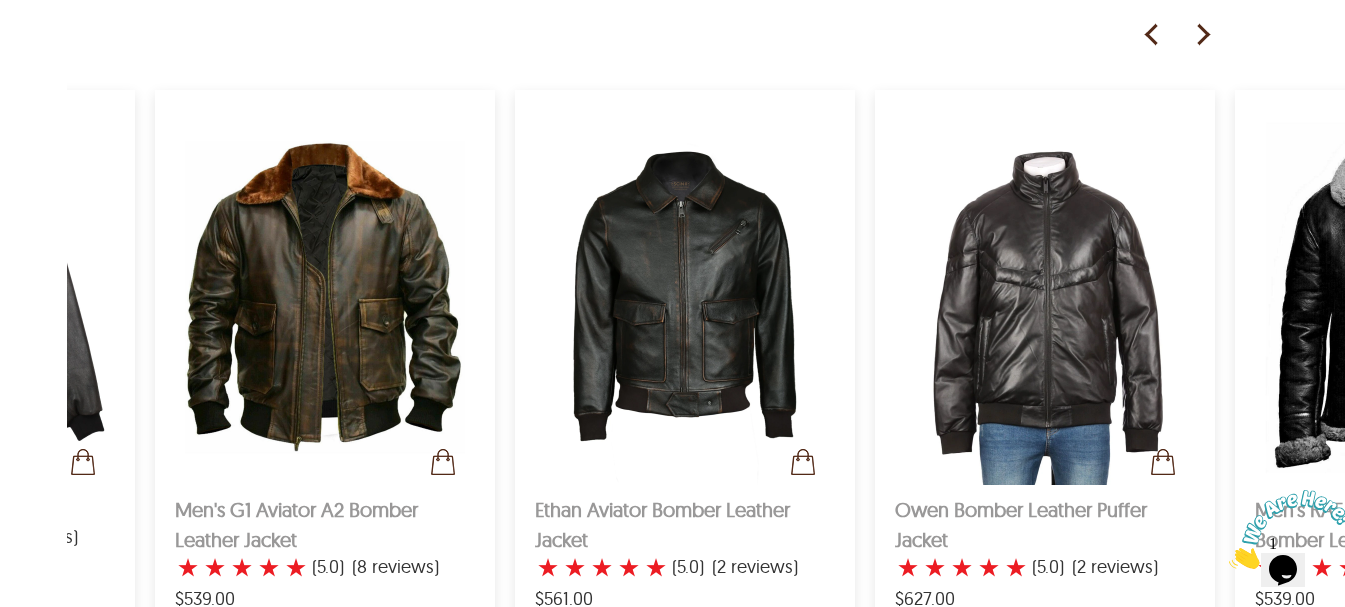 scroll, scrollTop: 0, scrollLeft: 1360, axis: horizontal 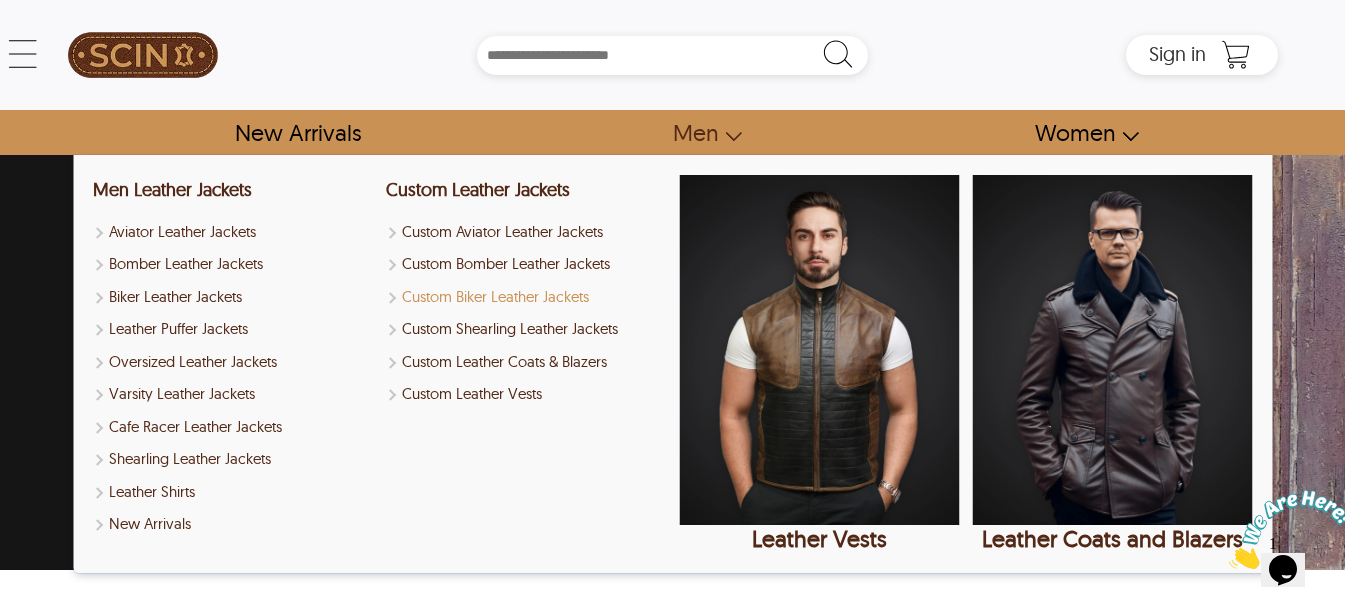 click on "Custom Biker Leather Jackets" at bounding box center (526, 297) 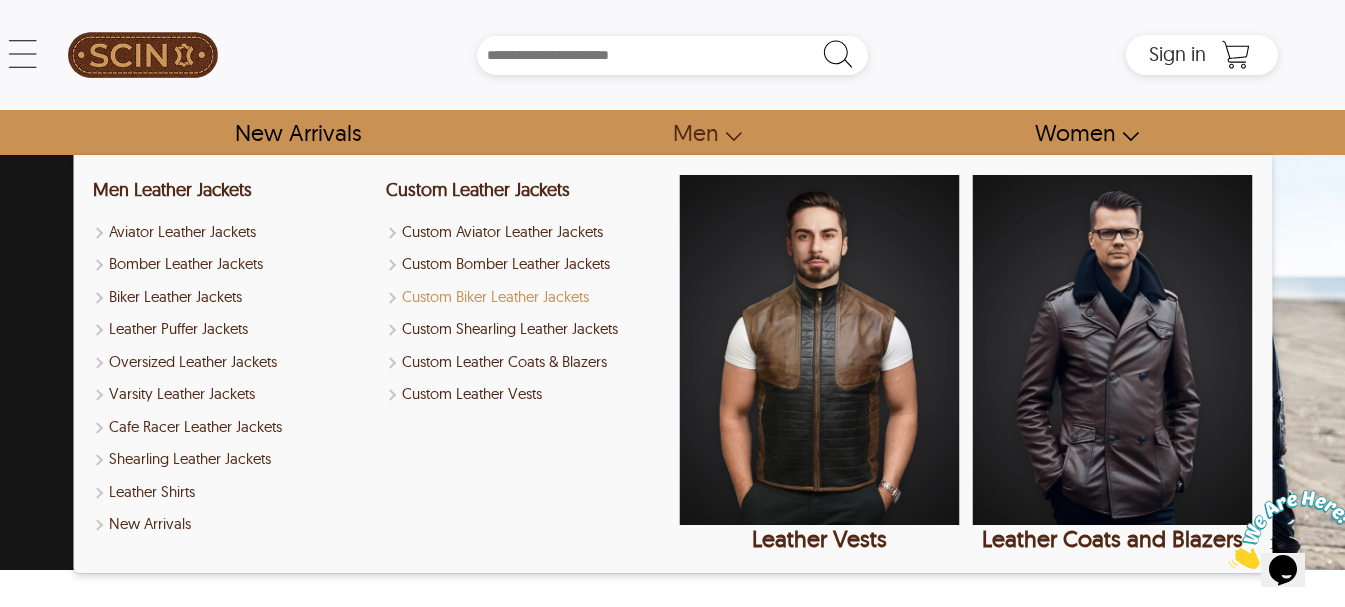 click on "Custom Biker Leather Jackets" at bounding box center [526, 297] 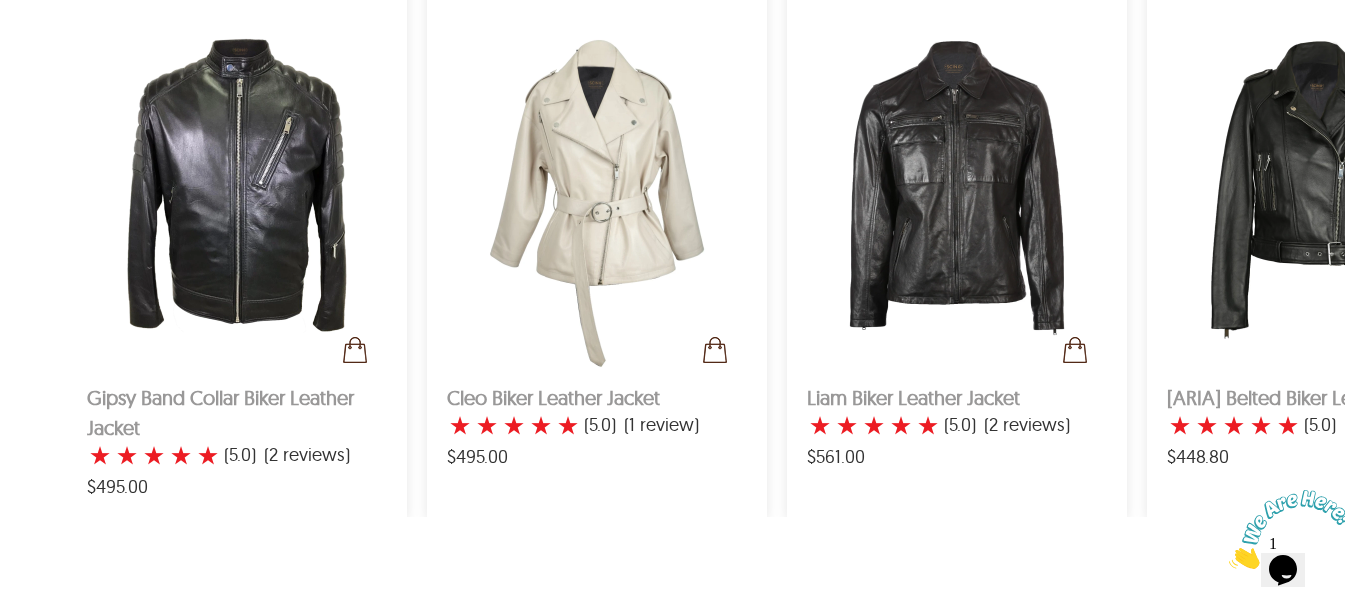 scroll, scrollTop: 1333, scrollLeft: 0, axis: vertical 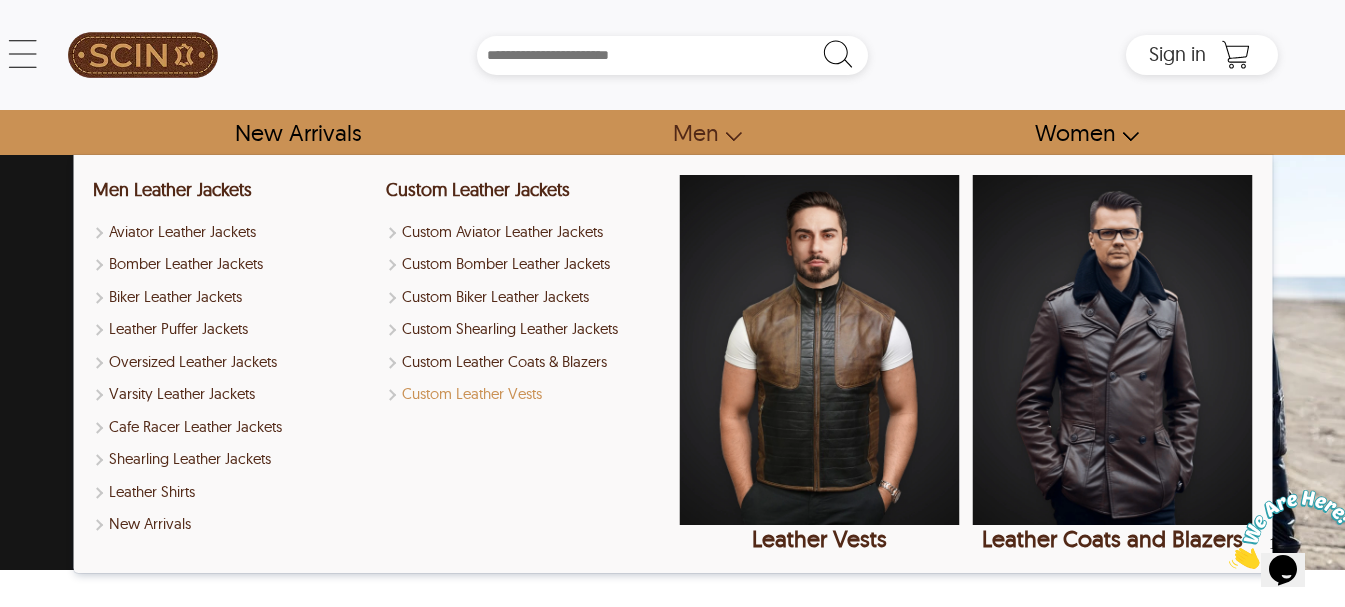 click on "Custom Leather Vests" at bounding box center (526, 394) 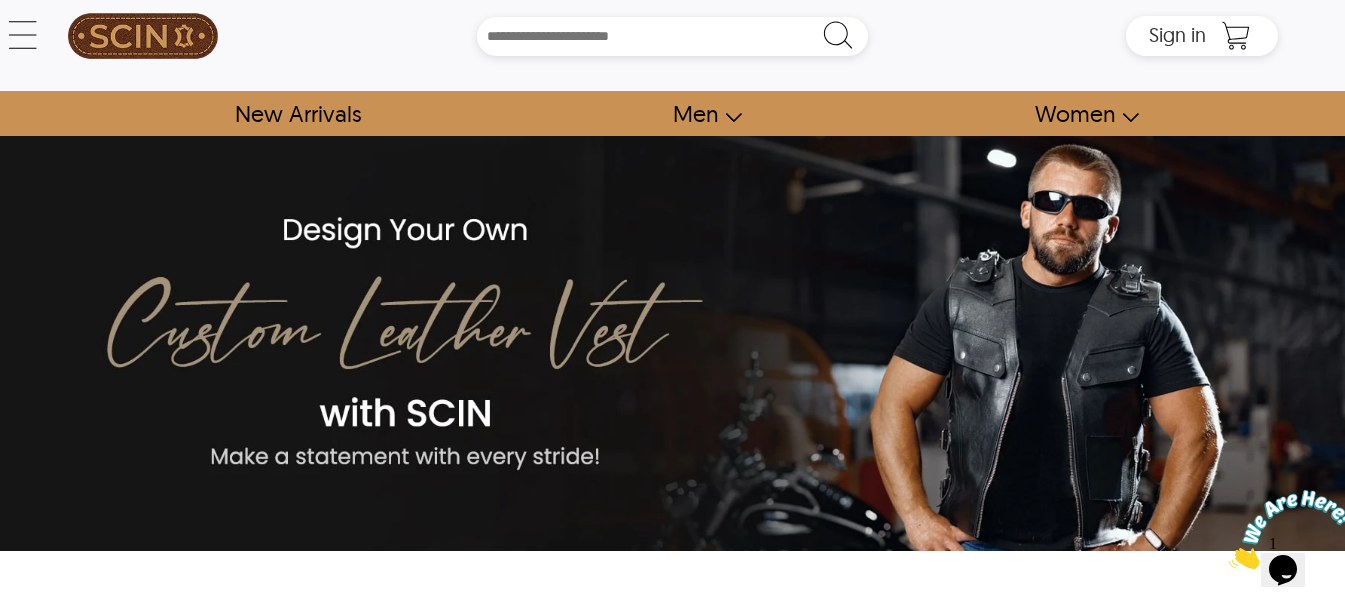scroll, scrollTop: 0, scrollLeft: 0, axis: both 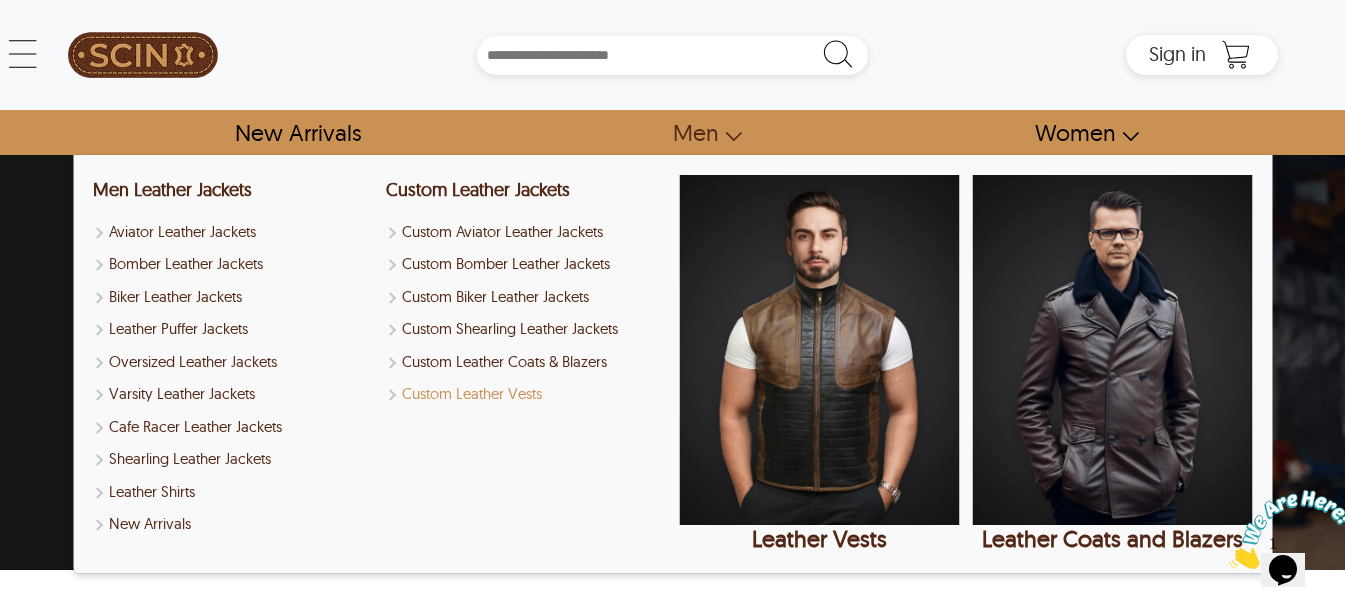click on "Custom Leather Vests" at bounding box center [526, 394] 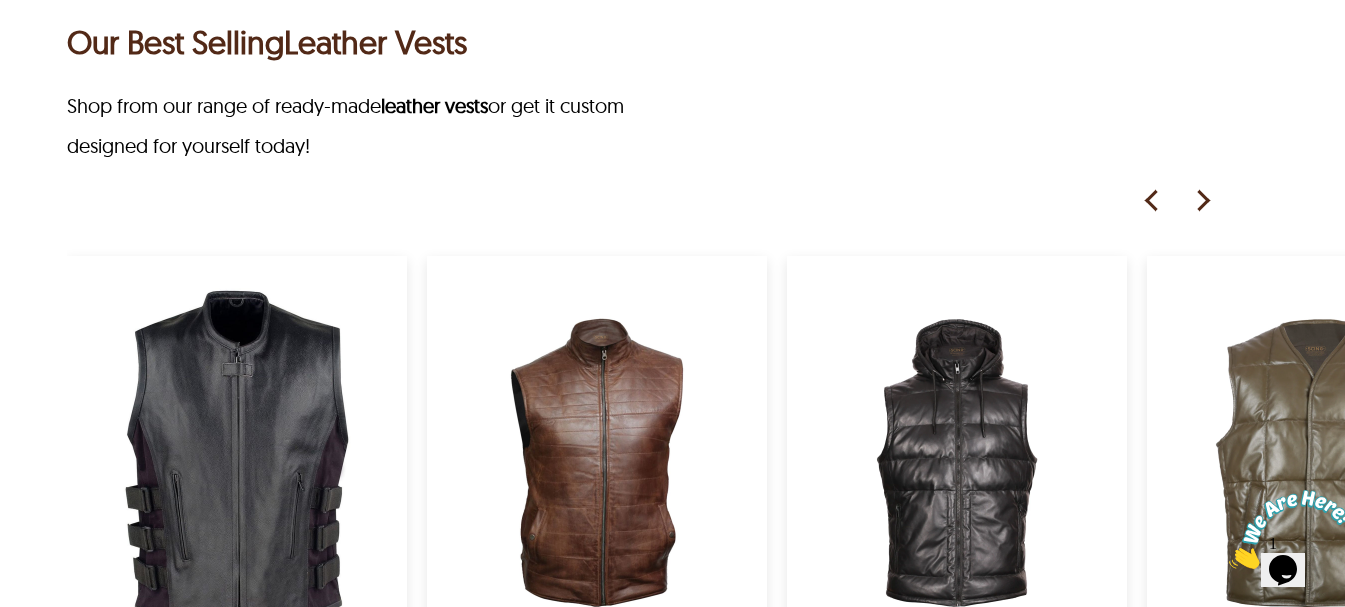 scroll, scrollTop: 1000, scrollLeft: 0, axis: vertical 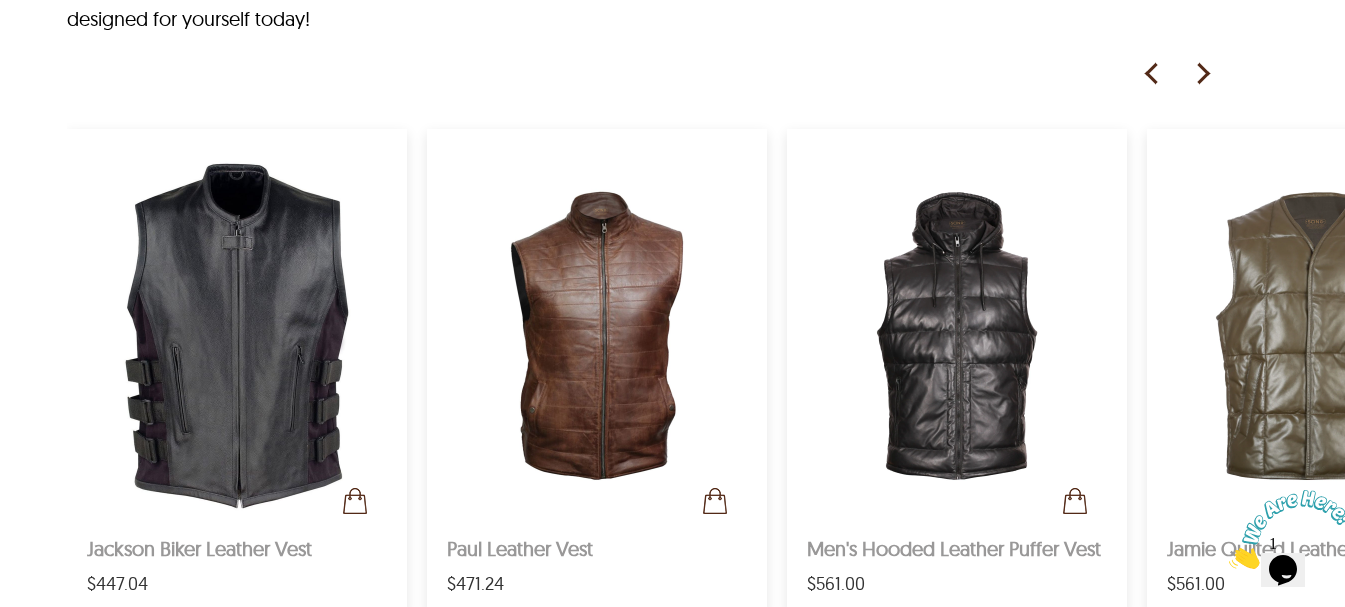 click at bounding box center (1202, 74) 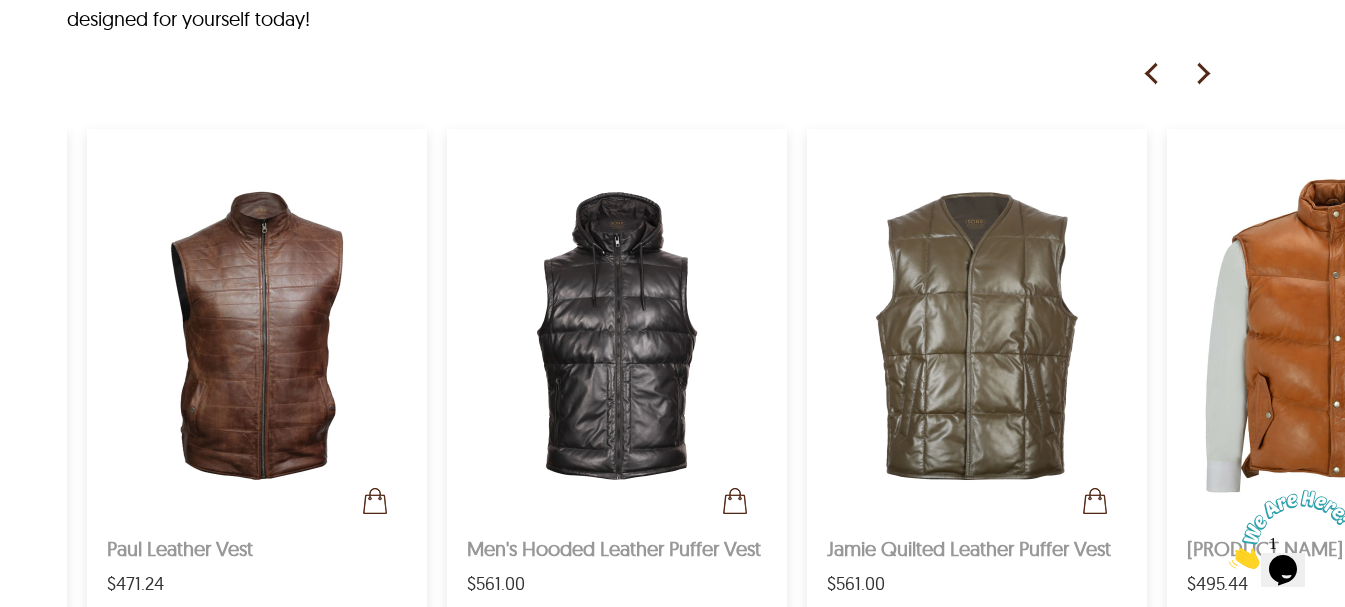 click at bounding box center [1202, 74] 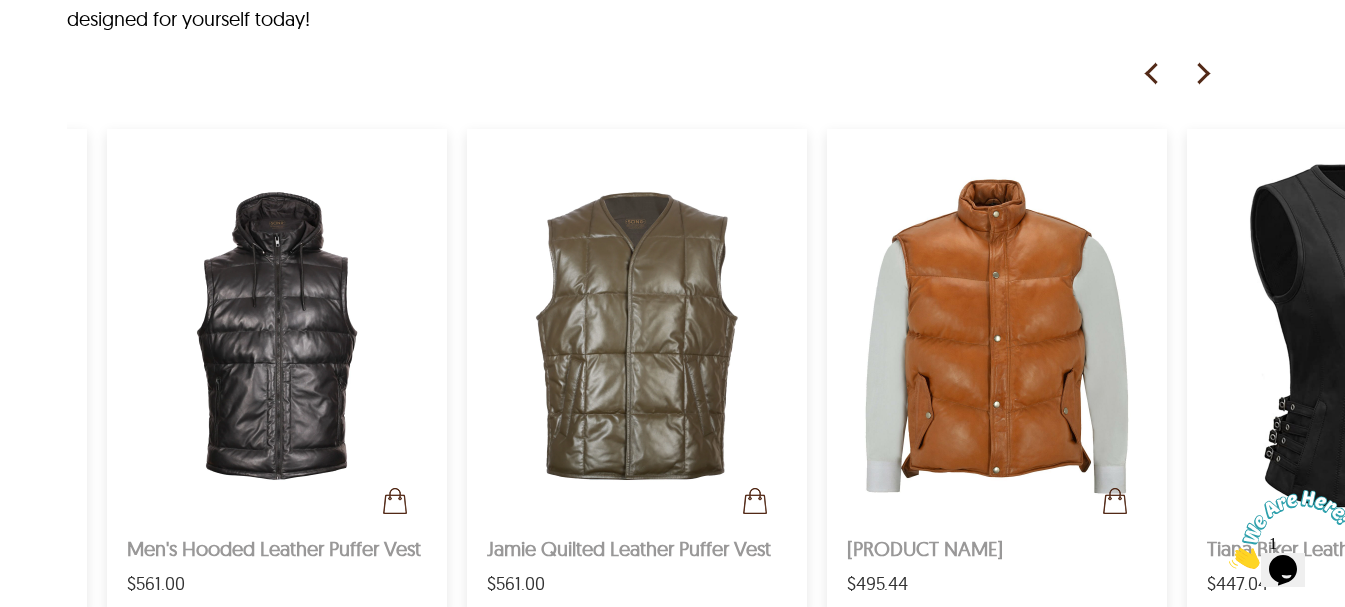 click at bounding box center (1202, 74) 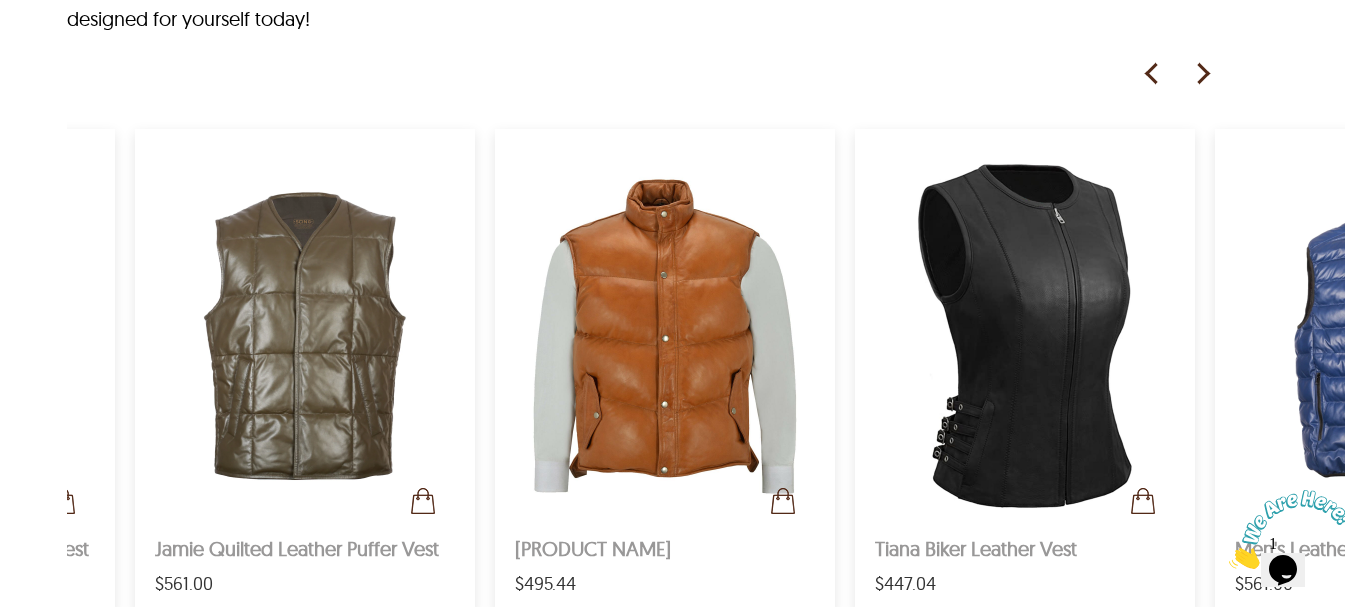 scroll, scrollTop: 0, scrollLeft: 1020, axis: horizontal 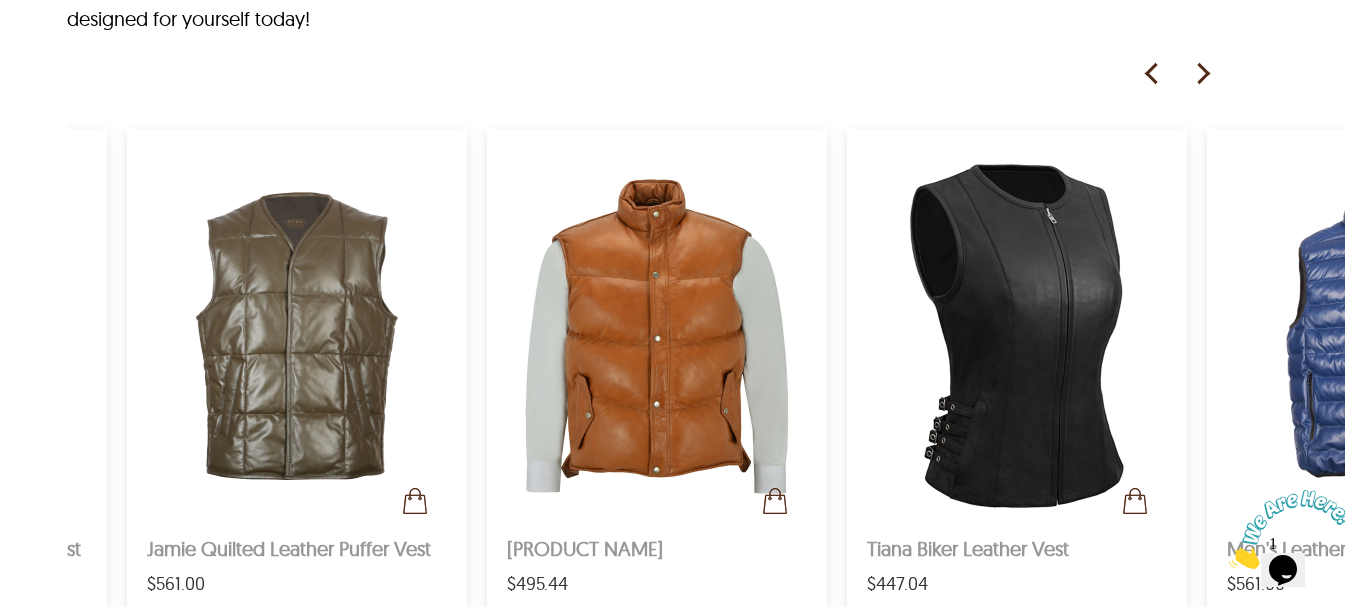 click at bounding box center (1202, 74) 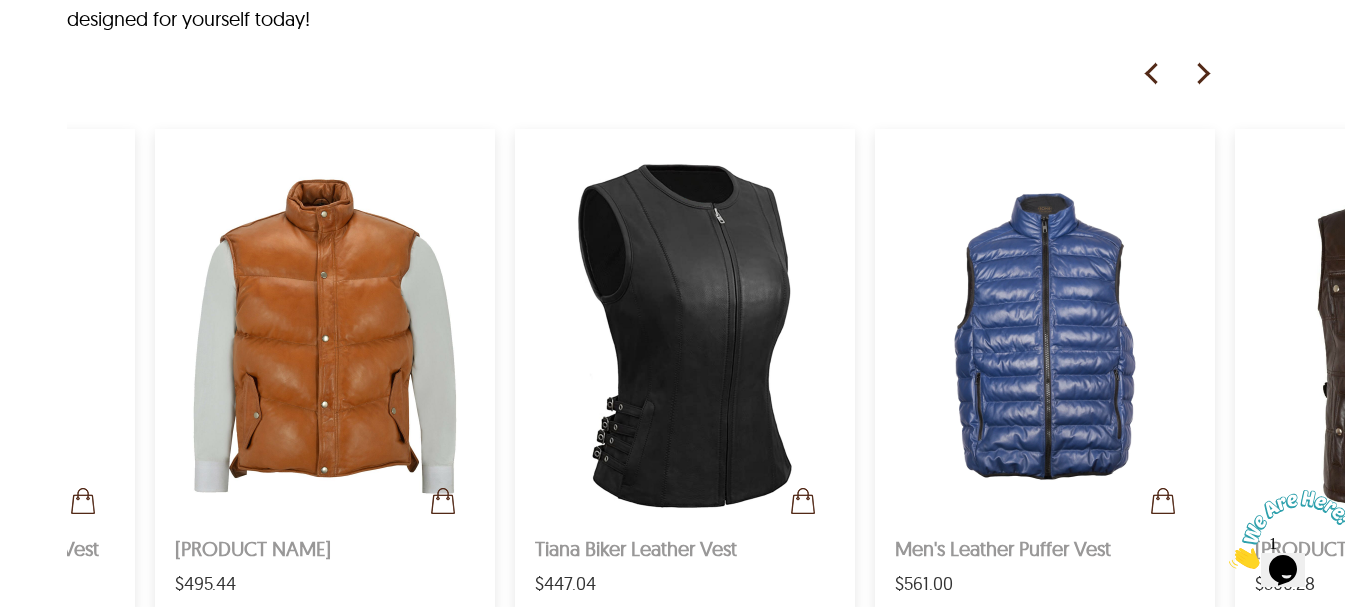 scroll, scrollTop: 0, scrollLeft: 1360, axis: horizontal 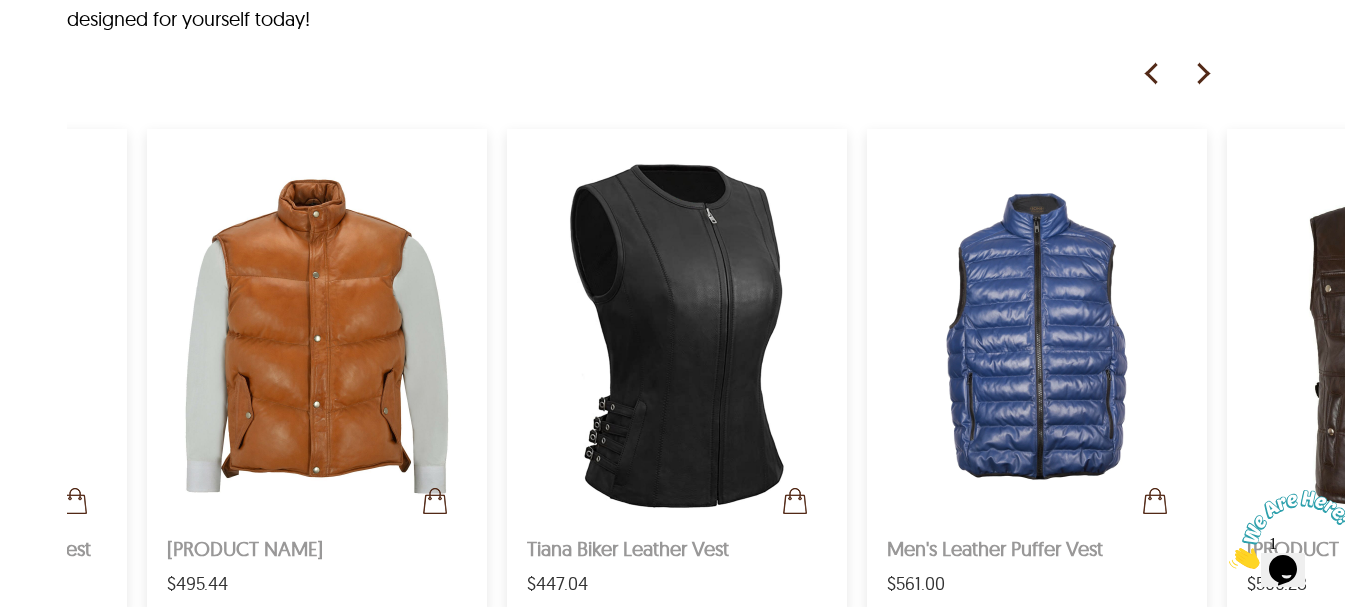 click at bounding box center [1202, 74] 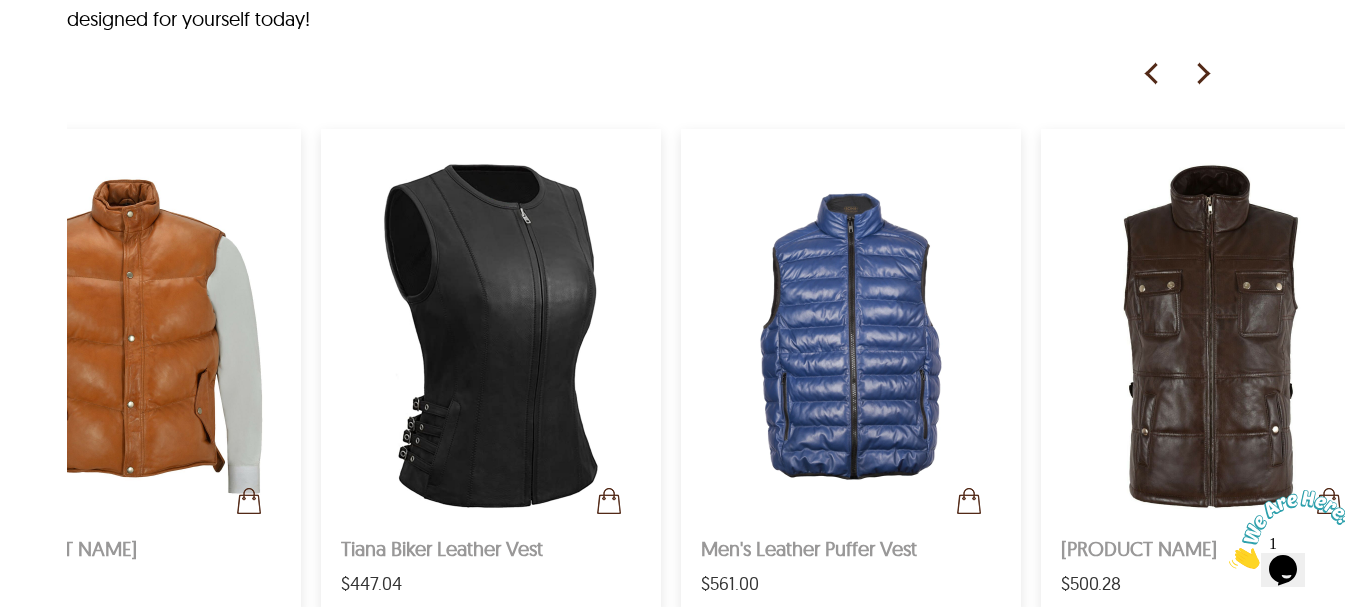 scroll, scrollTop: 0, scrollLeft: 1582, axis: horizontal 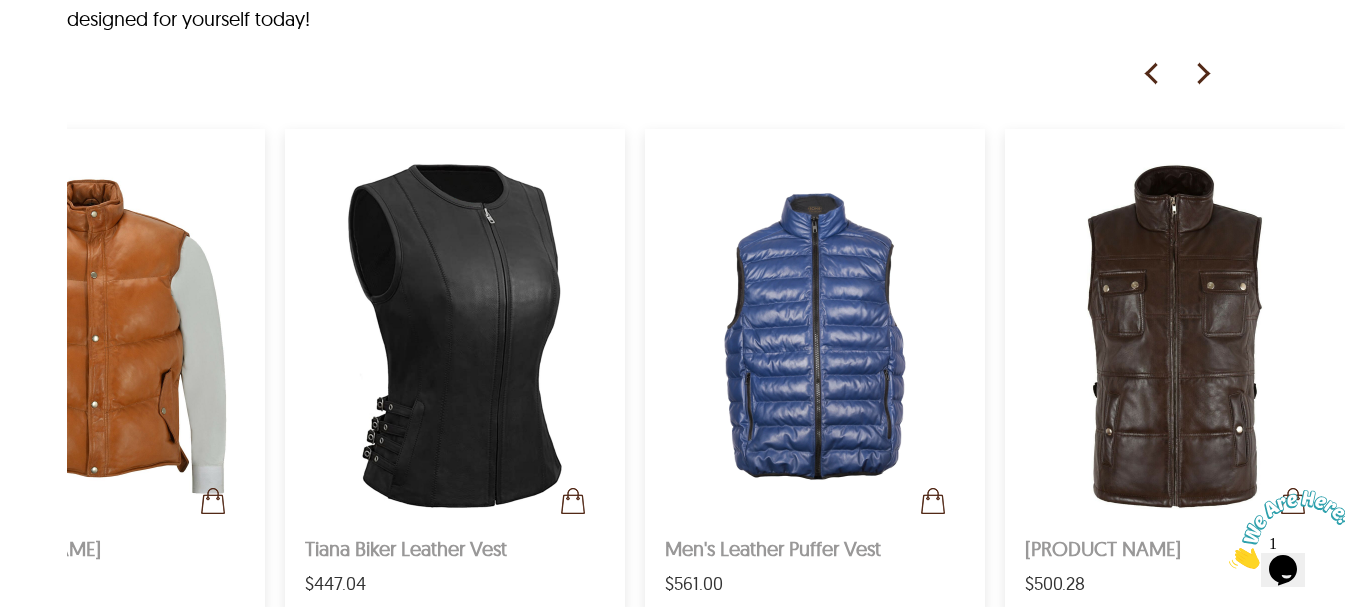 click at bounding box center [1202, 74] 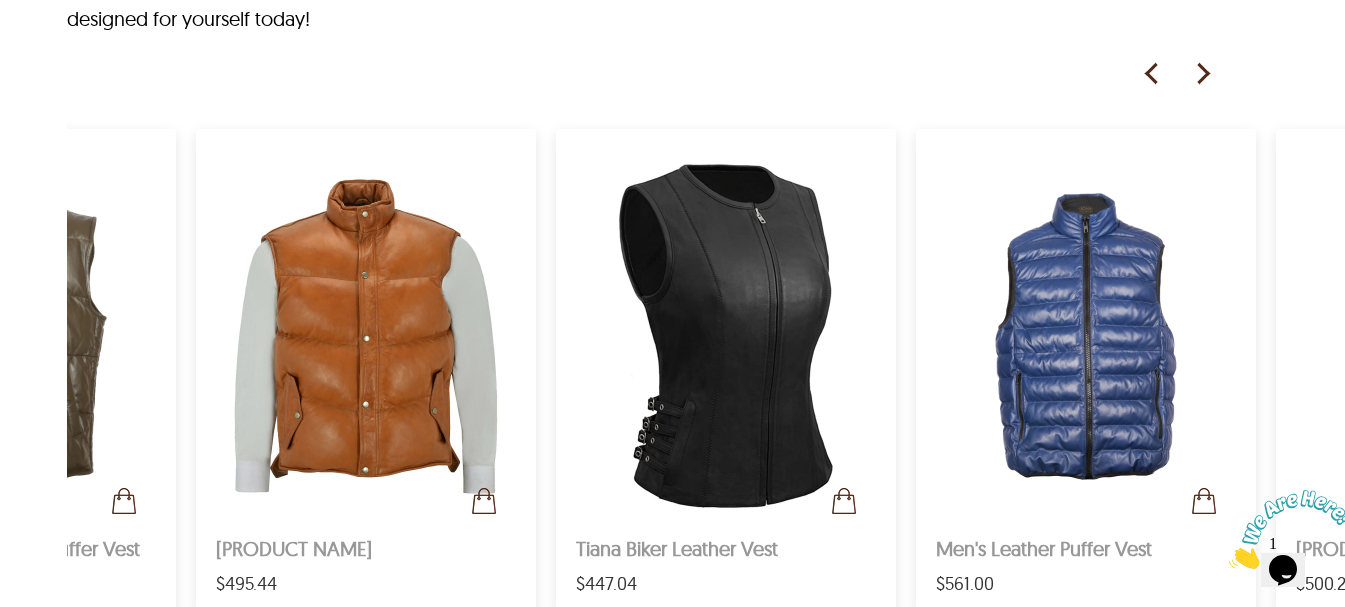 click at bounding box center [1152, 74] 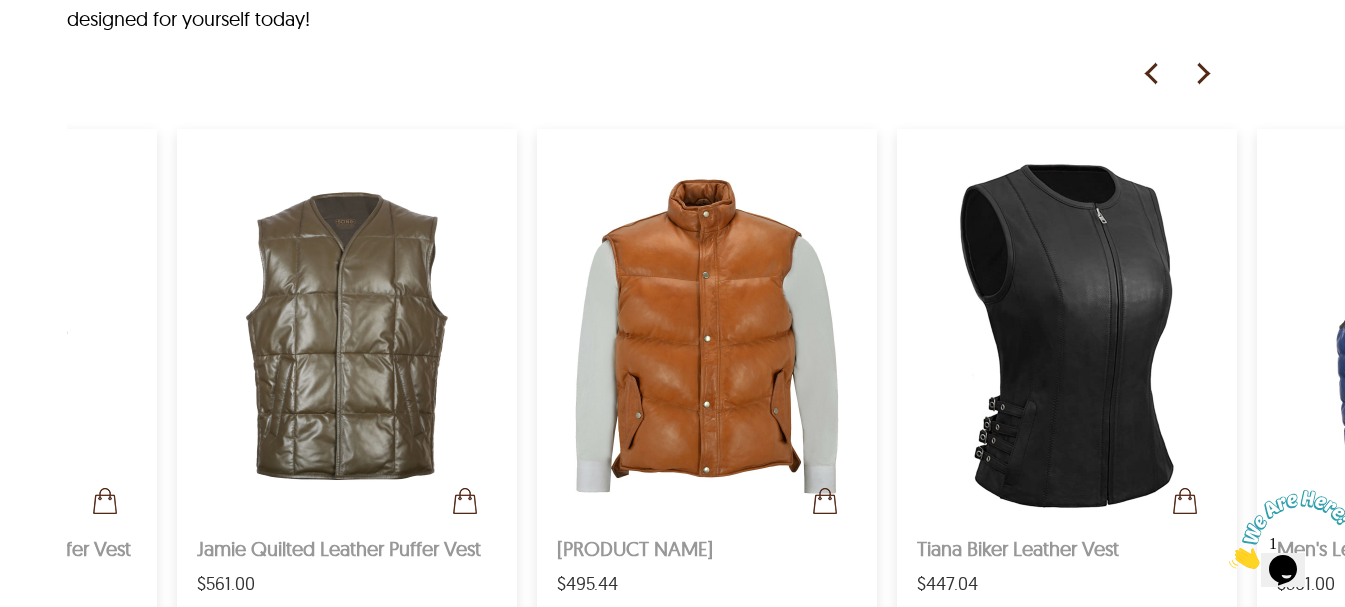 click at bounding box center [1152, 74] 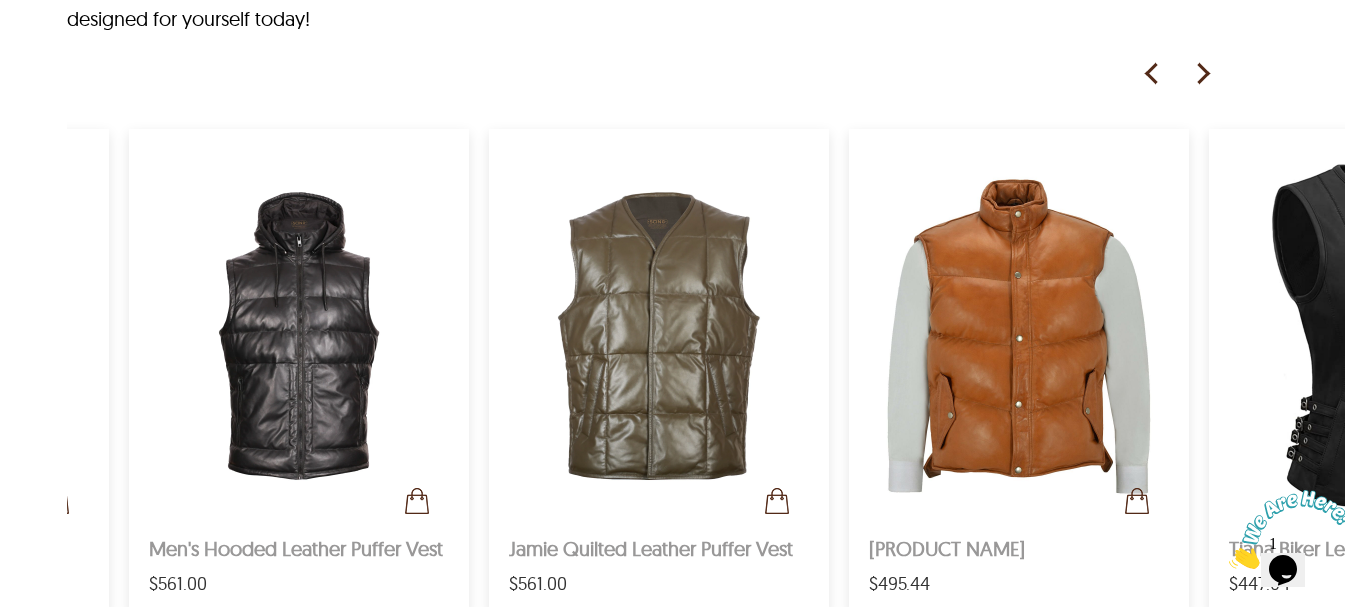 click at bounding box center (1152, 74) 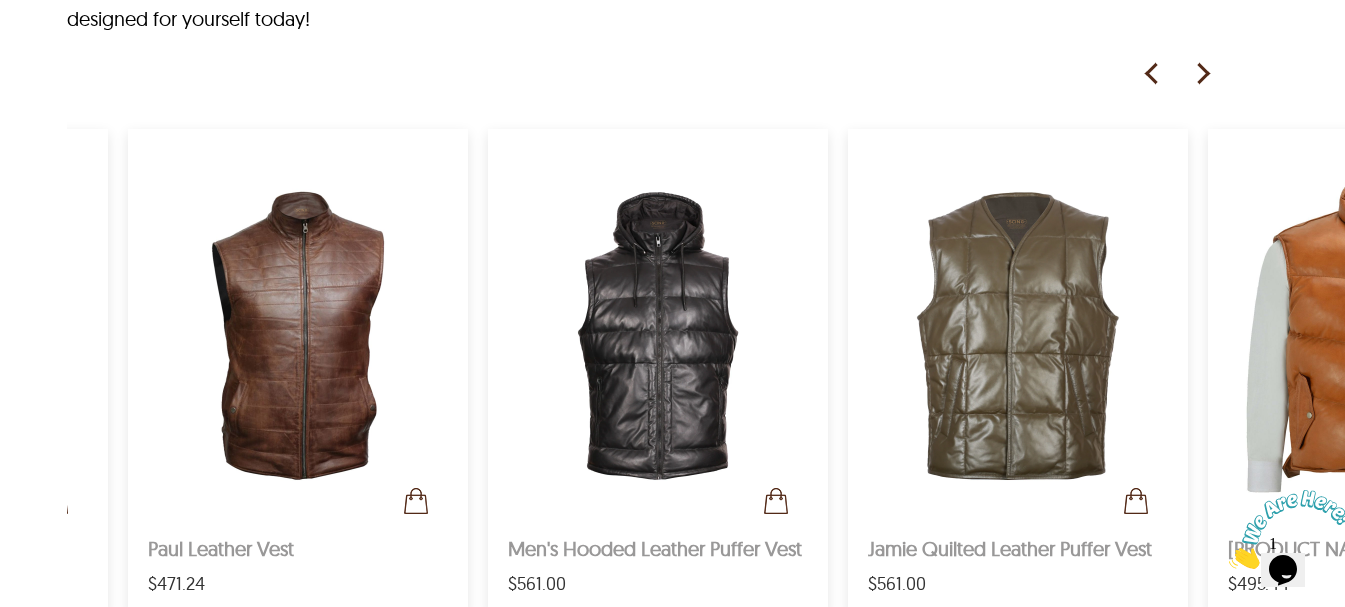 click at bounding box center [1152, 74] 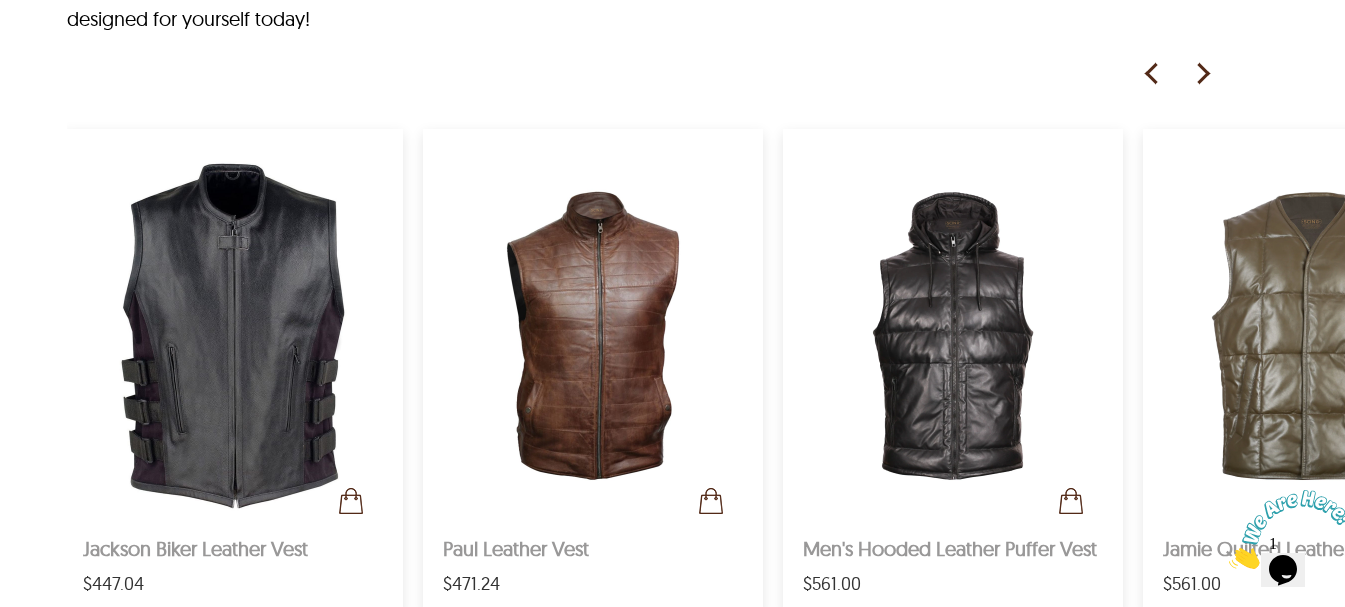 scroll, scrollTop: 0, scrollLeft: 0, axis: both 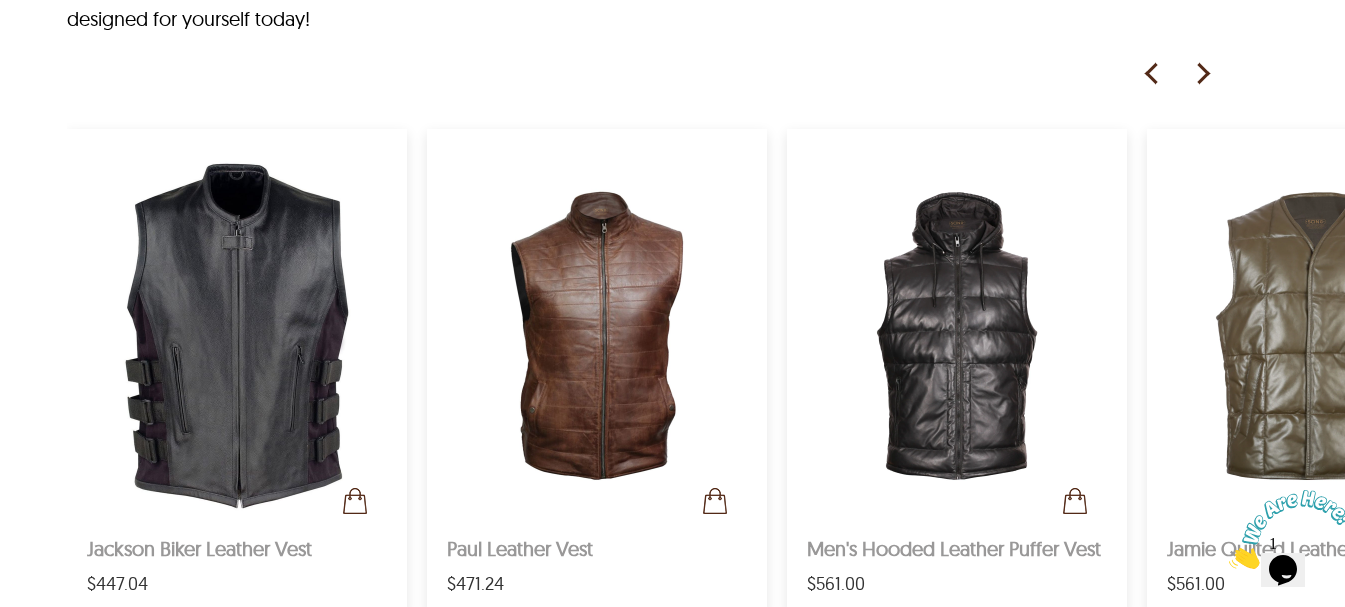 click at bounding box center [1152, 74] 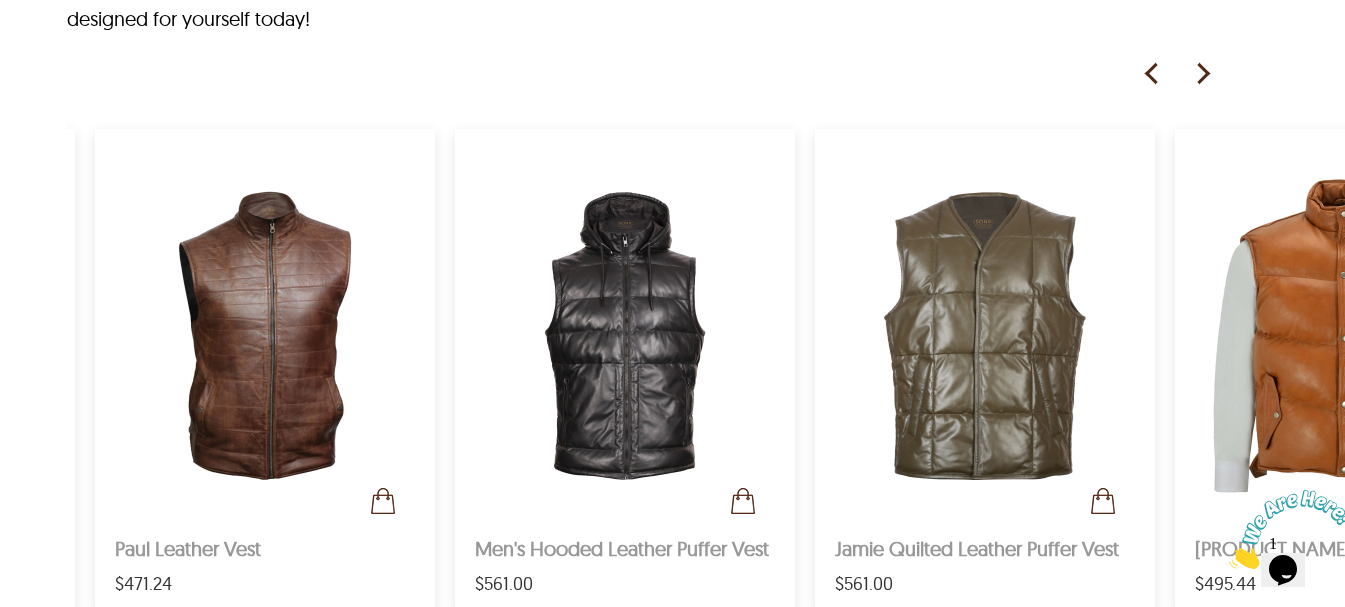 scroll, scrollTop: 0, scrollLeft: 340, axis: horizontal 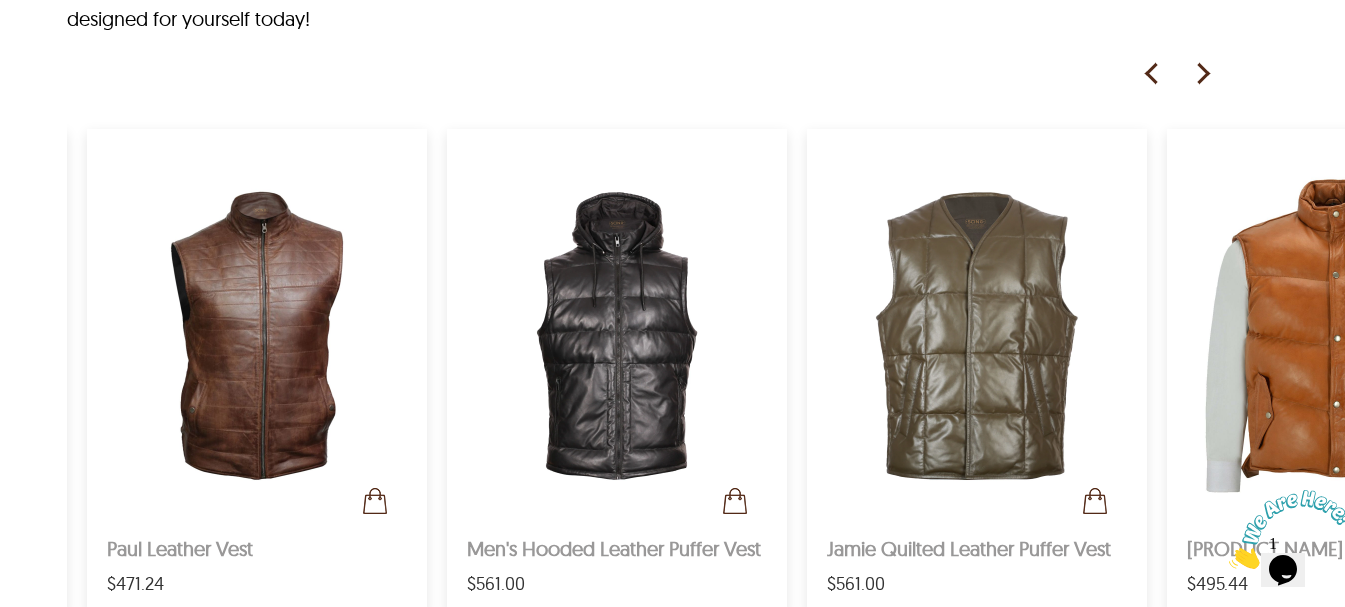 click at bounding box center [1202, 74] 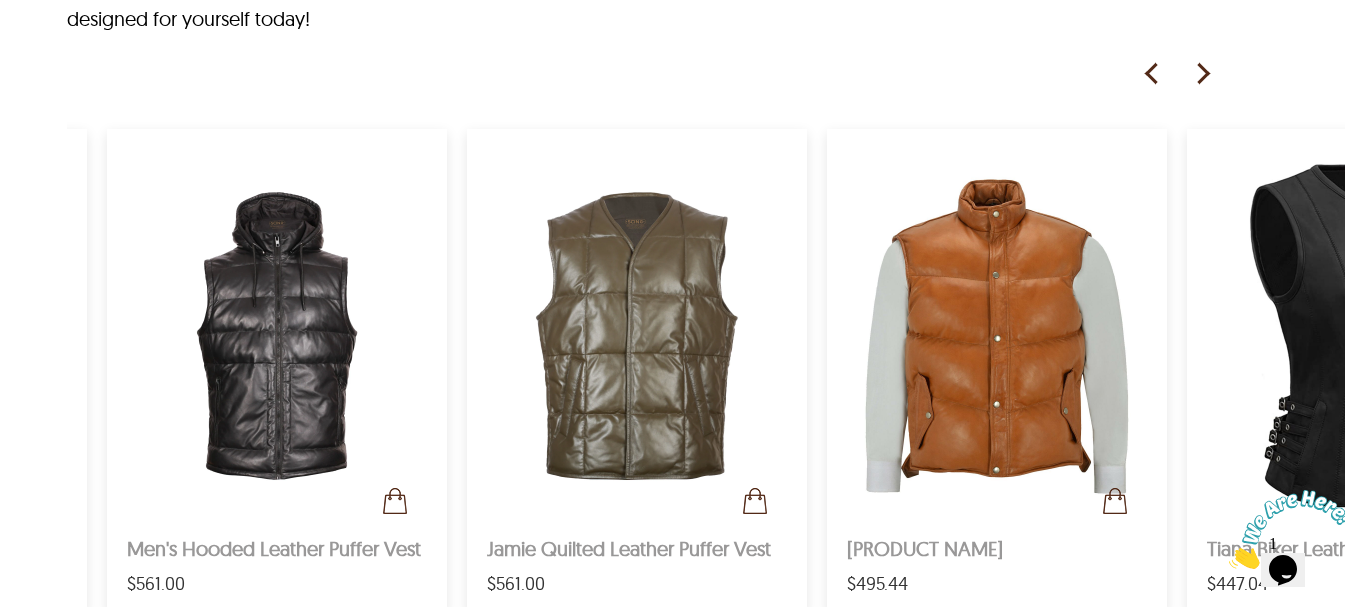 click at bounding box center [1202, 74] 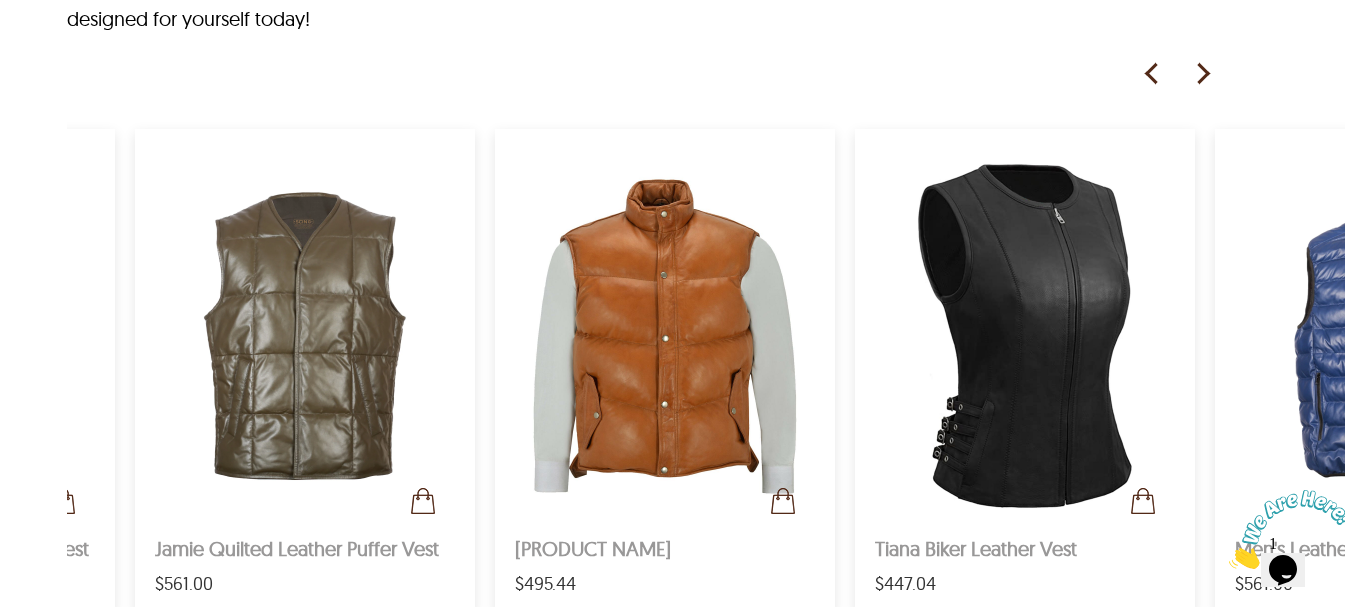 scroll, scrollTop: 0, scrollLeft: 1020, axis: horizontal 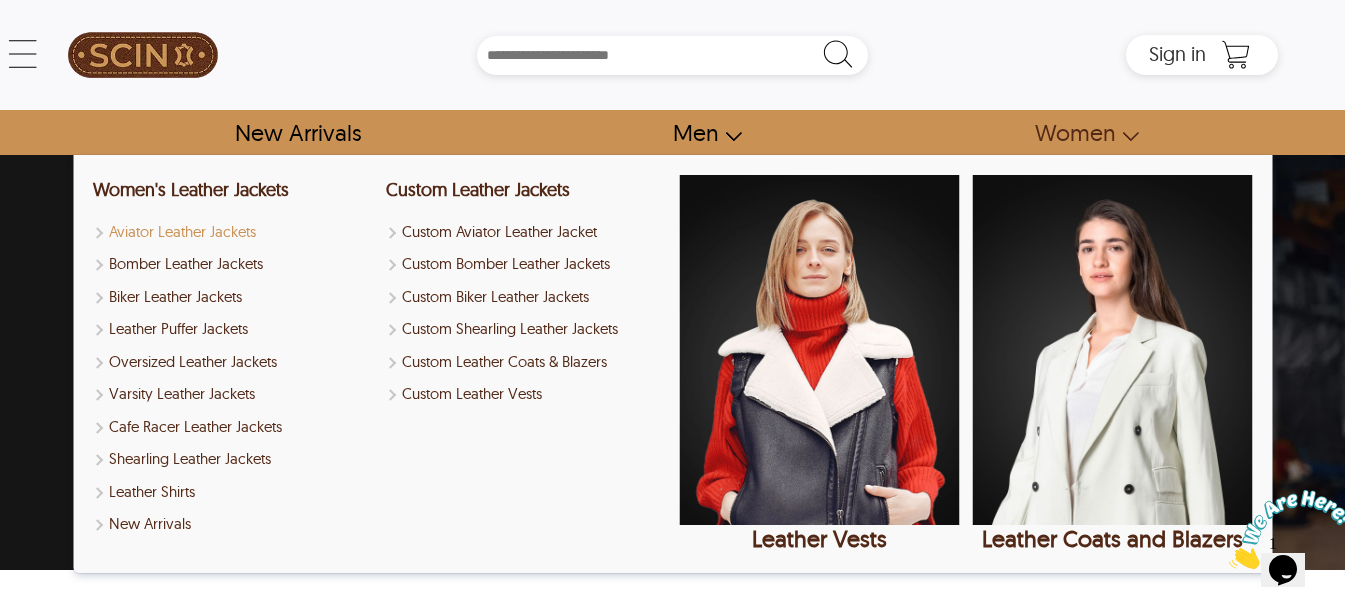 click on "Aviator Leather Jackets" at bounding box center [233, 232] 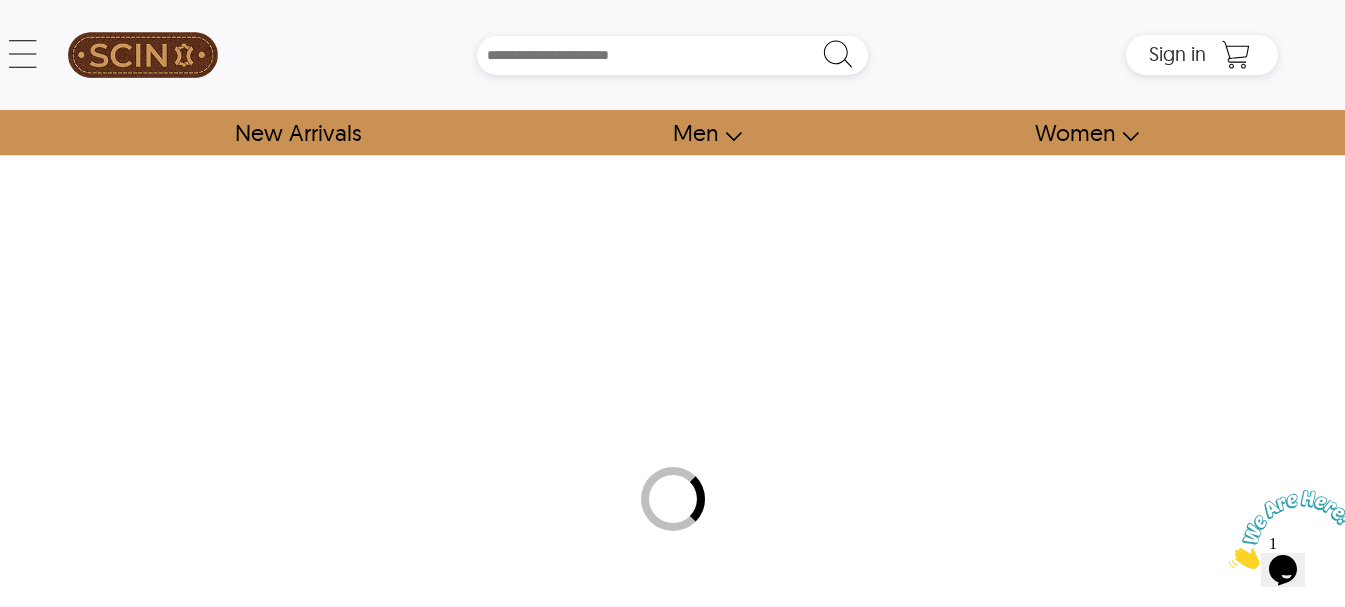 select on "********" 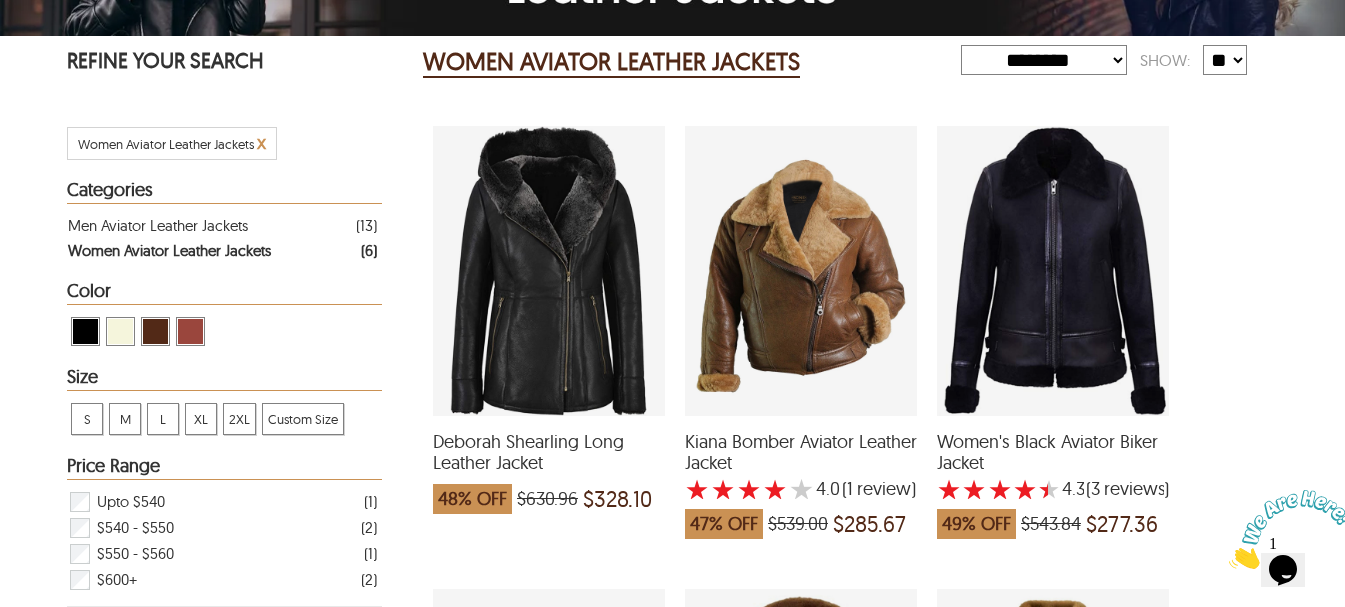 scroll, scrollTop: 1000, scrollLeft: 0, axis: vertical 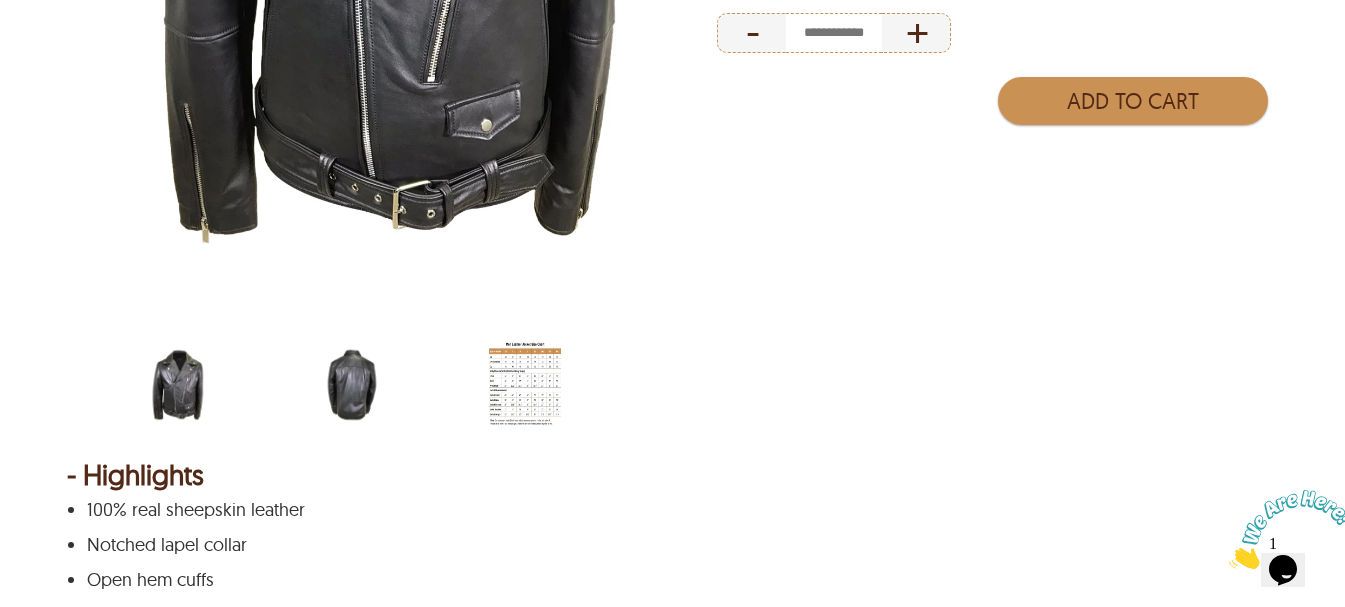click at bounding box center [352, 385] 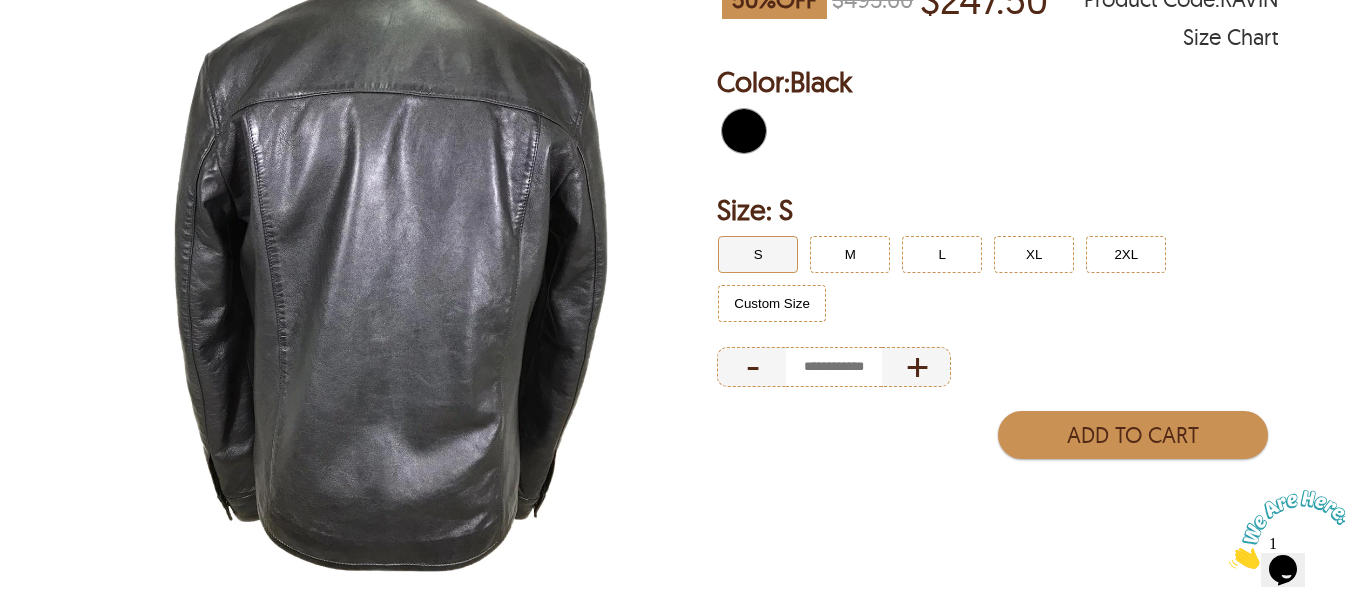 scroll, scrollTop: 0, scrollLeft: 0, axis: both 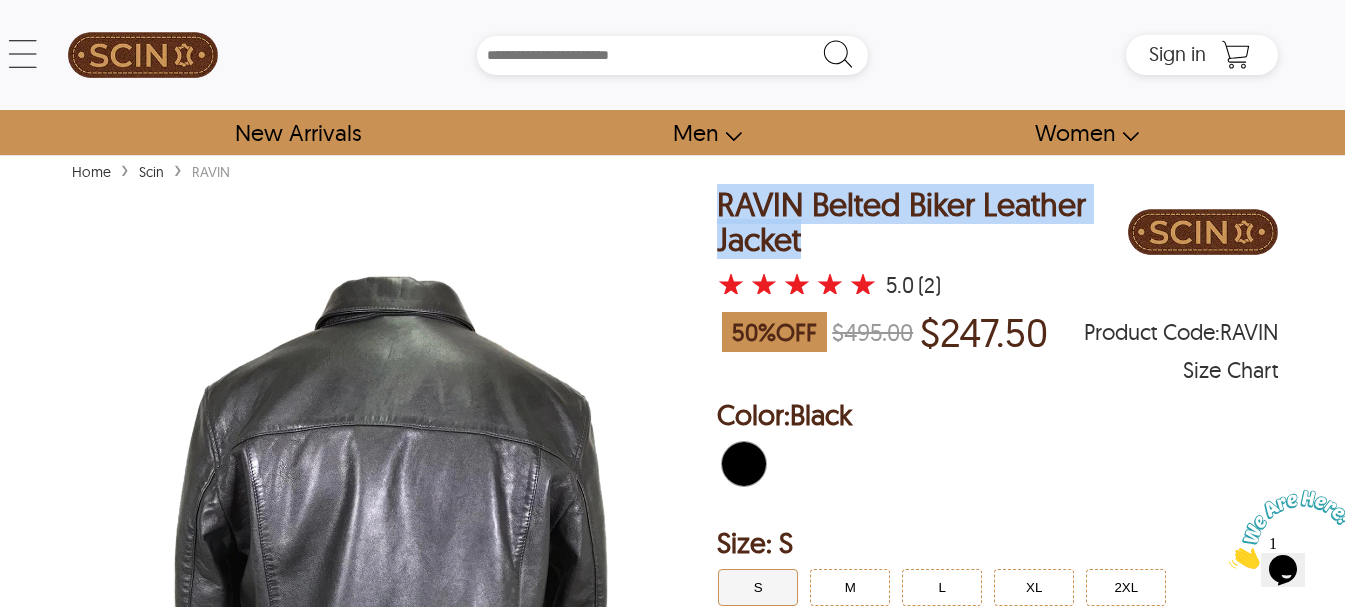 drag, startPoint x: 812, startPoint y: 247, endPoint x: 719, endPoint y: 197, distance: 105.58882 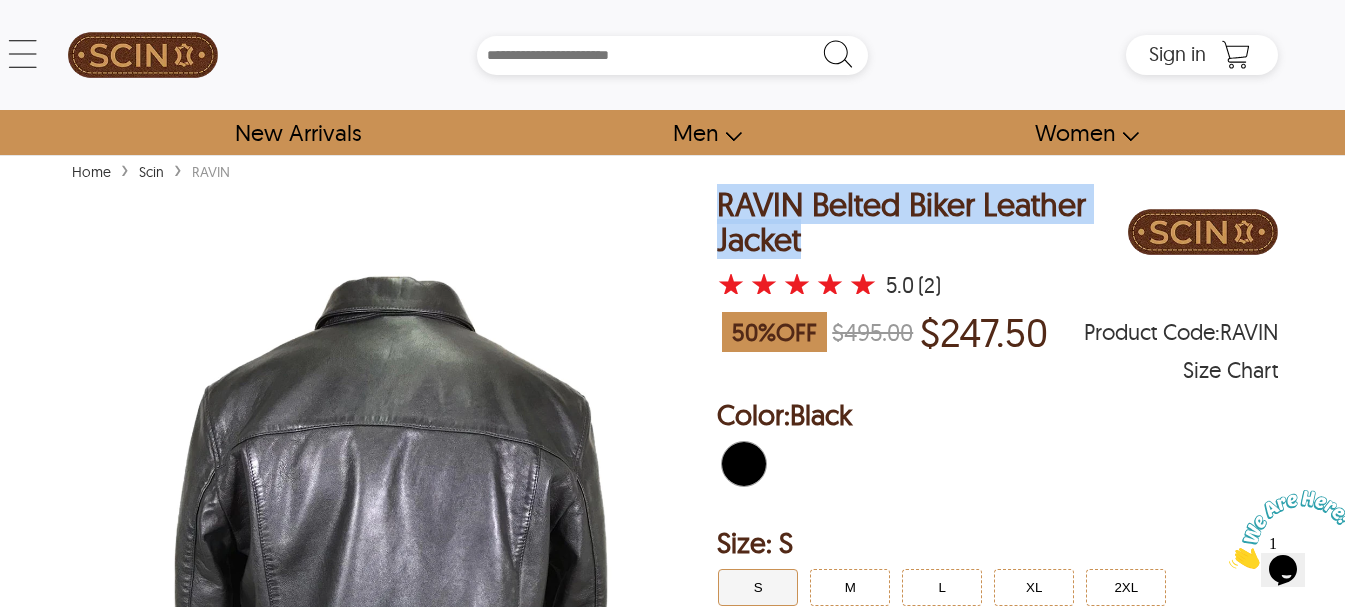 click at bounding box center (391, 592) 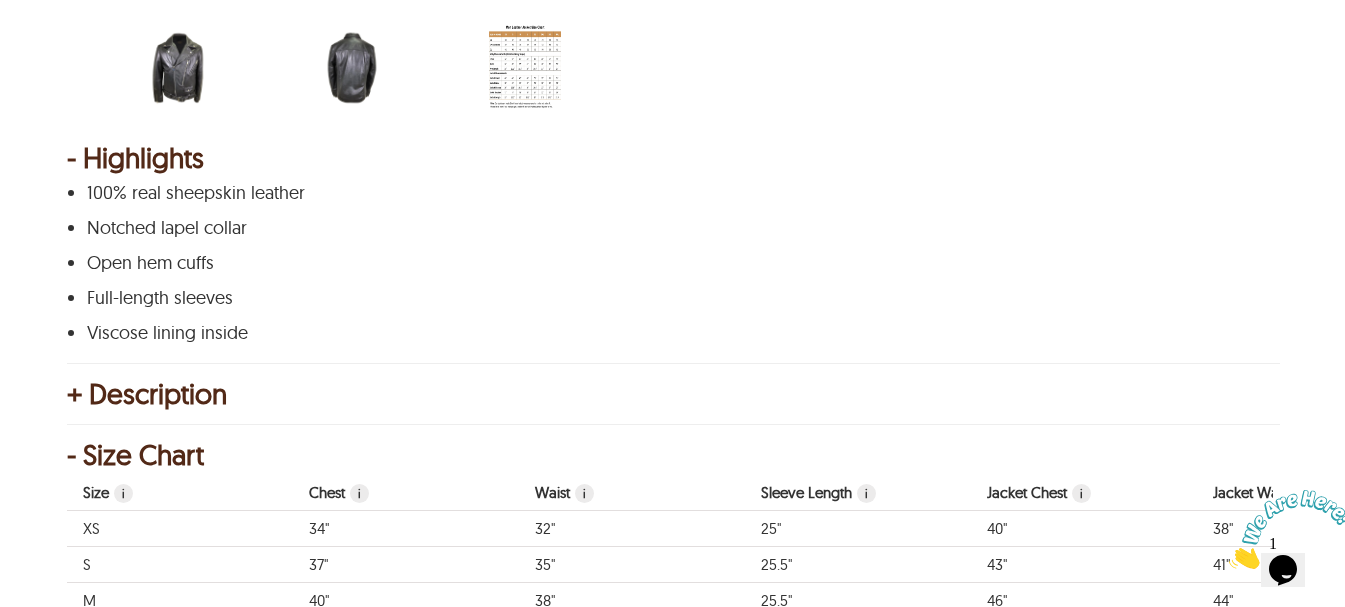 scroll, scrollTop: 1000, scrollLeft: 0, axis: vertical 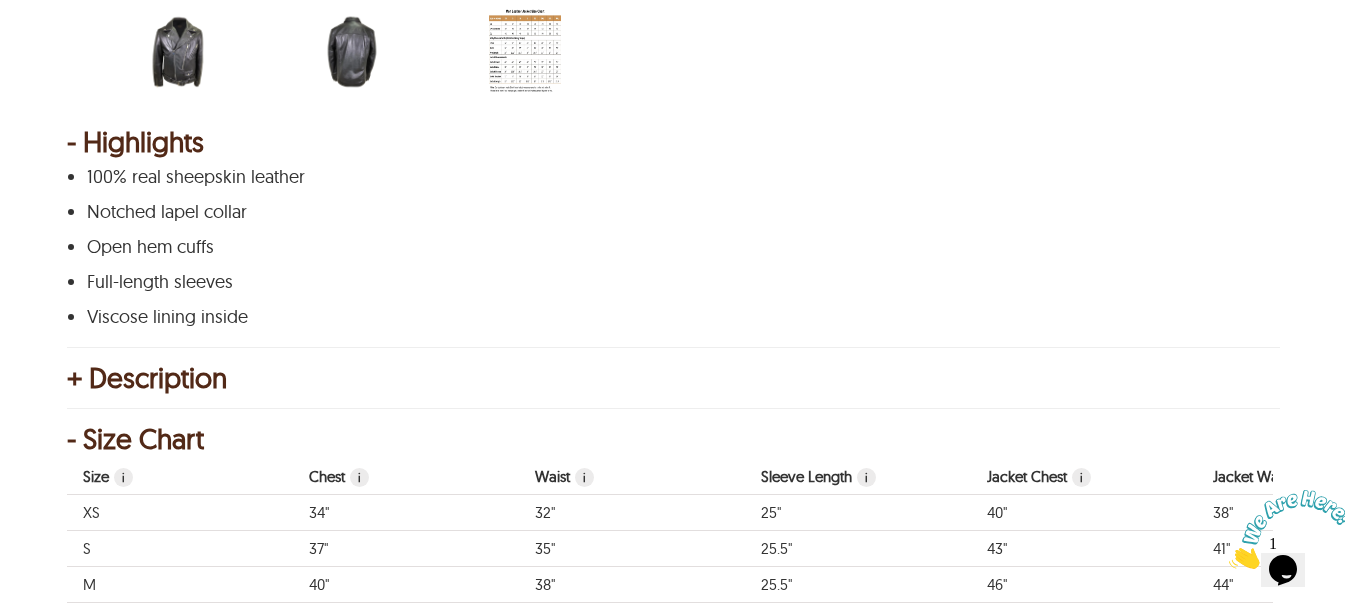 drag, startPoint x: 263, startPoint y: 317, endPoint x: 190, endPoint y: 290, distance: 77.83315 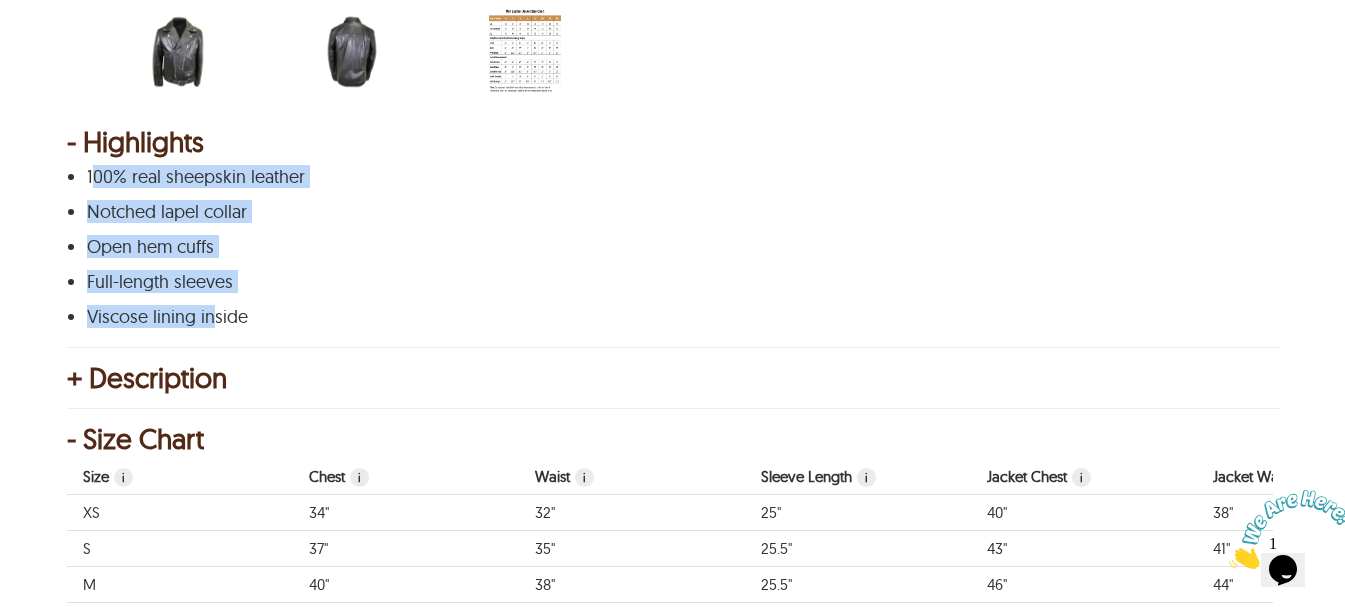 drag, startPoint x: 190, startPoint y: 290, endPoint x: 97, endPoint y: 164, distance: 156.6046 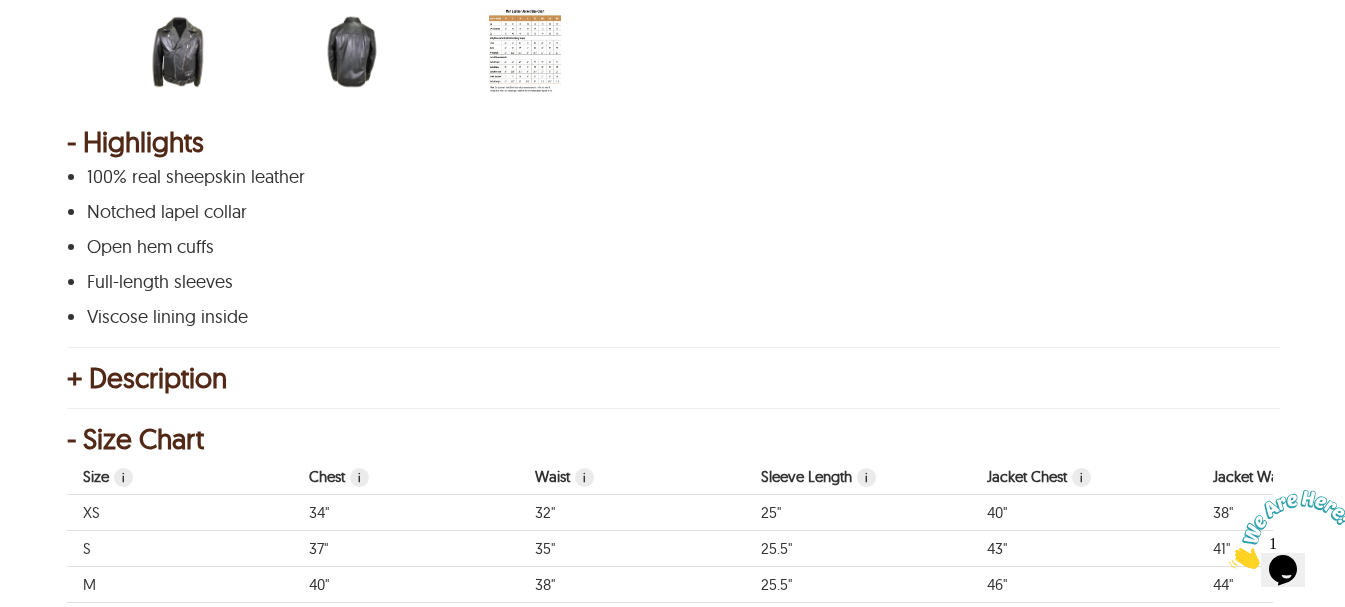 click on "100% real sheepskin leather" at bounding box center [670, 177] 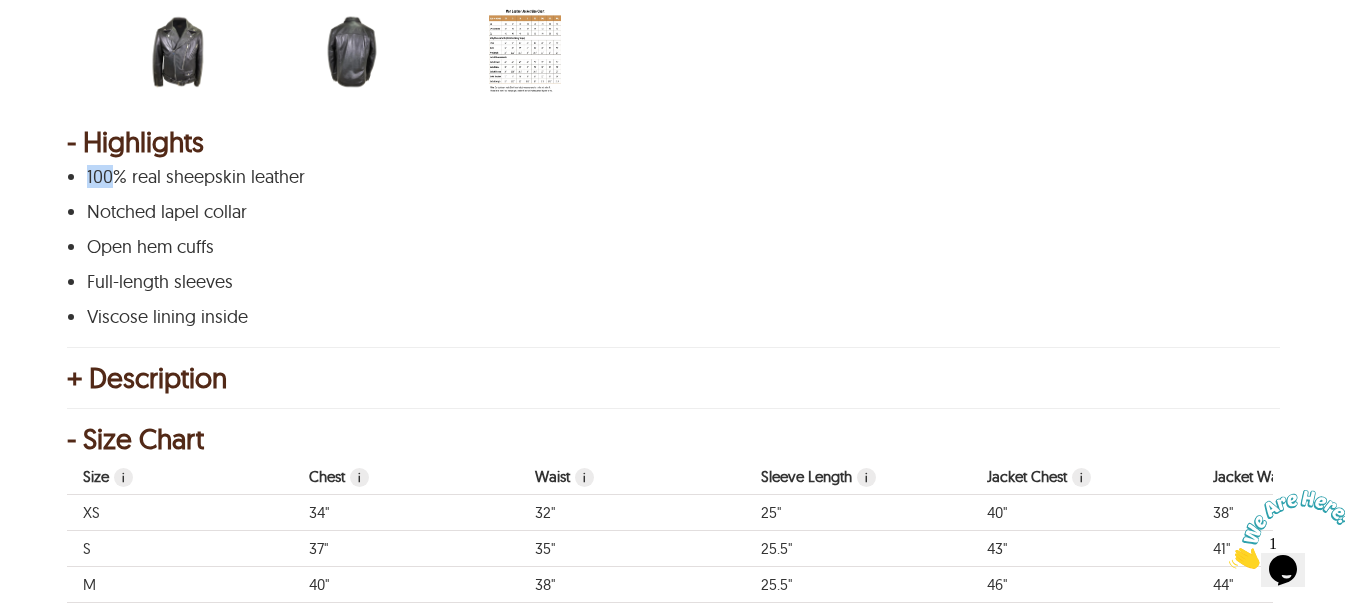 click on "100% real sheepskin leather" at bounding box center [670, 177] 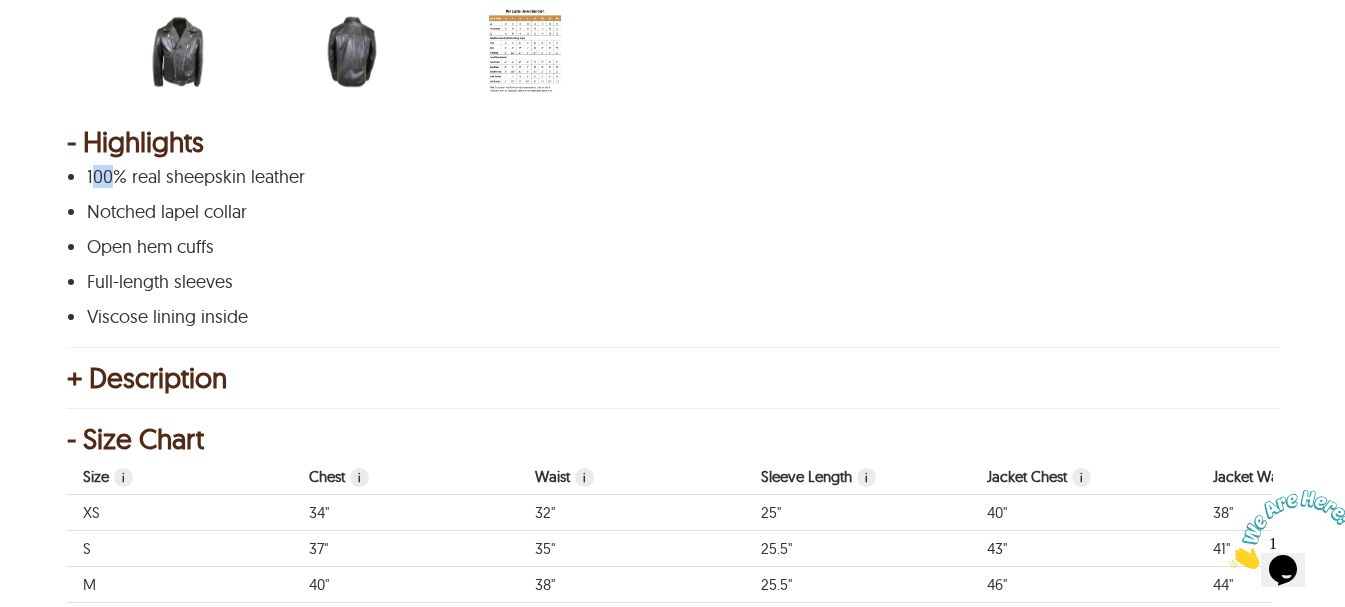 drag, startPoint x: 99, startPoint y: 174, endPoint x: 119, endPoint y: 186, distance: 23.323807 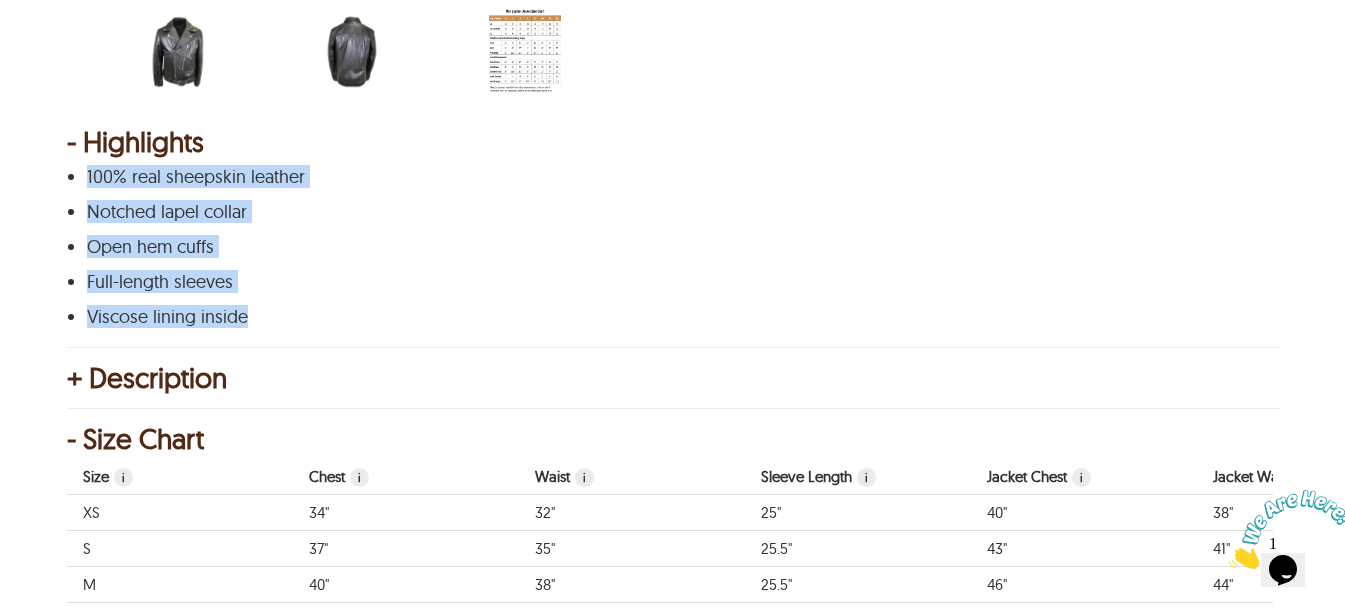 drag, startPoint x: 89, startPoint y: 170, endPoint x: 249, endPoint y: 307, distance: 210.6395 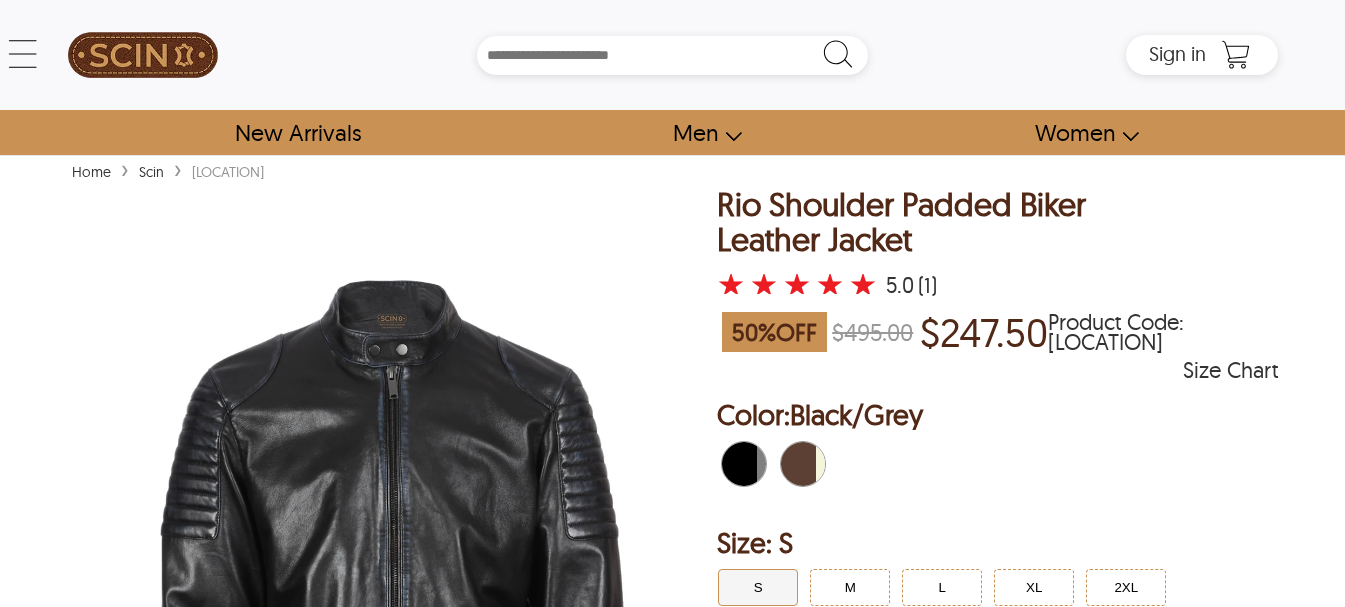 scroll, scrollTop: 0, scrollLeft: 0, axis: both 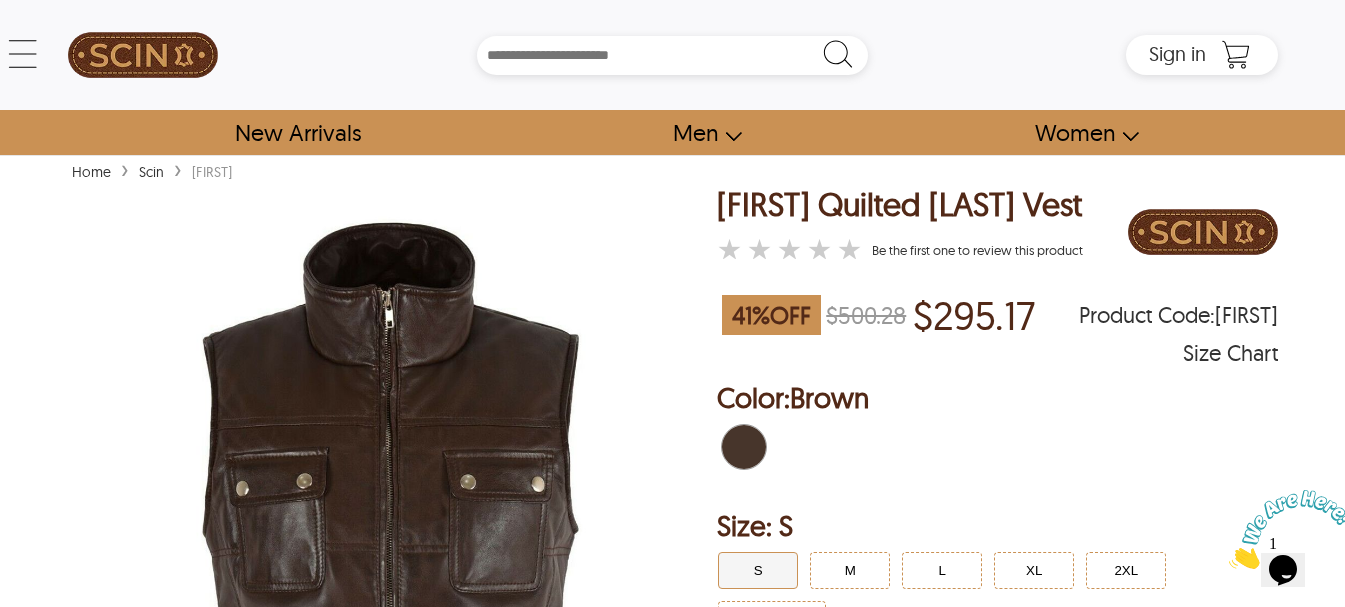 drag, startPoint x: 1106, startPoint y: 201, endPoint x: 980, endPoint y: 198, distance: 126.035706 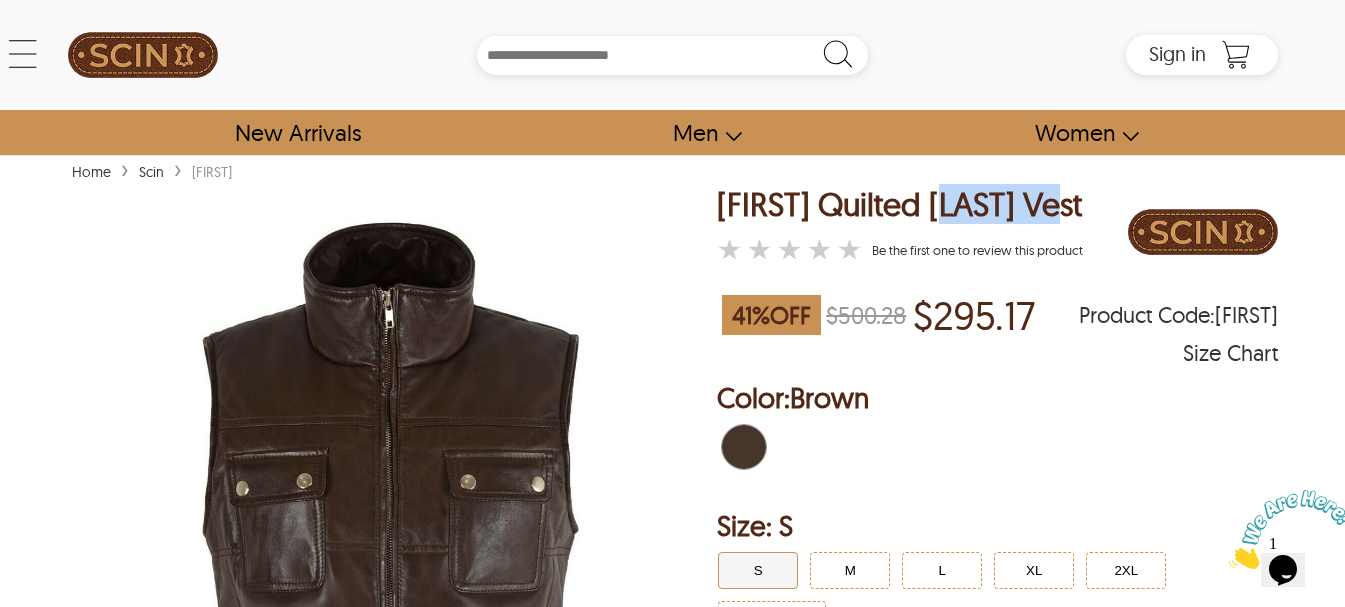 click on "[FIRST] Quilted [LAST] Vest" at bounding box center (900, 204) 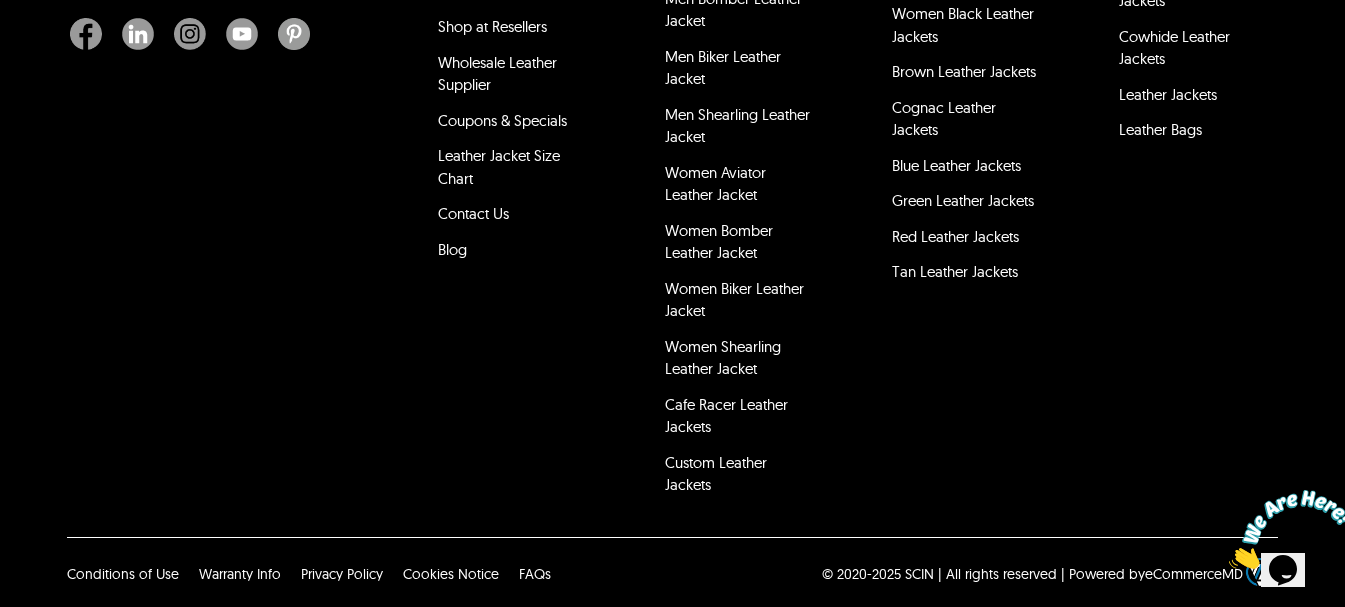 scroll, scrollTop: 3318, scrollLeft: 0, axis: vertical 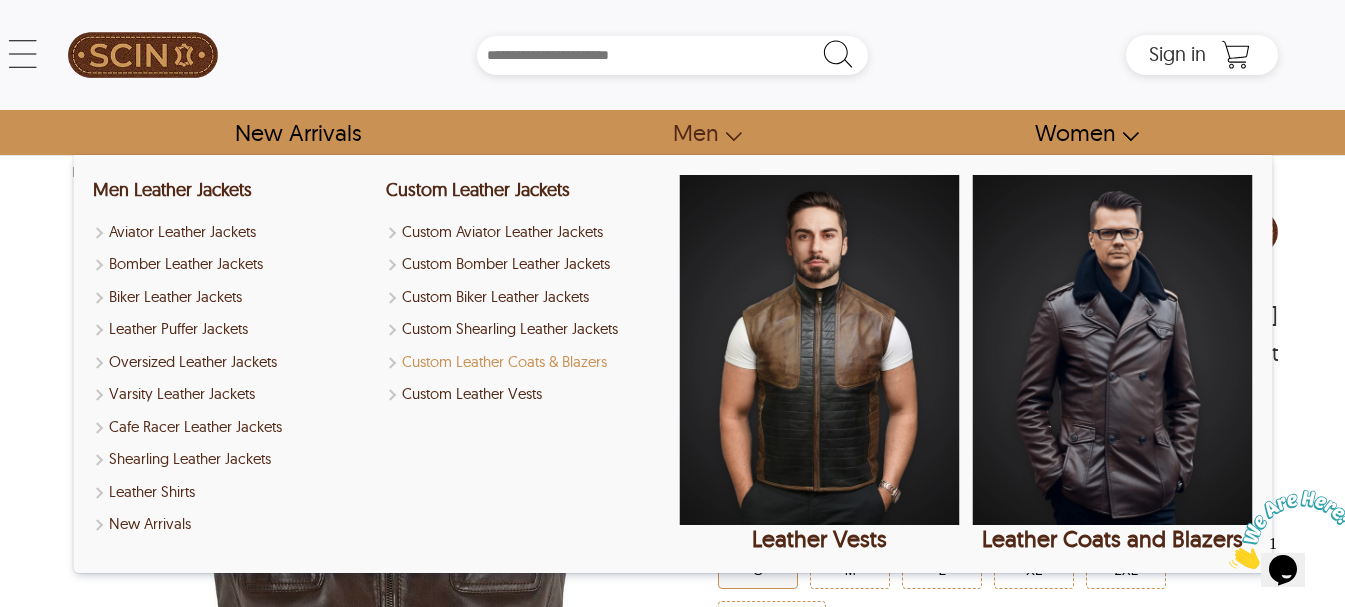 click on "Custom Leather Coats & Blazers" at bounding box center [526, 362] 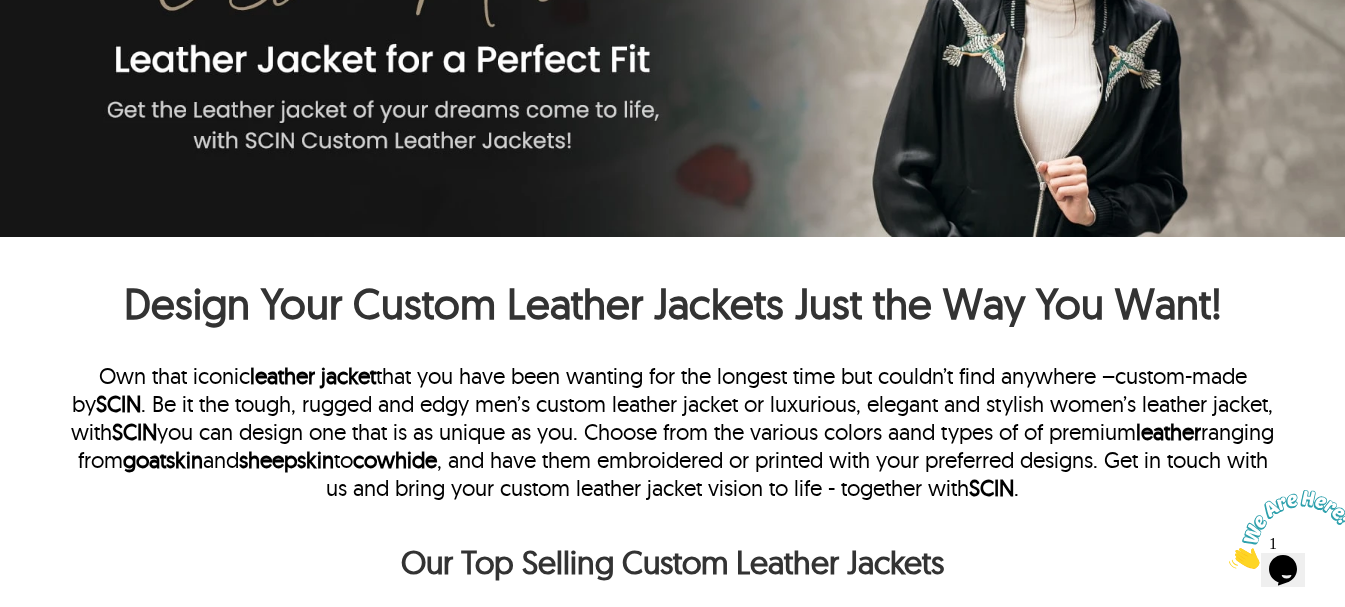 scroll, scrollTop: 0, scrollLeft: 0, axis: both 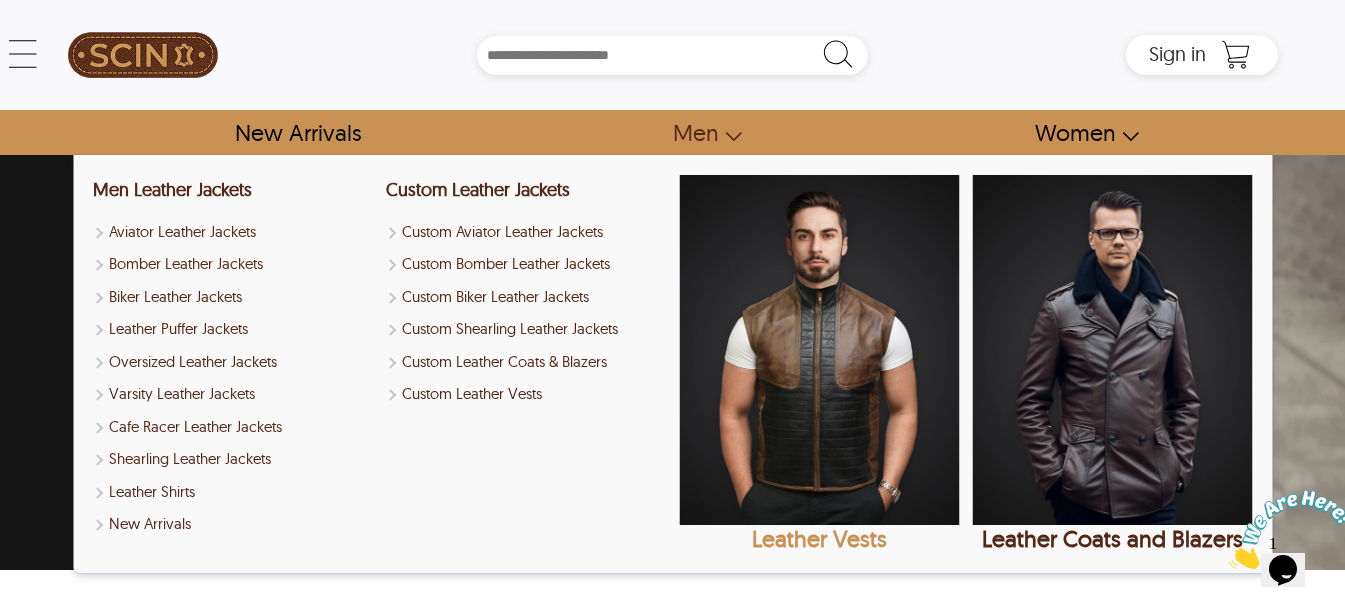 click at bounding box center (819, 350) 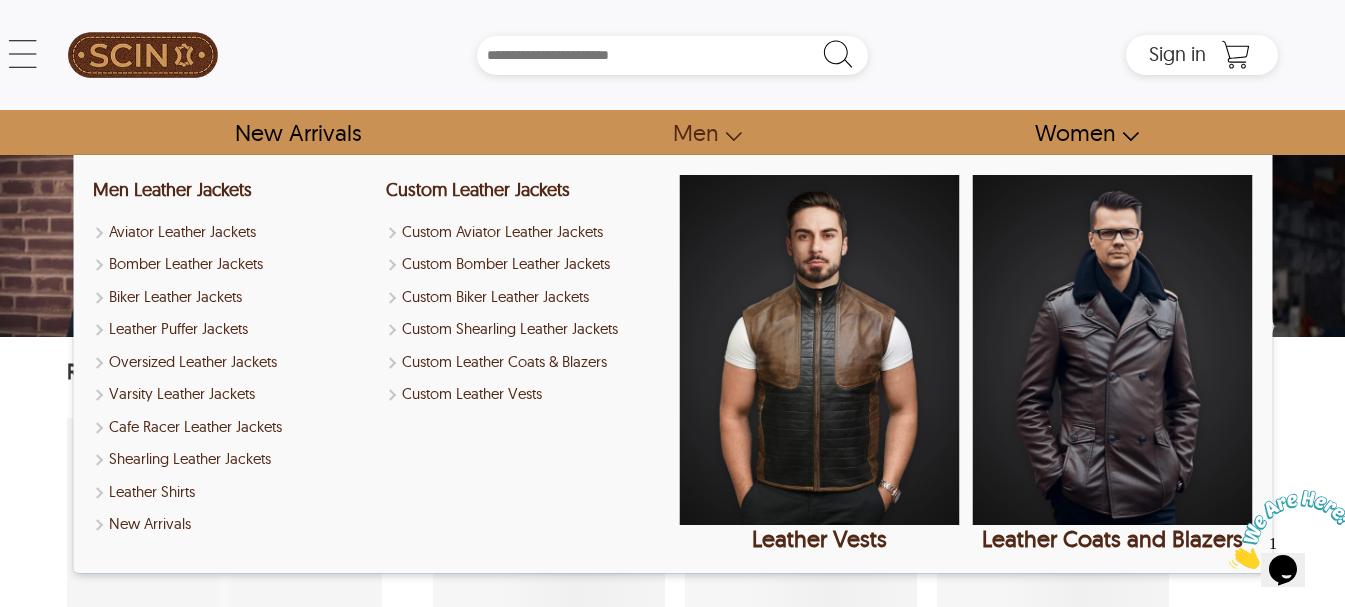 select on "********" 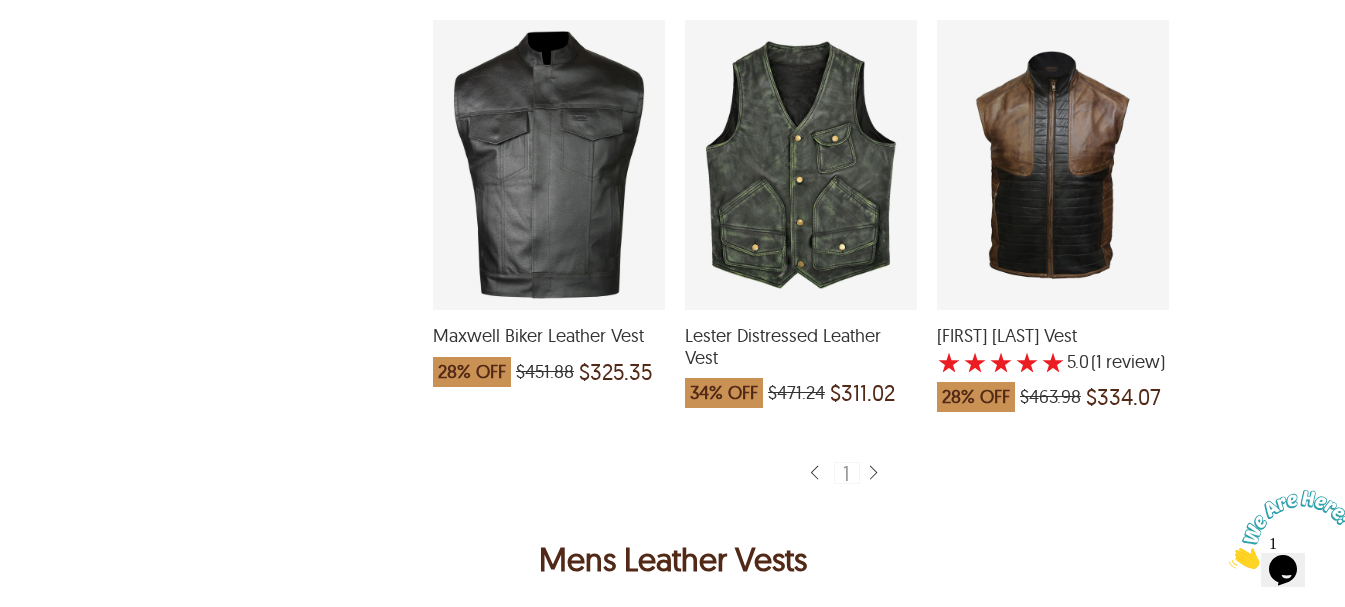 scroll, scrollTop: 1333, scrollLeft: 0, axis: vertical 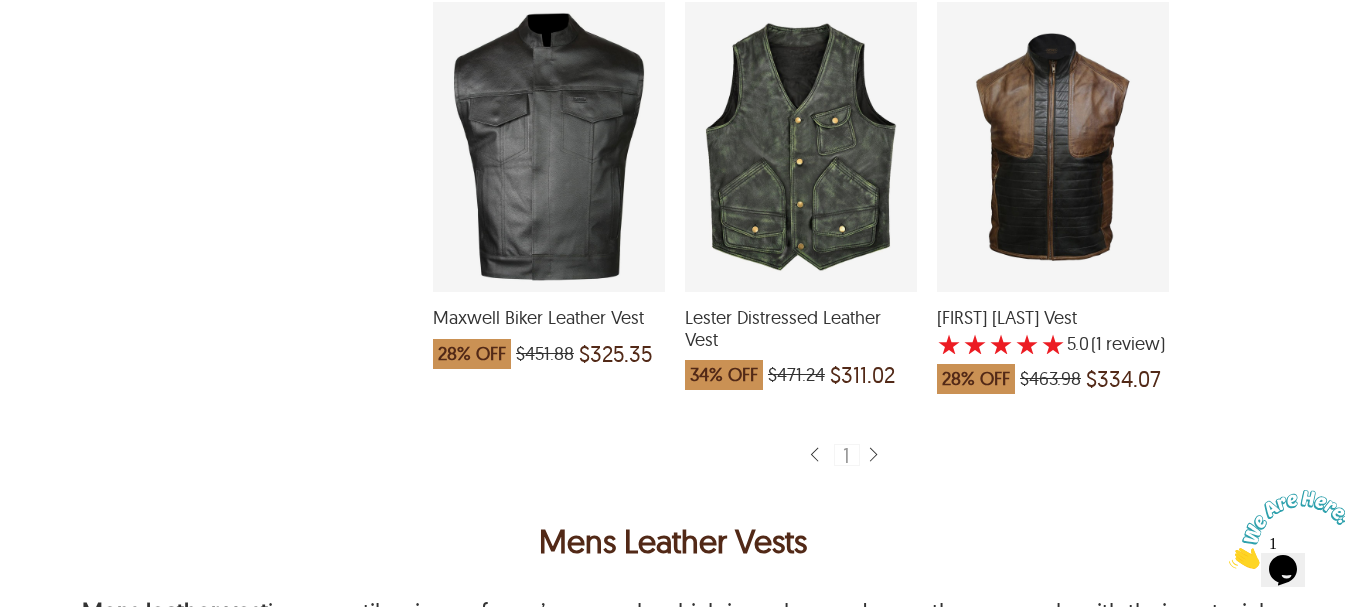 click at bounding box center (876, 455) 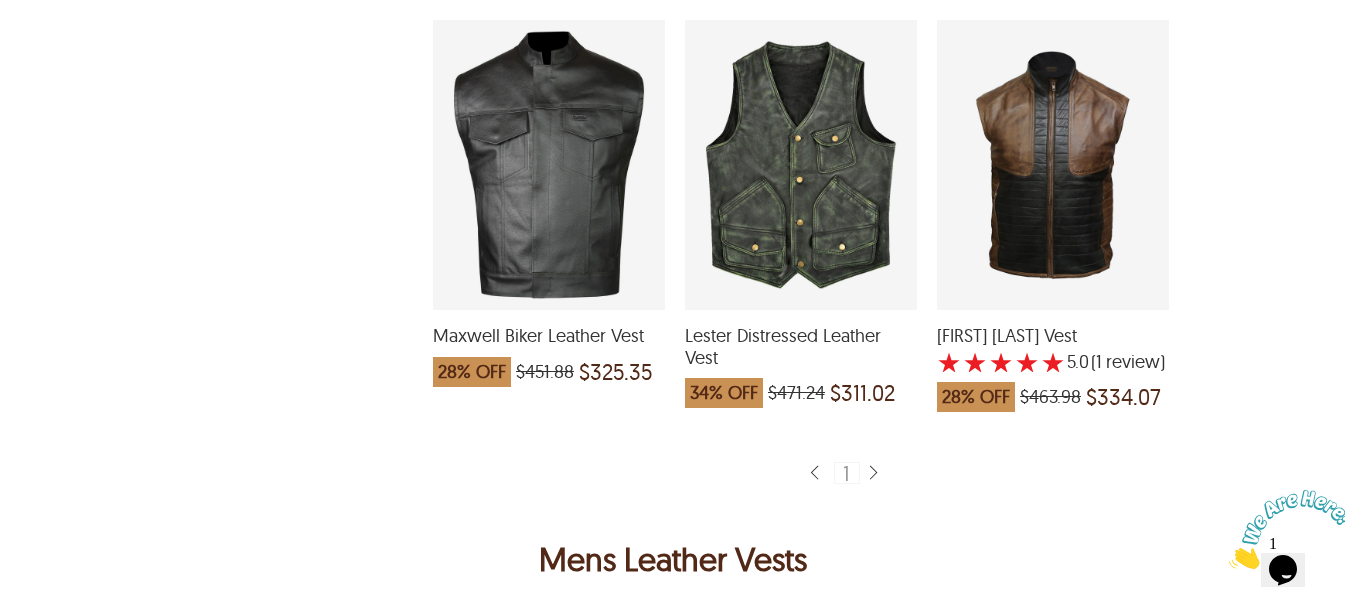 scroll, scrollTop: 1333, scrollLeft: 0, axis: vertical 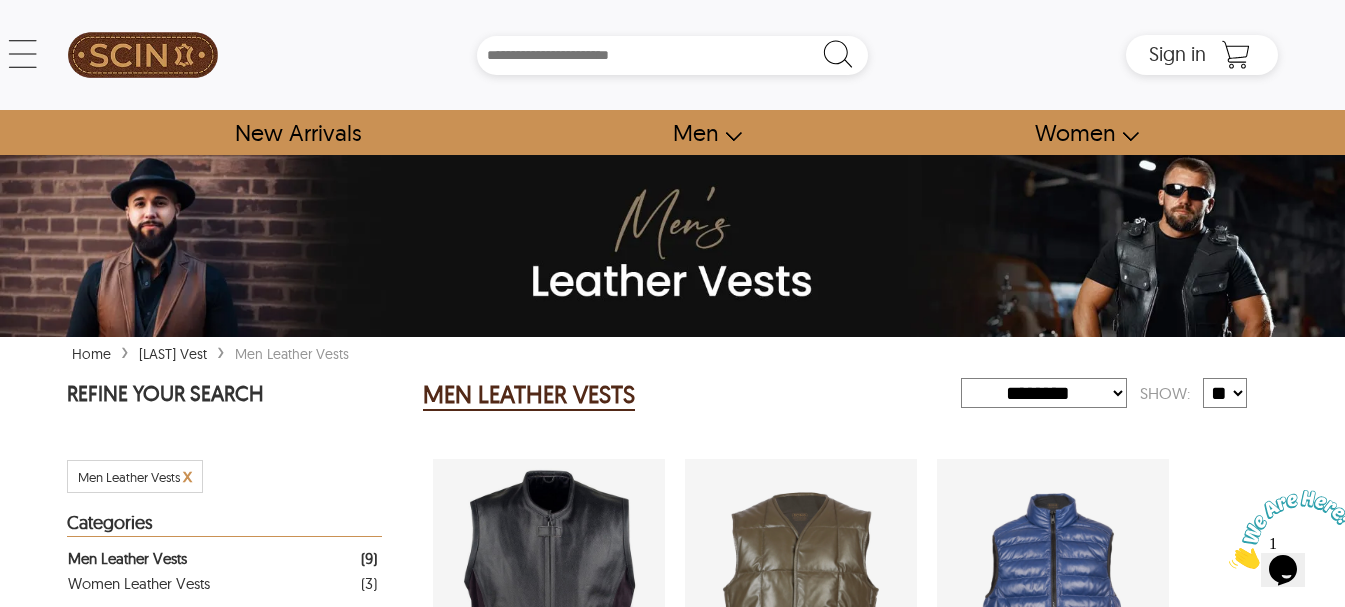 click on "← Menu New Arrivals Men Leather Jackets Aviator Leather Jackets Bomber Leather Jackets Biker Leather Jackets Cafe Racer Leather Jackets Leather Puffer Jackets Varsity Leather Jackets Oversized Leather Jackets Shearling Leather Jackets Leather Vests Leather Shirts Women Leather Jackets Aviator Leather Jackets Bomber Leather Jackets Biker Leather Jackets Cafe Racer Leather Jackets Leather Puffer Jackets Varsity Leather Jackets Oversized Leather Jackets Shearling Leather Jackets Leather Vests Leather Shirts Leather Coats & Blazers Shop Custom Leather Jackets Custom Aviator Leather Jackets Custom Bomber Leather Jackets Custom Biker Leather Jackets Custom Shearling Leather Jackets Custom Leather Coats & Blazers Custom Leather Vests Corporate Gifts  Leather Wallets Leather Portfolios Leather Passport Holders Leather Bags Leather Backpacks Leather Handbags Leather Duffle Bags Leather Crossbody Bags Leather Toiletry Bags Coupons & Specials SCIN Brand  About Us  SCIN Affiliate Program SCIN Reseller Program  Help" at bounding box center [672, 55] 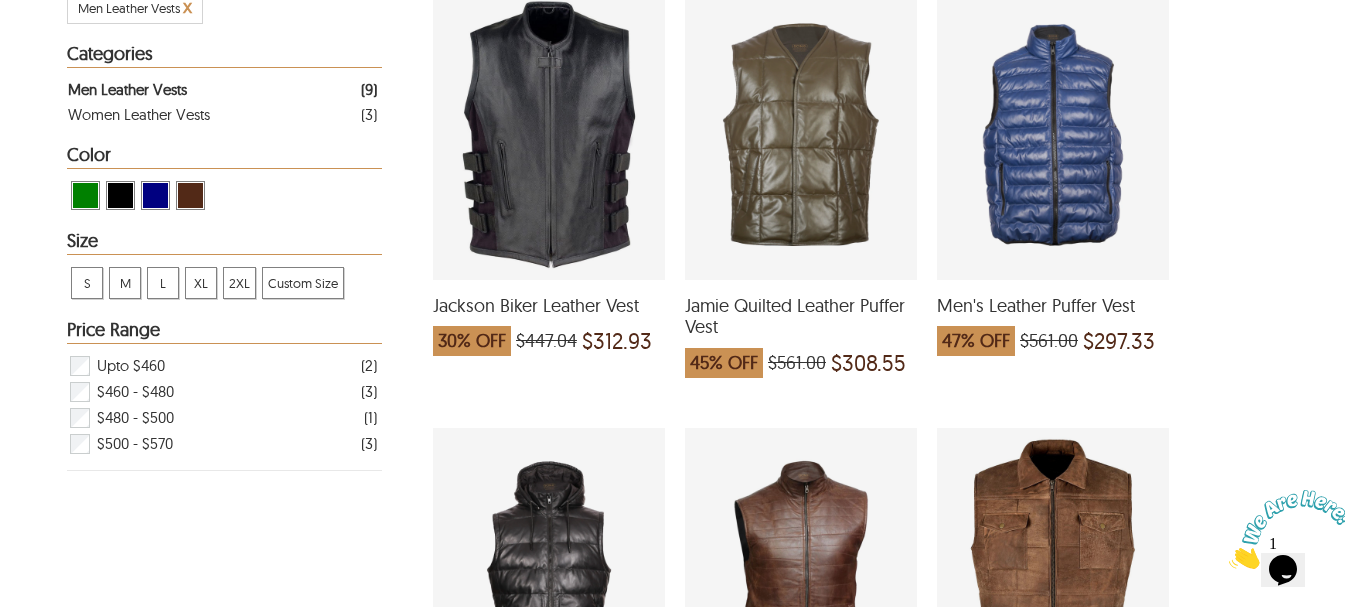 scroll, scrollTop: 0, scrollLeft: 0, axis: both 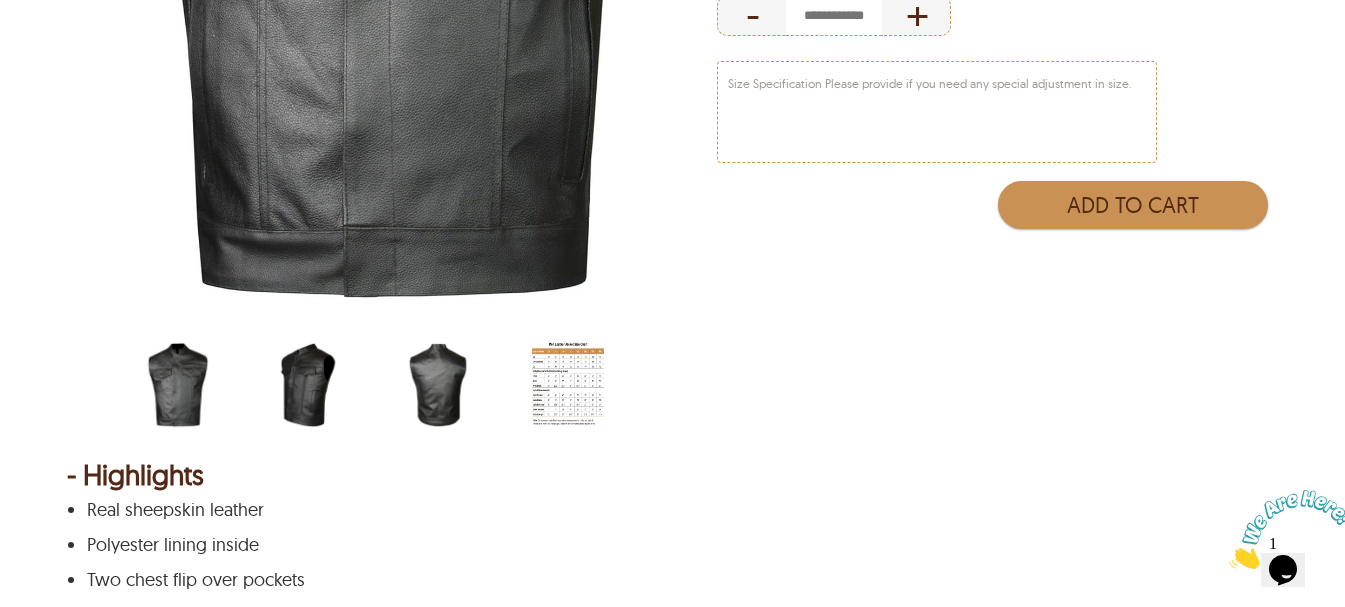 click at bounding box center [308, 385] 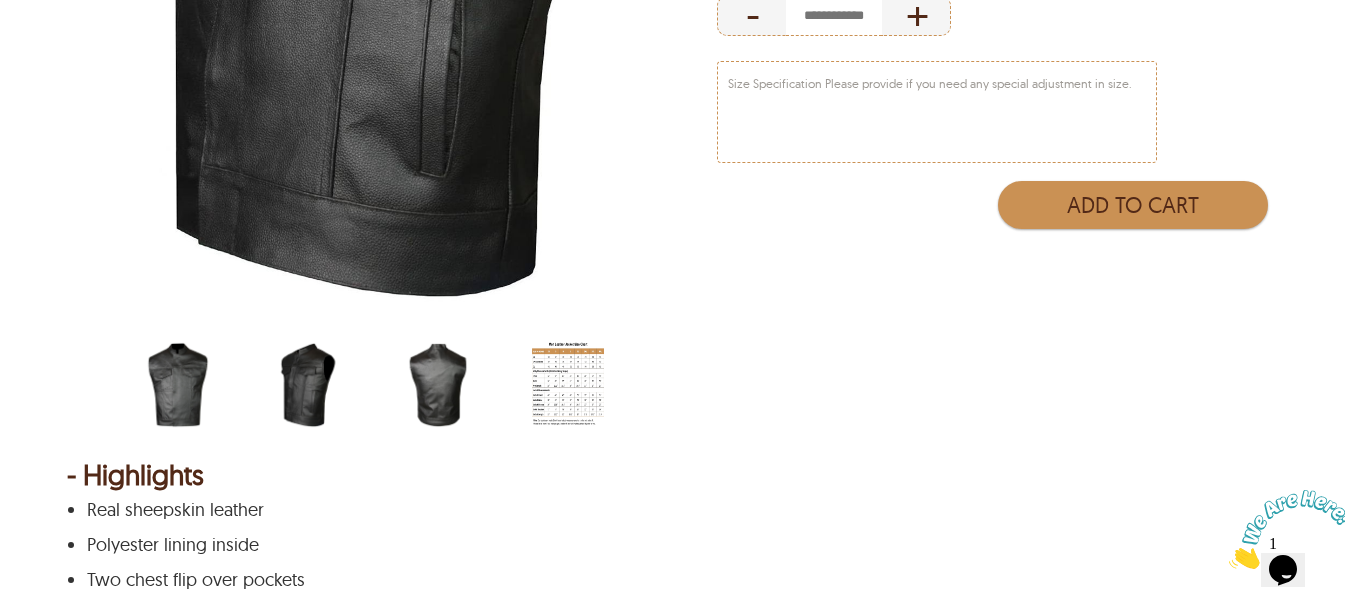 click at bounding box center (438, 385) 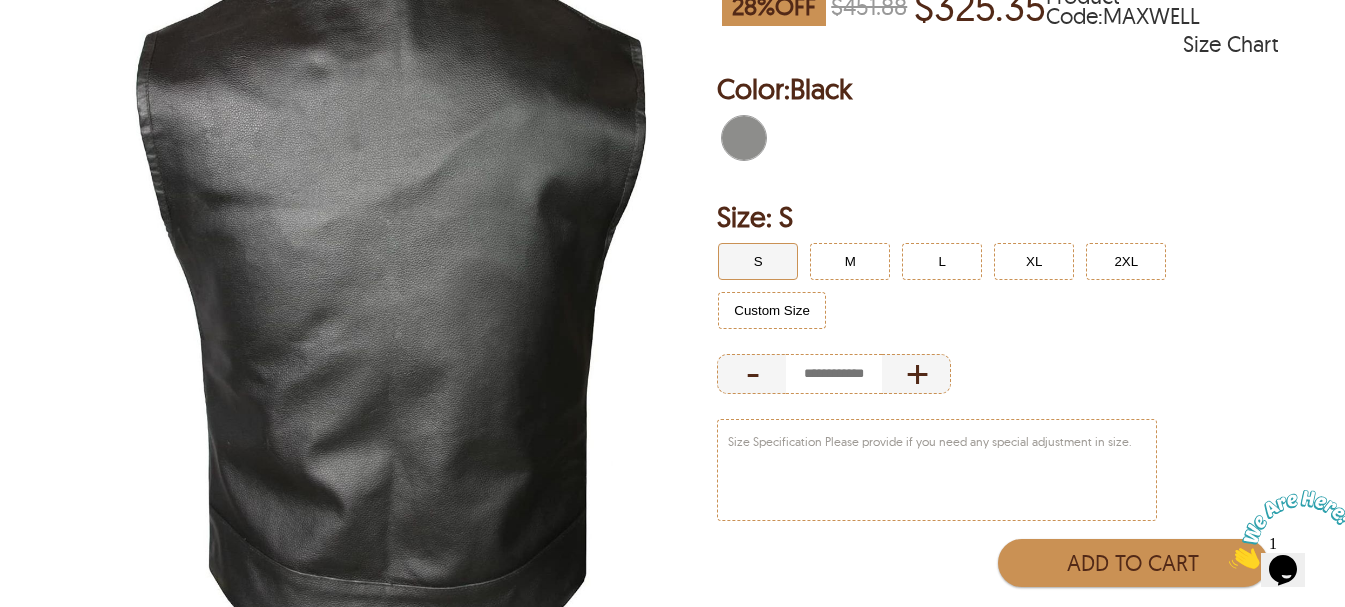scroll, scrollTop: 0, scrollLeft: 0, axis: both 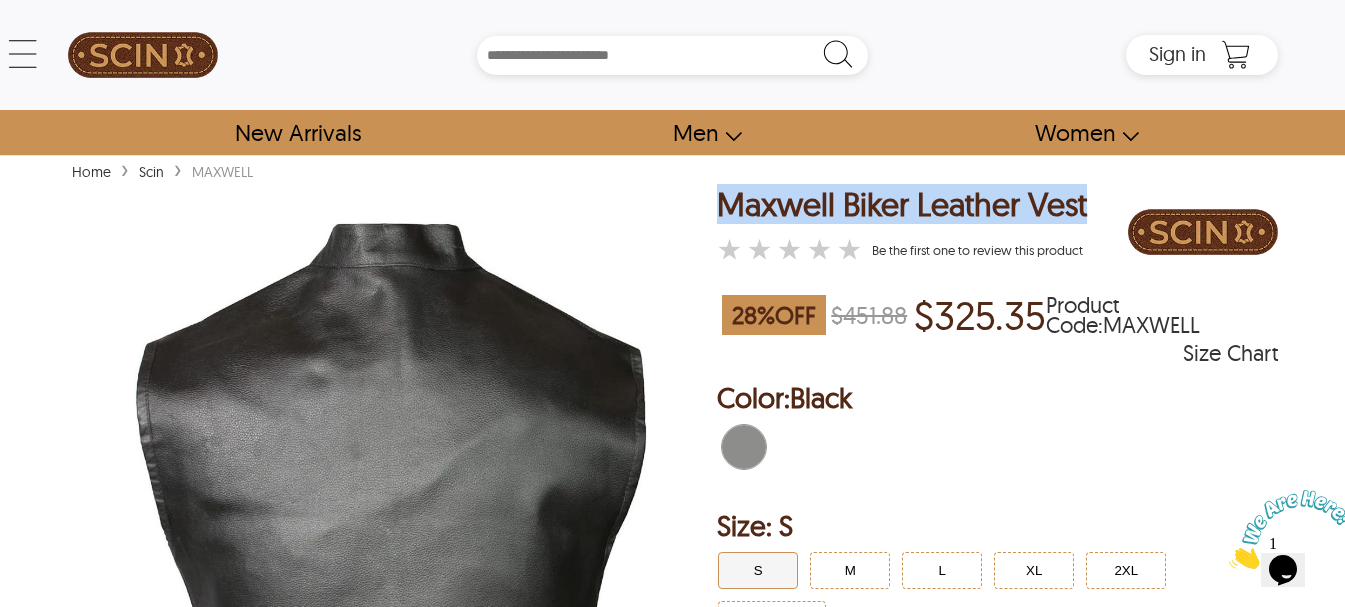 drag, startPoint x: 1094, startPoint y: 200, endPoint x: 731, endPoint y: 197, distance: 363.0124 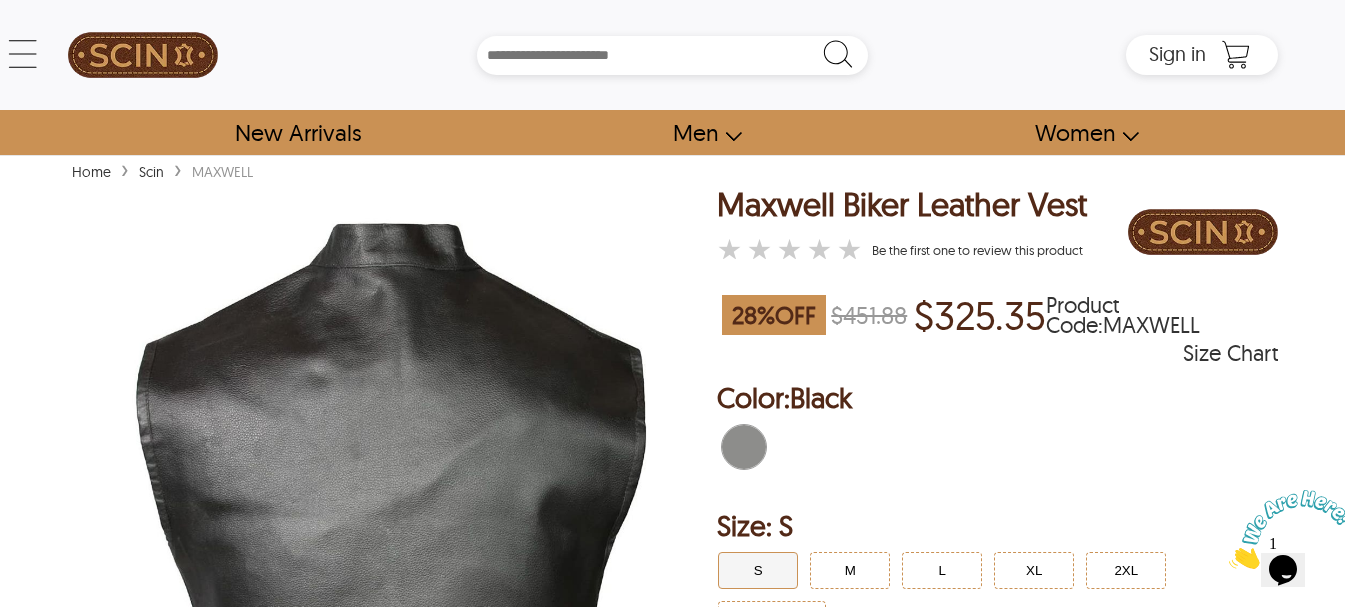 click on "Home › Scin › MAXWELL < Maxwell Biker Leather Vest 28 %  OFF $451.88 $325.35 MAXWELL ★ ★ ★ ★ ★ Size Chart Maxwell Biker Leather Vest     ★ ★ ★ ★ ★ Be the first one to review this product 28 %  OFF $451.88 $325.35 Product Code :  MAXWELL Size Chart Order Details reviews Color:  Black Size: S S M L XL 2XL Custom Size - + Color:  Black Size S S M L XL 2XL Custom Size - + Size Specification Please provide if you need any special adjustment in size. Add to Cart - Highlights Real sheepskin leather Polyester lining inside Two chest flip over pockets Front closure with snap on buttons and zipper Two front pockets Open collar Club style vest + Description Introducing our Maxwell Biker  Leather Vest , the epitome of rugged sophistication and timeless style. Crafted from premium  real sheepskin leather , this  leather vest Leather Vest   is the perfect embodiment of rugged individuality and undeniable coolness. Elevate your wardrobe with this essential piece that stands the test of time. Size i" at bounding box center (672, 1595) 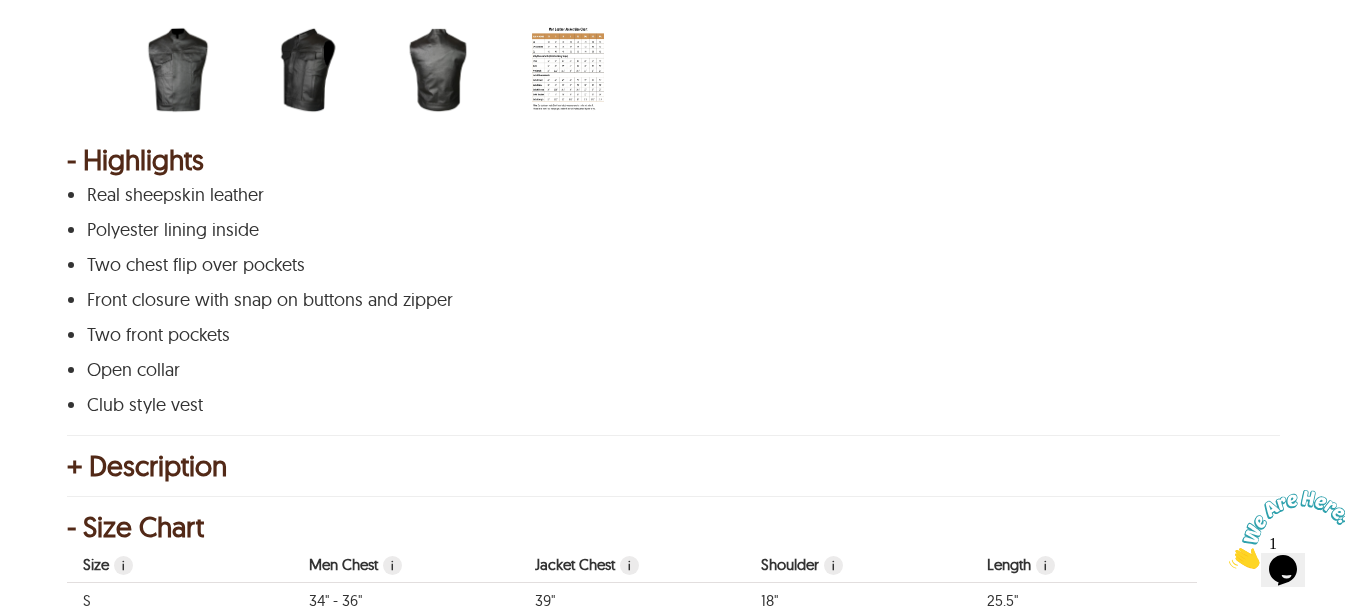 scroll, scrollTop: 1000, scrollLeft: 0, axis: vertical 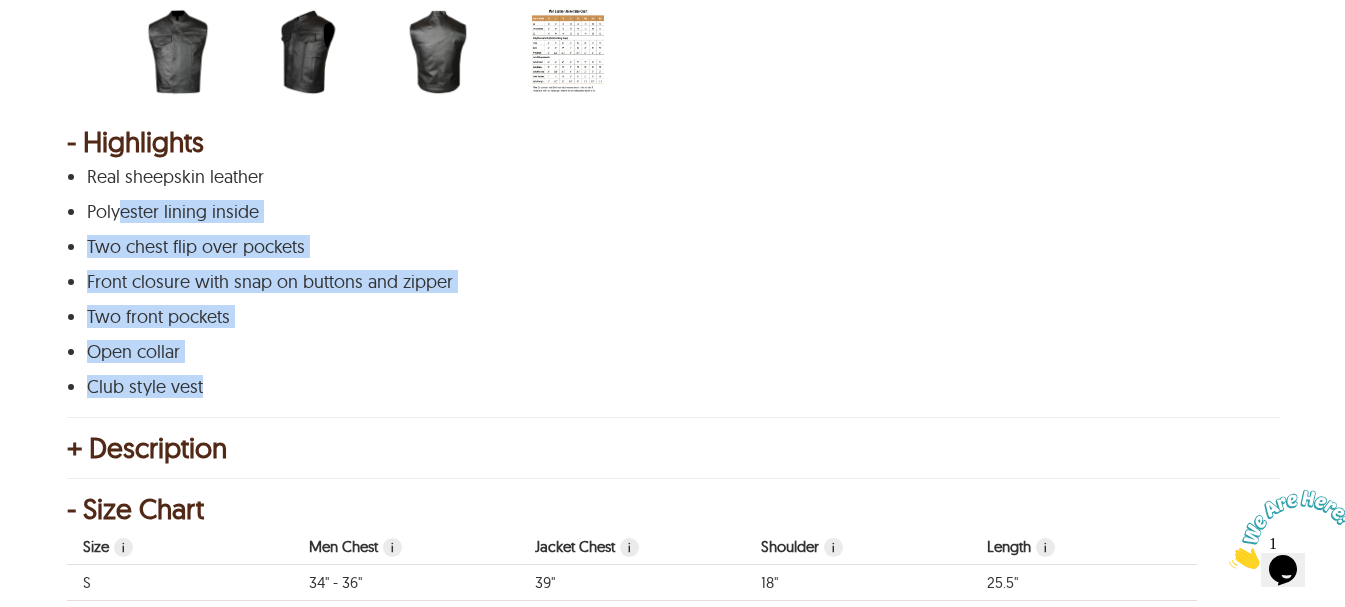 drag, startPoint x: 208, startPoint y: 387, endPoint x: 107, endPoint y: 188, distance: 223.16362 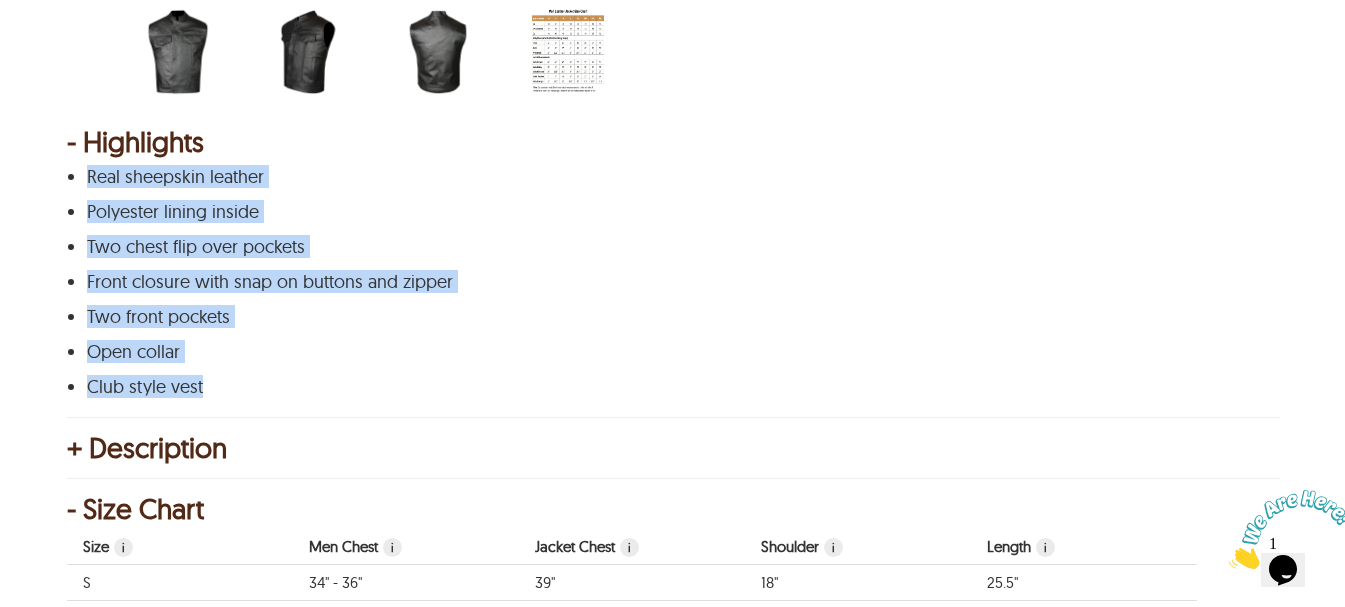 drag, startPoint x: 90, startPoint y: 168, endPoint x: 208, endPoint y: 381, distance: 243.50154 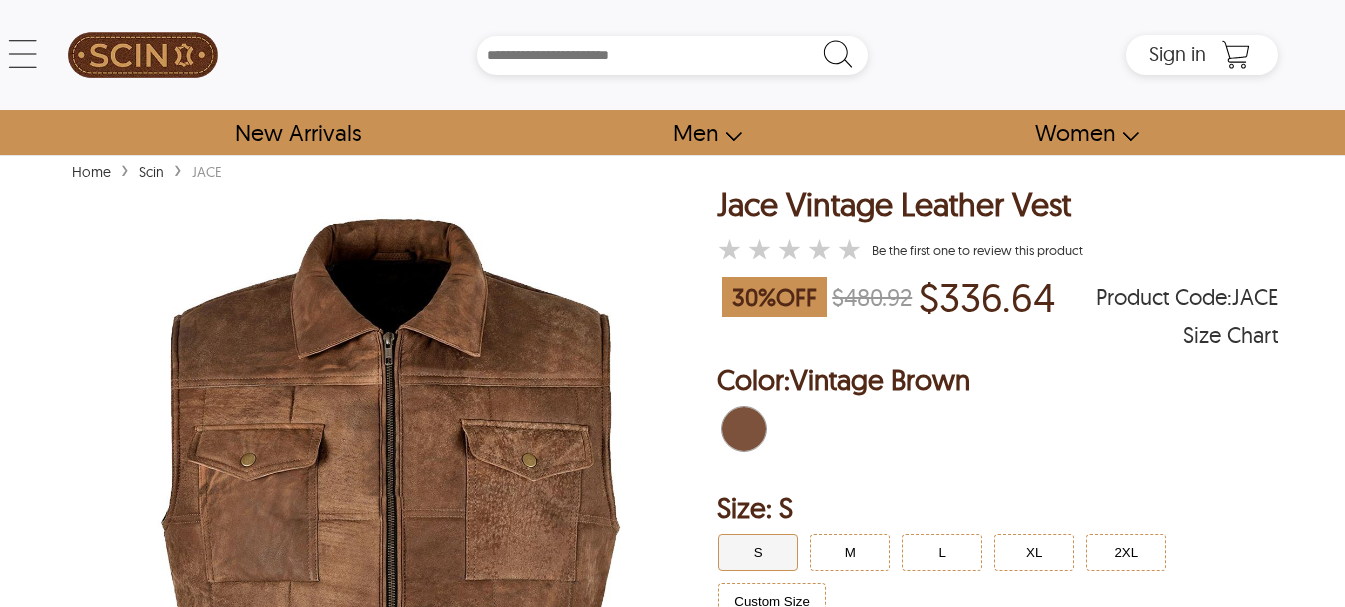 scroll, scrollTop: 0, scrollLeft: 0, axis: both 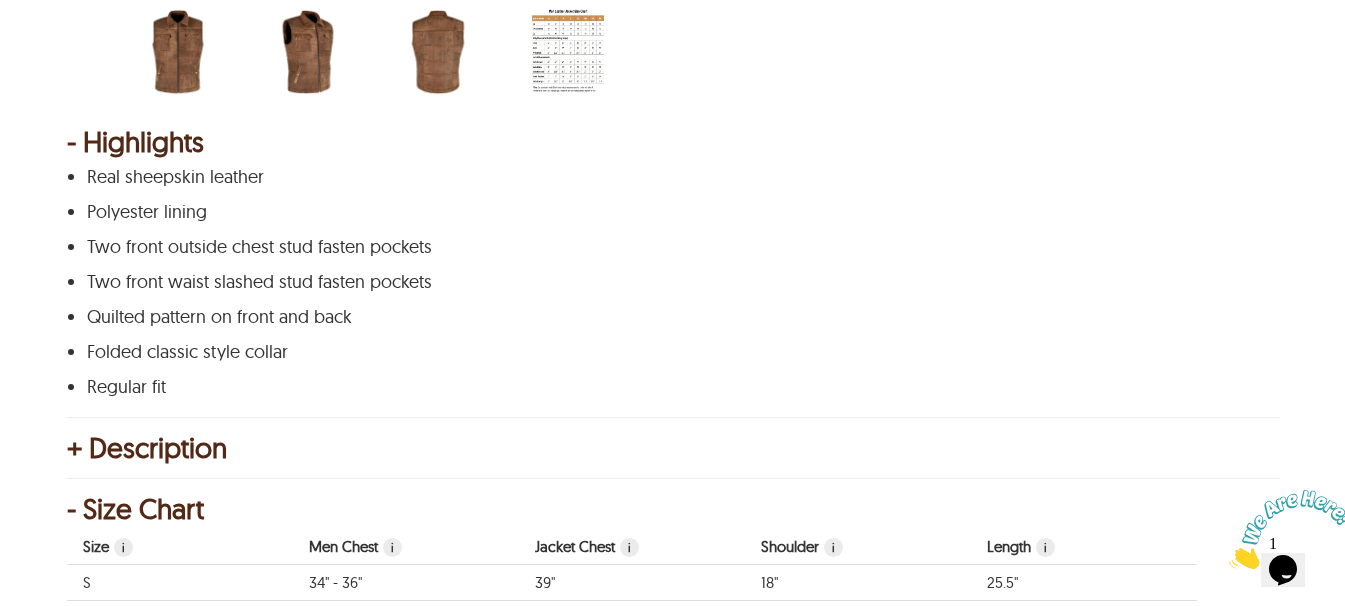 click at bounding box center [308, 52] 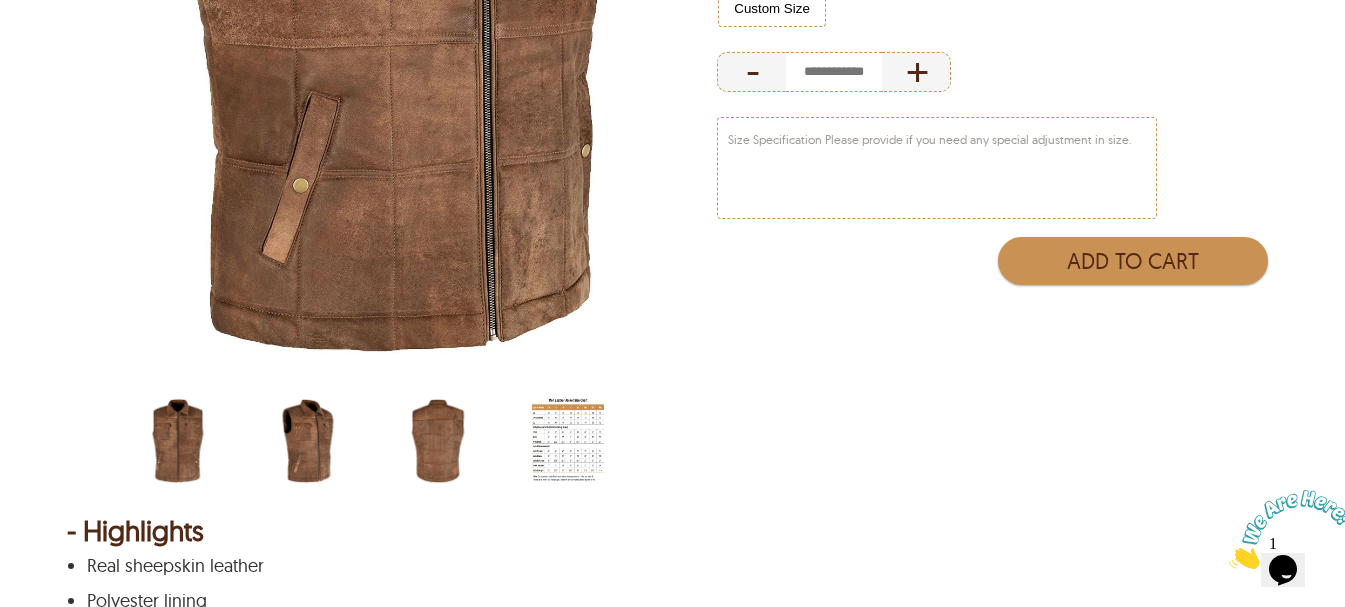 scroll, scrollTop: 333, scrollLeft: 0, axis: vertical 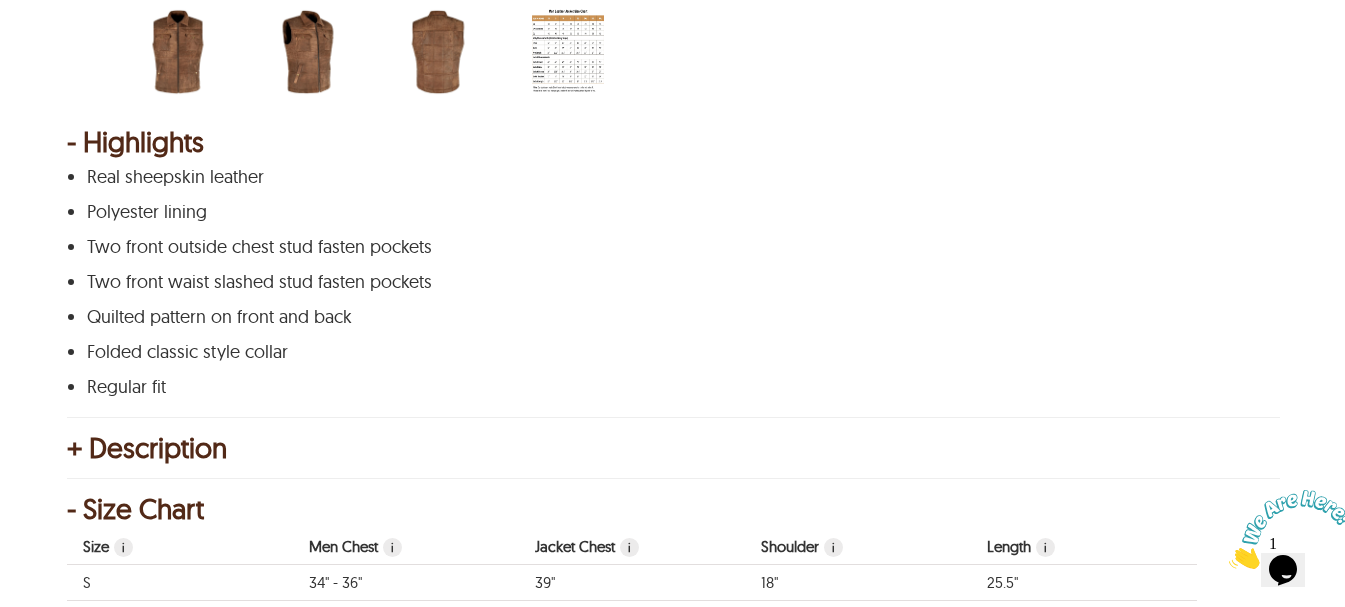 click at bounding box center (438, 52) 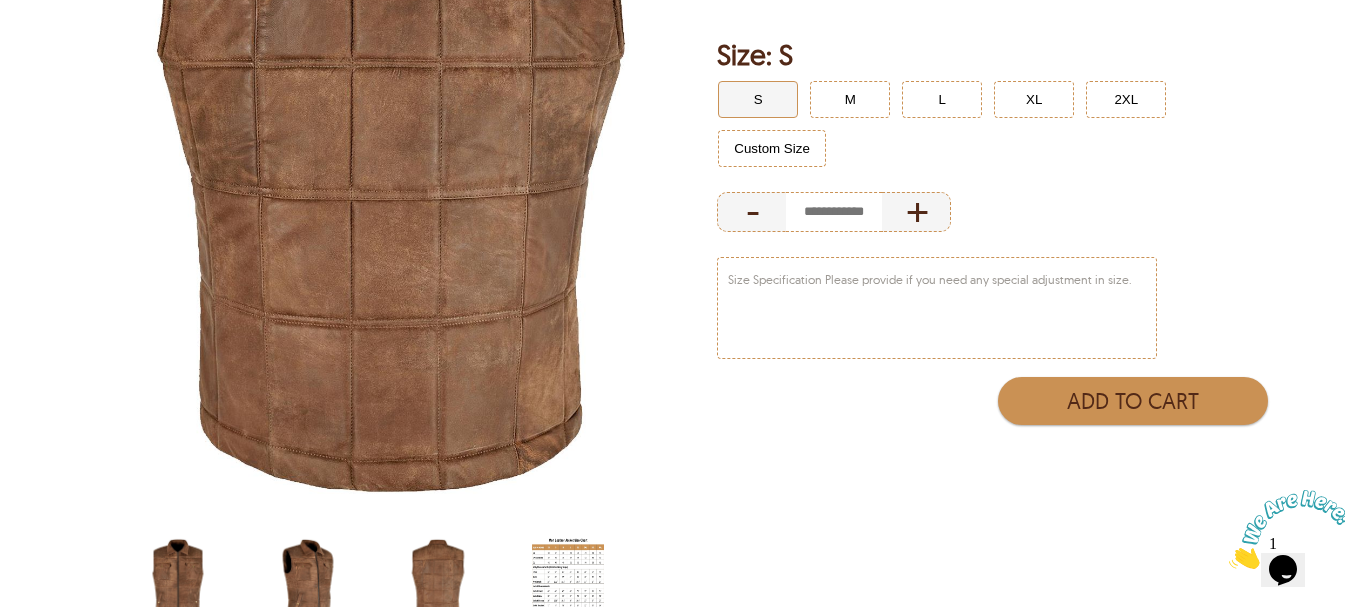 scroll, scrollTop: 333, scrollLeft: 0, axis: vertical 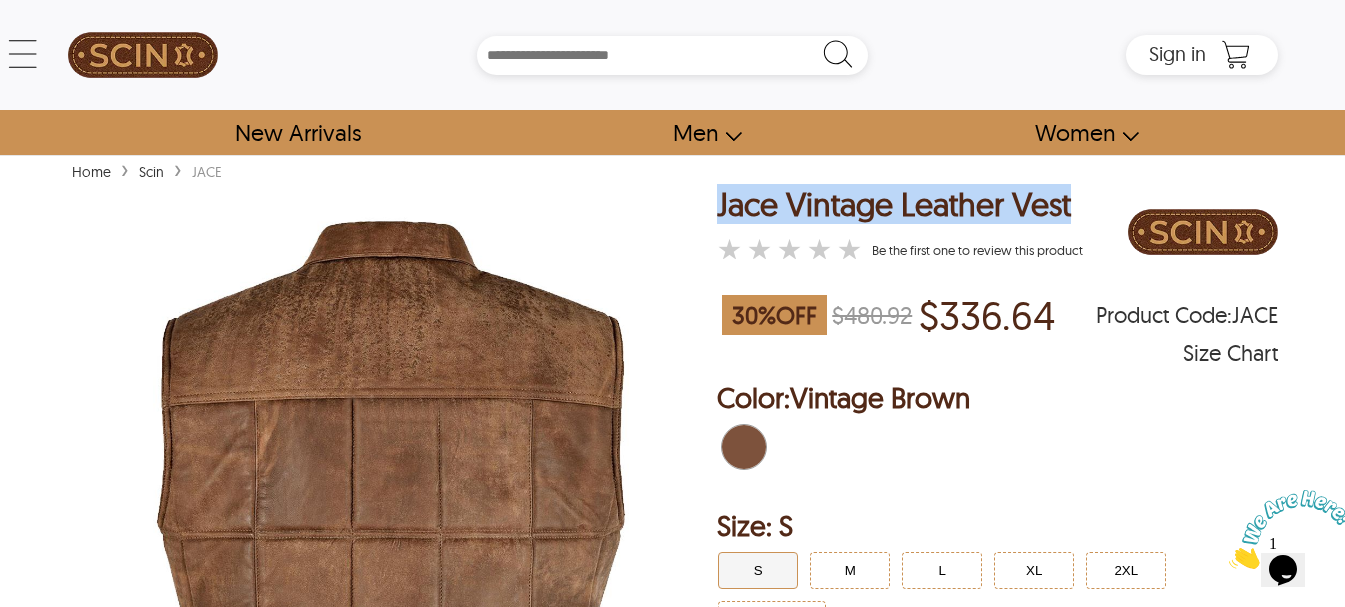drag, startPoint x: 1031, startPoint y: 210, endPoint x: 714, endPoint y: 206, distance: 317.02524 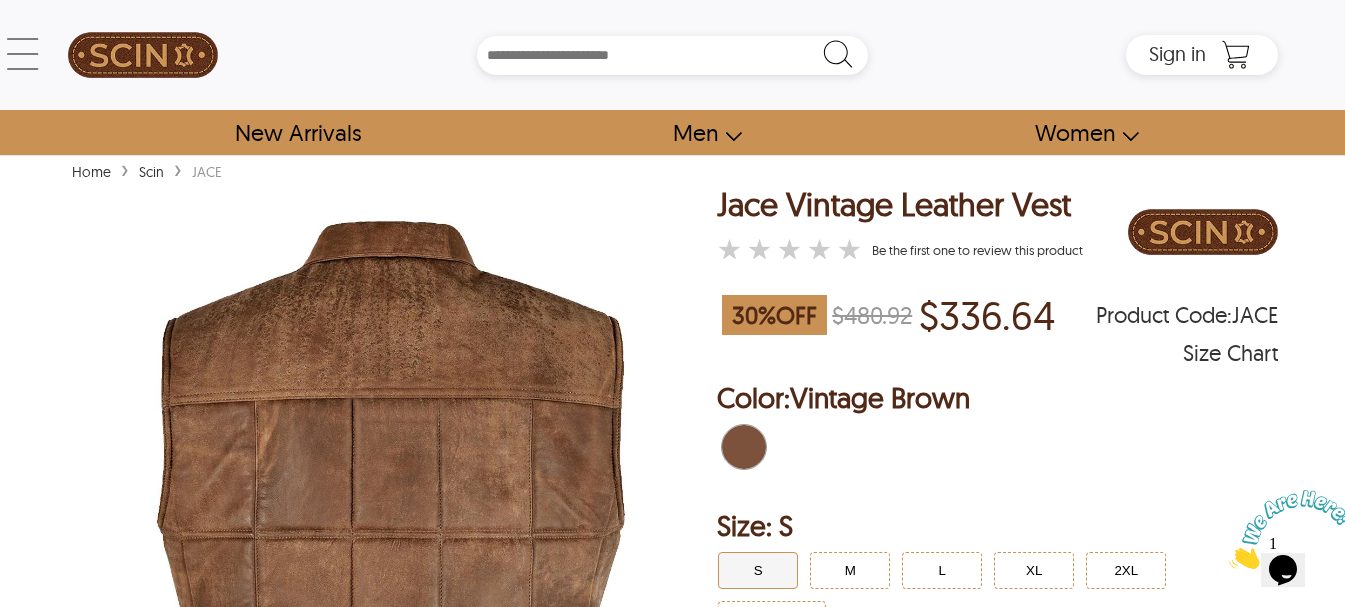 click on "Home › Scin › JACE < Jace Vintage Leather Vest  30 %  OFF $480.92 $336.64 JACE ★ ★ ★ ★ ★ Size Chart Jace Vintage Leather Vest      ★ ★ ★ ★ ★ Be the first one to review this product 30 %  OFF $480.92 $336.64 Product Code :  JACE Size Chart Order Details reviews Color:  Vintage Brown Size: S S M L XL 2XL Custom Size - + Color:  Vintage Brown Size S S M L XL 2XL Custom Size - + Size Specification Please provide if you need any special adjustment in size. Add to Cart - Highlights Real sheepskin leather Polyester lining Two front outside chest stud fasten pockets Two front waist slashed stud fasten pockets Quilted pattern on front and back Folded classic style collar Regular fit + Description Introducing our Jace Vintage Leather Vest, a timeless and rugged addition to your wardrobe that effortlessly combines style with functionality. Crafted from high-quality  real sheepskin leather , this  vest vest vest - Size Chart Size i Men Chest i Jacket Chest i Shoulder i Length i S 34" - 36" 39" 18"" at bounding box center (672, 1607) 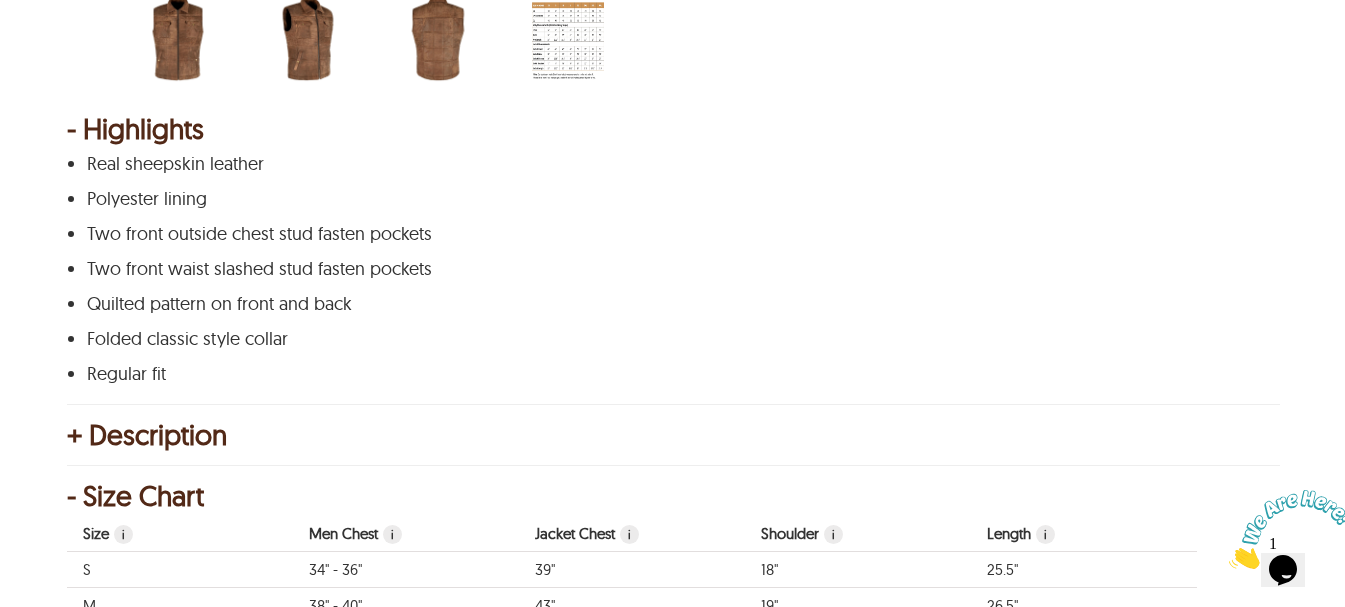 scroll, scrollTop: 1000, scrollLeft: 0, axis: vertical 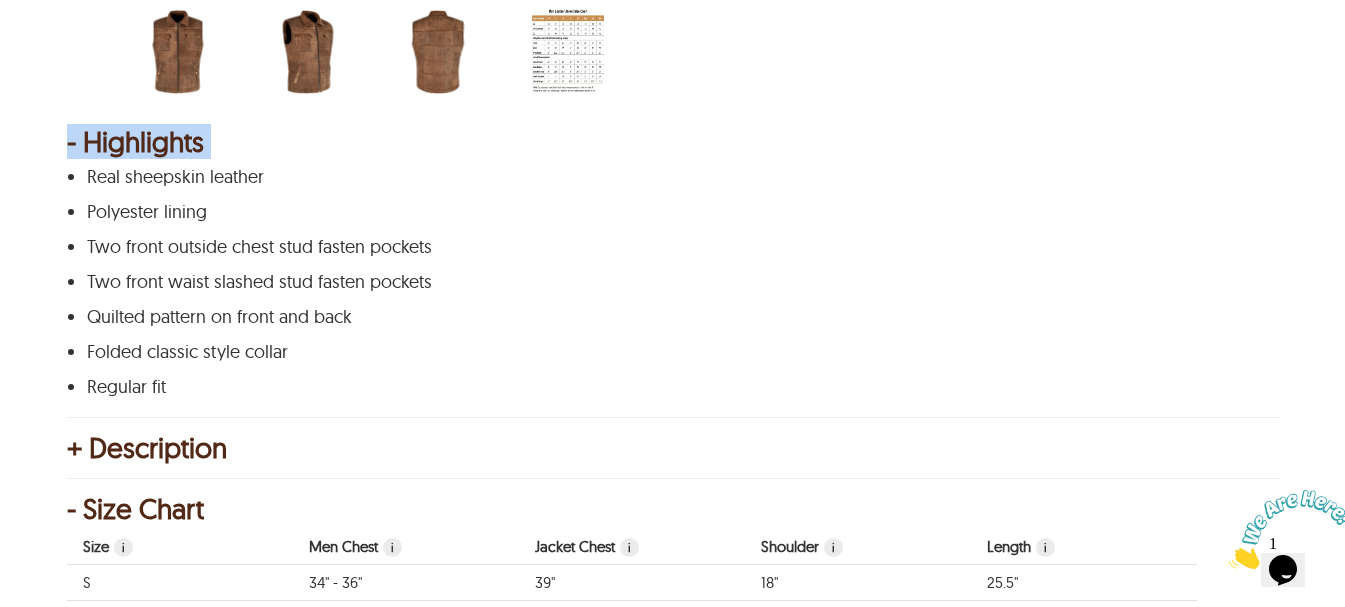 drag, startPoint x: 171, startPoint y: 397, endPoint x: 66, endPoint y: 163, distance: 256.47806 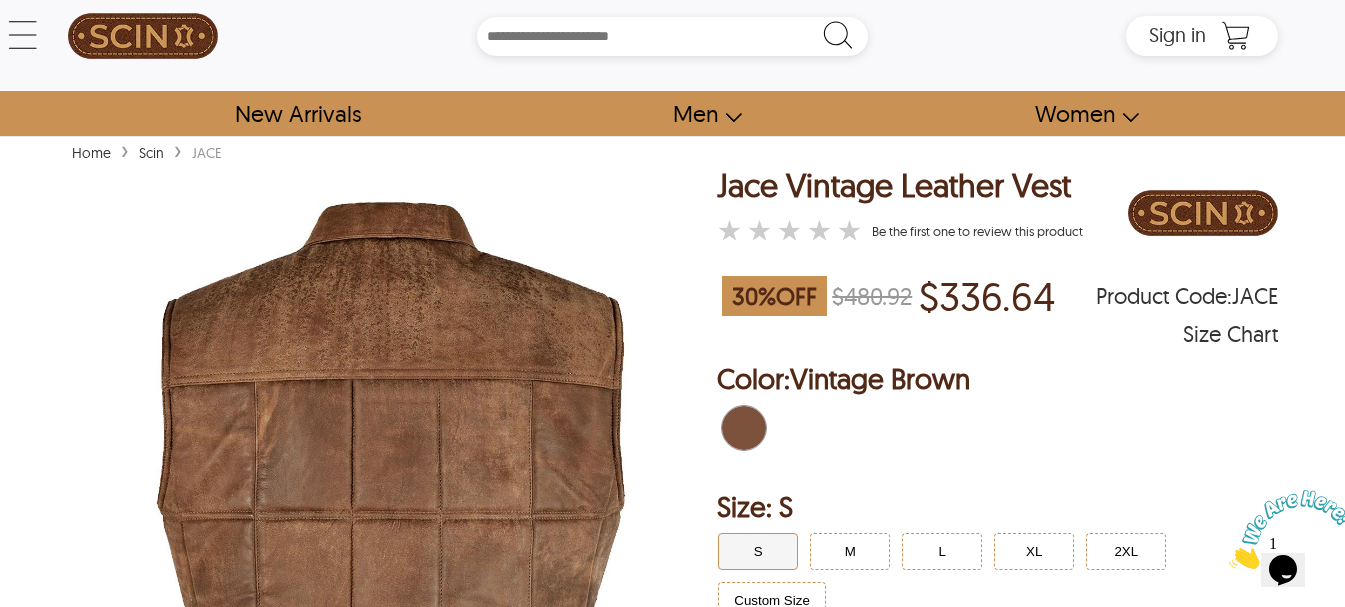 scroll, scrollTop: 0, scrollLeft: 0, axis: both 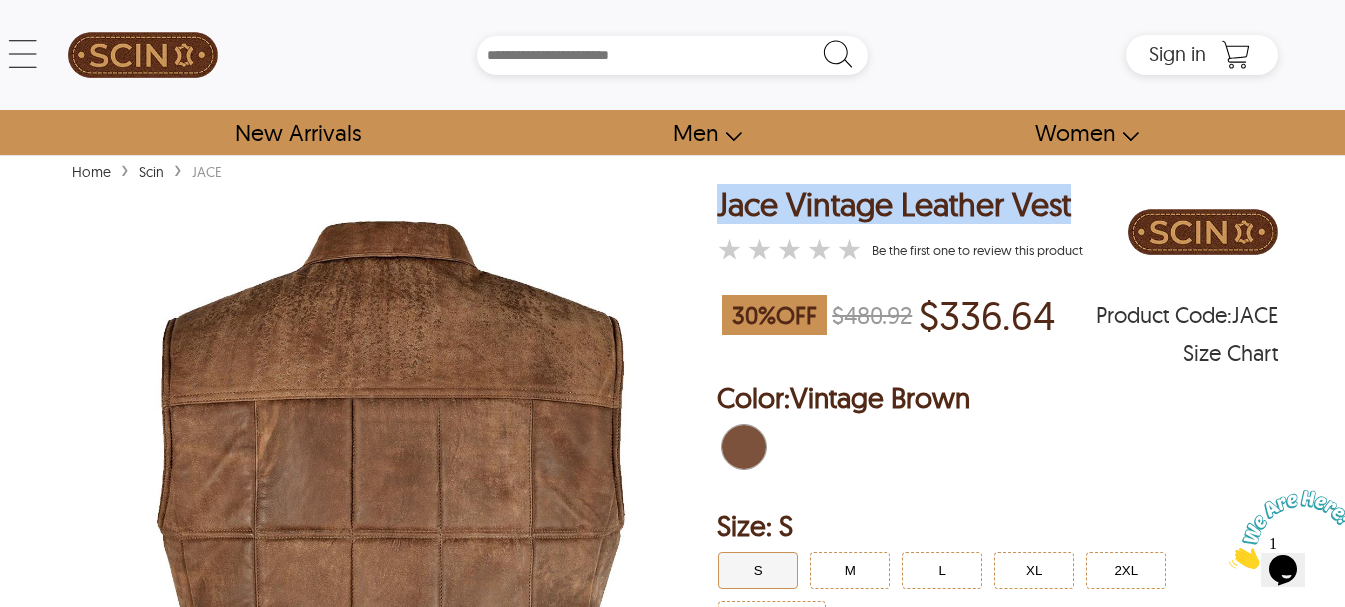 drag, startPoint x: 1092, startPoint y: 203, endPoint x: 716, endPoint y: 211, distance: 376.08508 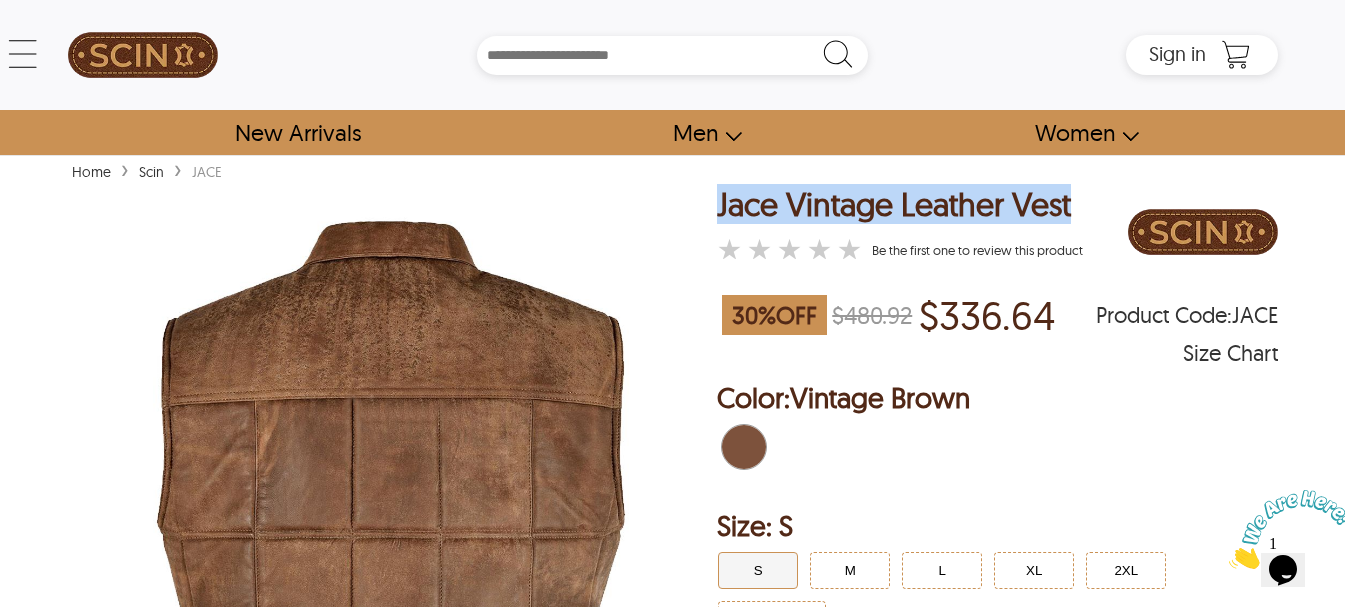 click at bounding box center (391, 592) 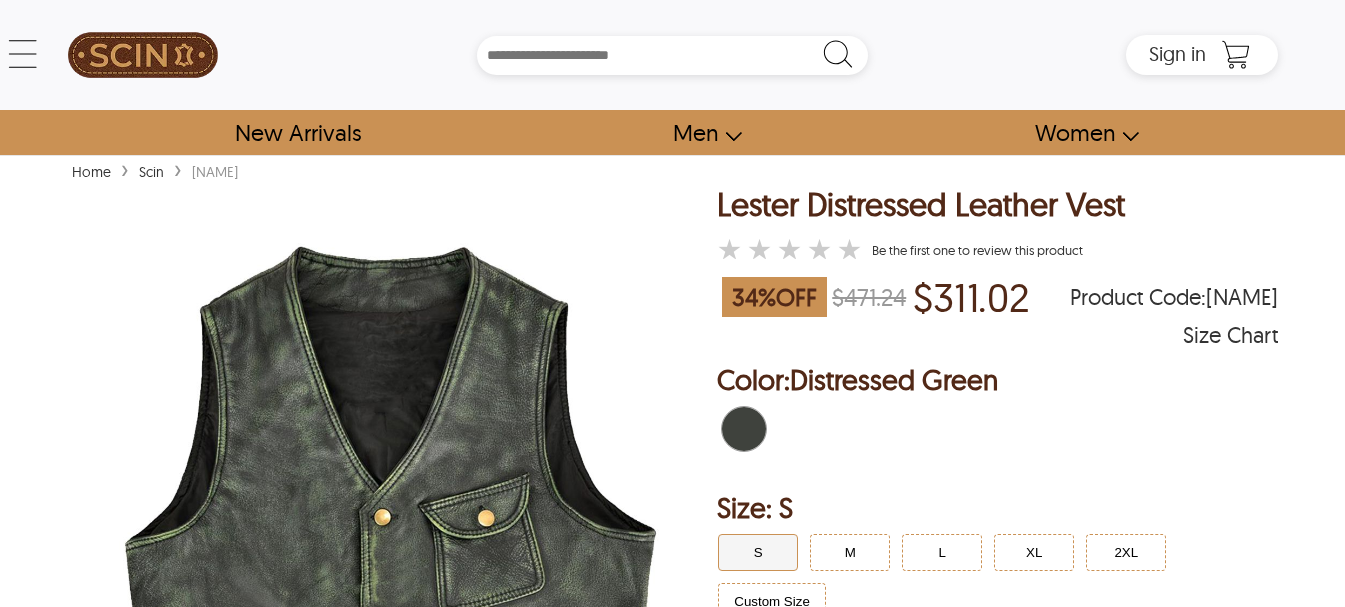 scroll, scrollTop: 0, scrollLeft: 0, axis: both 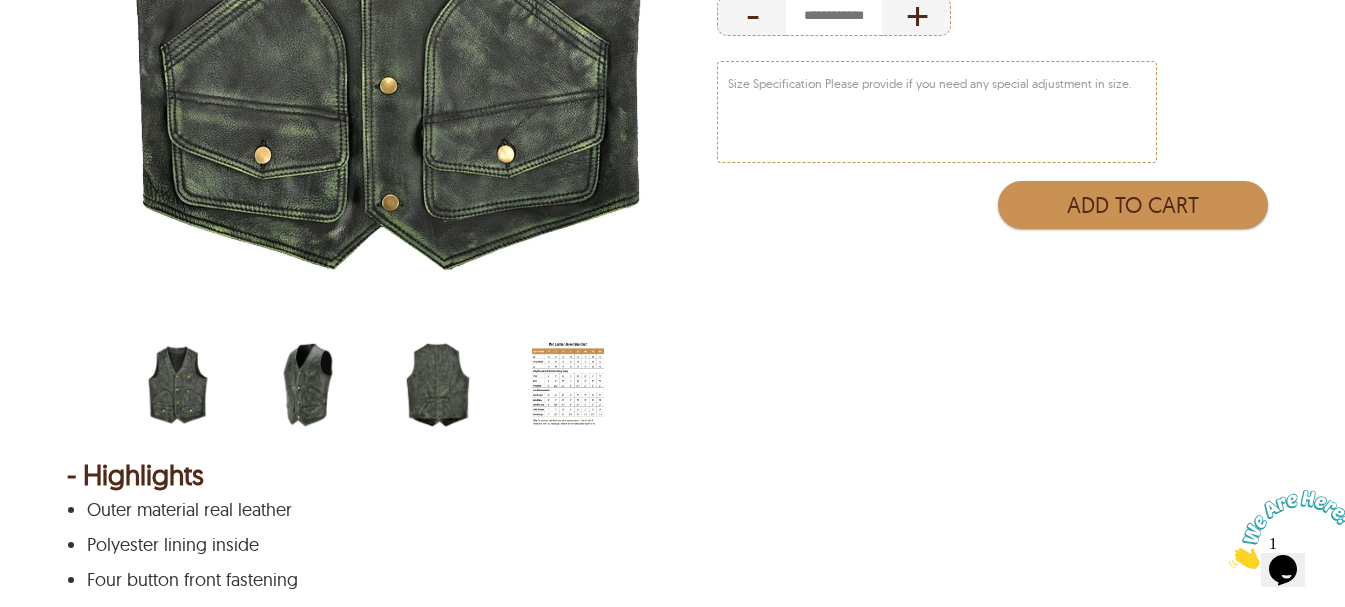 click at bounding box center (308, 385) 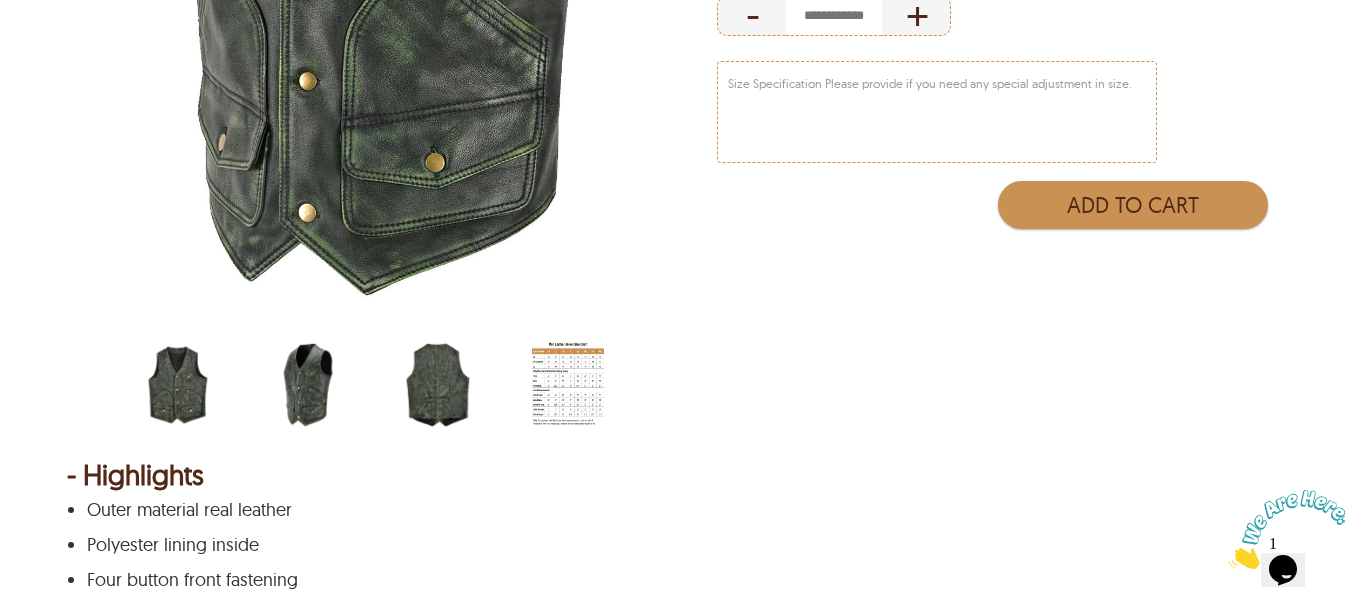 click at bounding box center (438, 385) 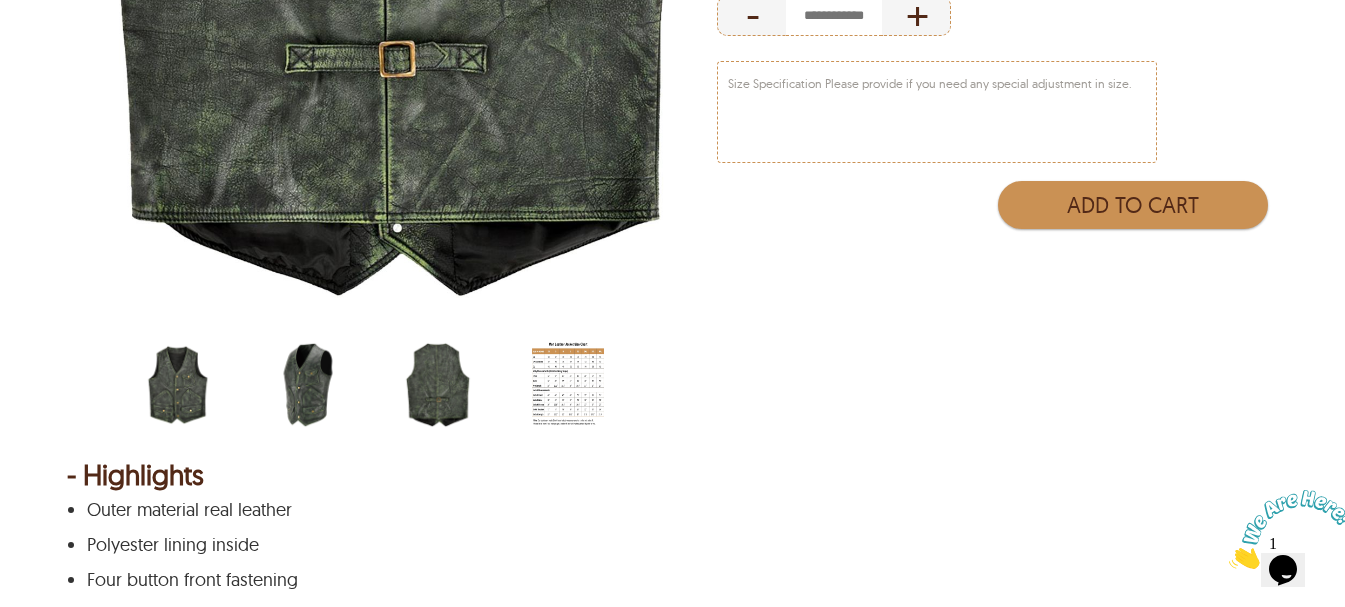 scroll, scrollTop: 0, scrollLeft: 0, axis: both 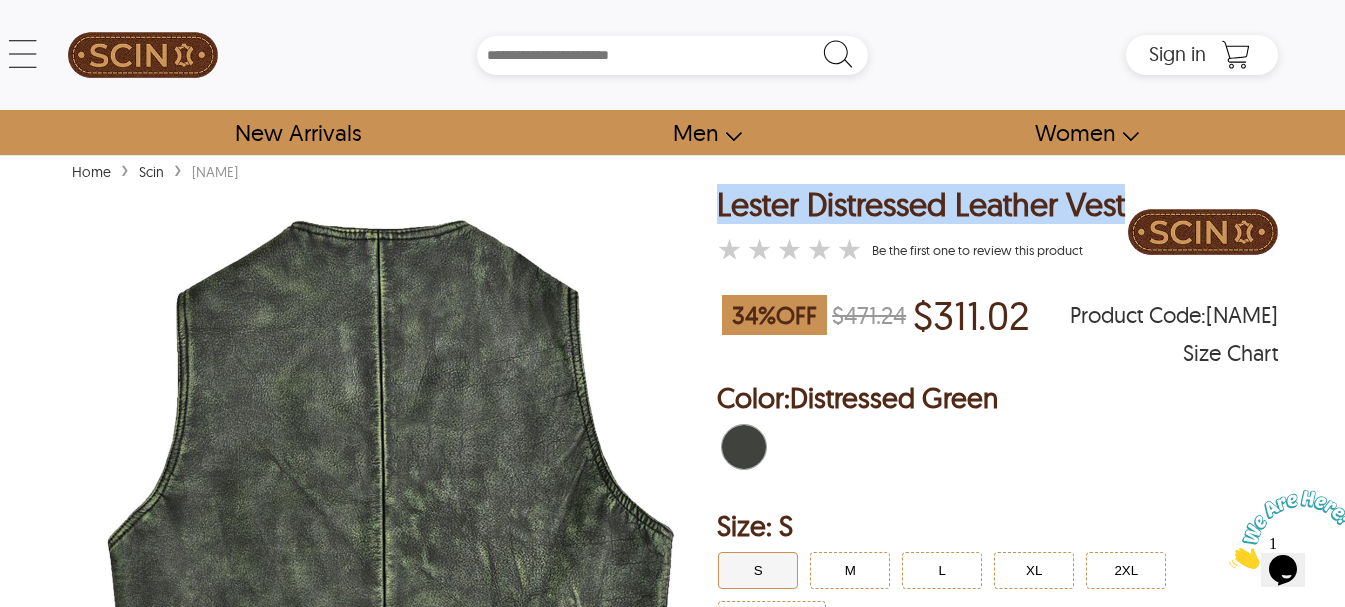 drag, startPoint x: 797, startPoint y: 234, endPoint x: 718, endPoint y: 210, distance: 82.565125 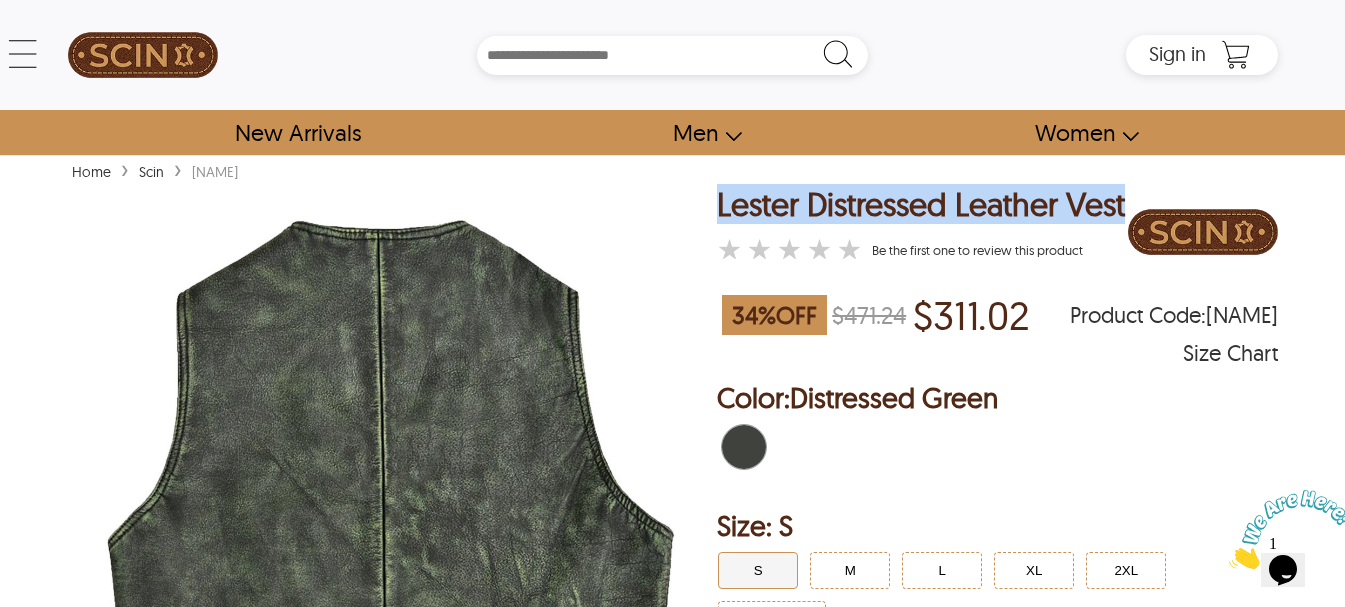 copy on "Lester Distressed Leather Vest" 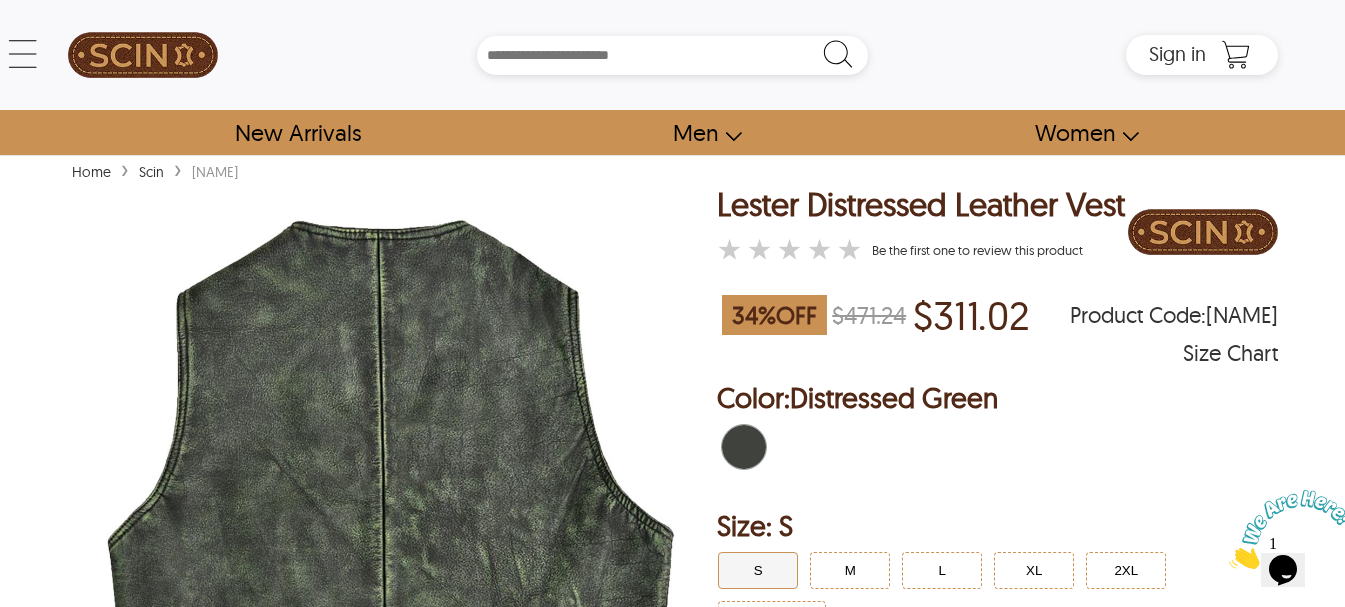 click on "Home › Scin › [NAME] < [NAME] Distressed Leather Vest 34 %  OFF $471.24 $311.02 [NAME] ★ ★ ★ ★ ★ Size Chart [NAME] Distressed Leather Vest     ★ ★ ★ ★ ★ Be the first one to review this product 34 %  OFF $471.24 $311.02 Product Code :  [NAME] Size Chart Order Details reviews Color:  Distressed Green Size: S S M L XL 2XL Custom Size - + Color:  Distressed Green Size S S M L XL 2XL Custom Size - + Size Specification Please provide if you need any special adjustment in size. Add to Cart - Highlights Outer material real leather Polyester lining inside Four button front fastening V neckline hunter shooter style vest Five pockets This jacket is suitable for all kinds of casual outings, parties and you can wear it for traveling, Biking,hunting etc + Description - Size Chart Size i Men Chest i Jacket Chest i Shoulder i Length i S 34" - 36" 39" 18" 25.5" M 38" - 40" 43" 19" 26.5" L 42" - 44" 47" 20" 27" XL 46" - 48" 51" 21" 27.5" 2XL 50" - 52" 55" 22" 28" - Companion Tiana Biker Leather Vest" at bounding box center (672, 1577) 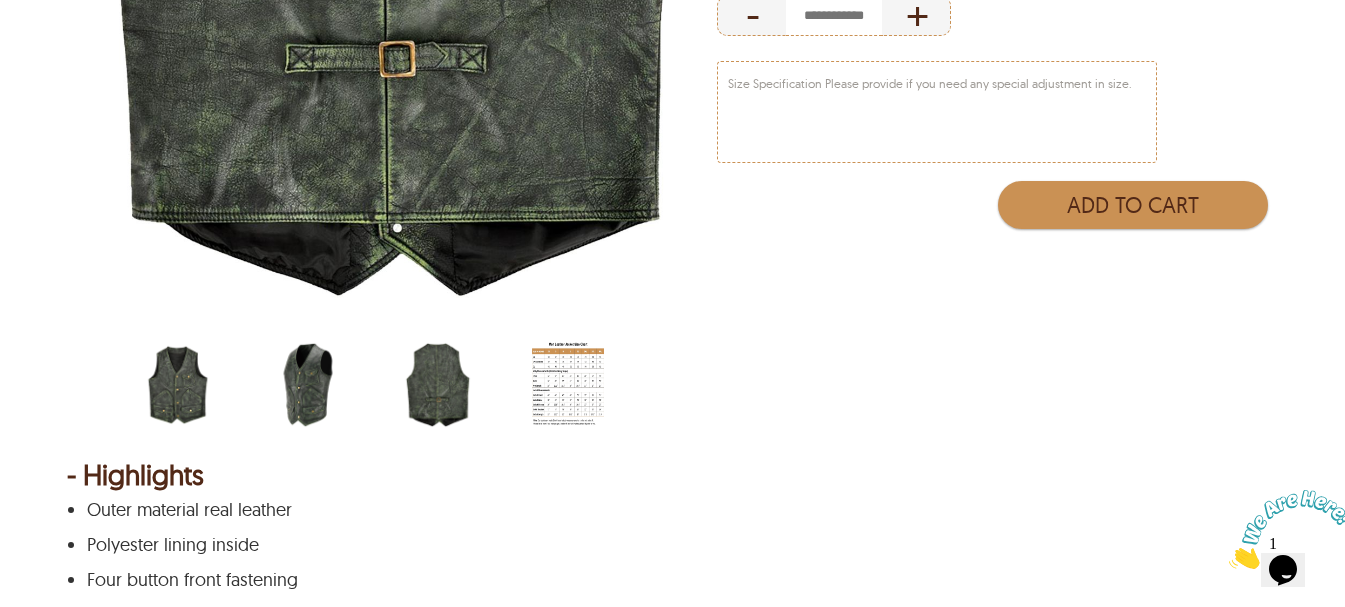scroll, scrollTop: 1000, scrollLeft: 0, axis: vertical 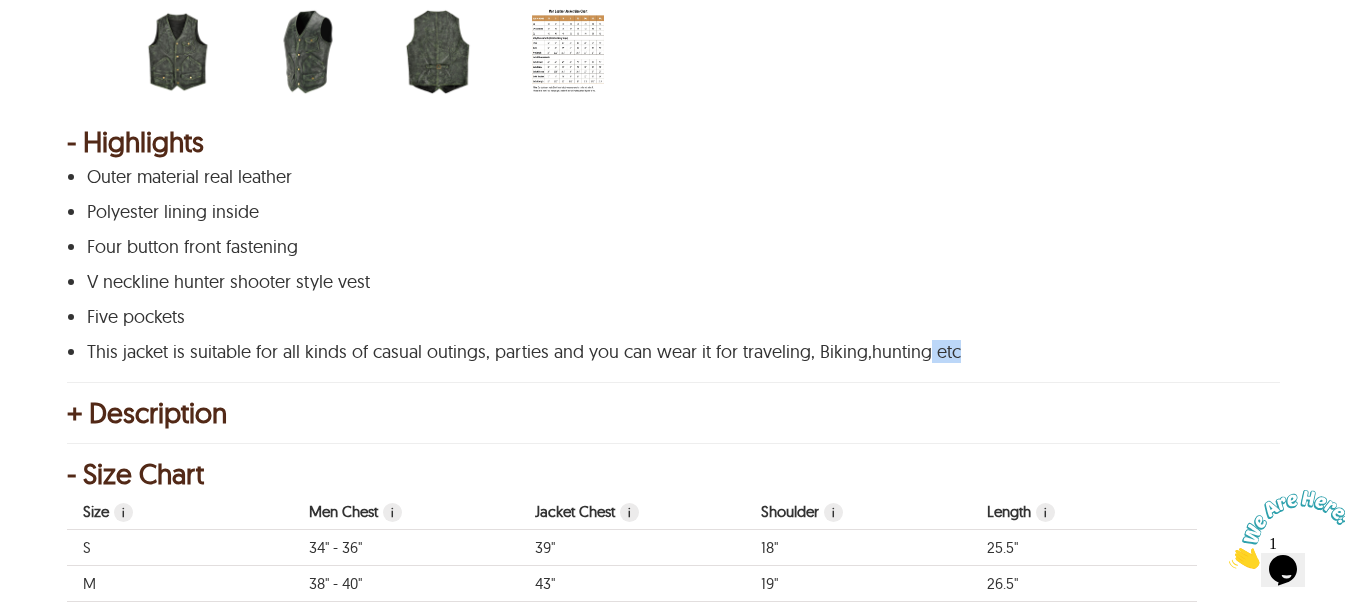 drag, startPoint x: 957, startPoint y: 356, endPoint x: 806, endPoint y: 339, distance: 151.95393 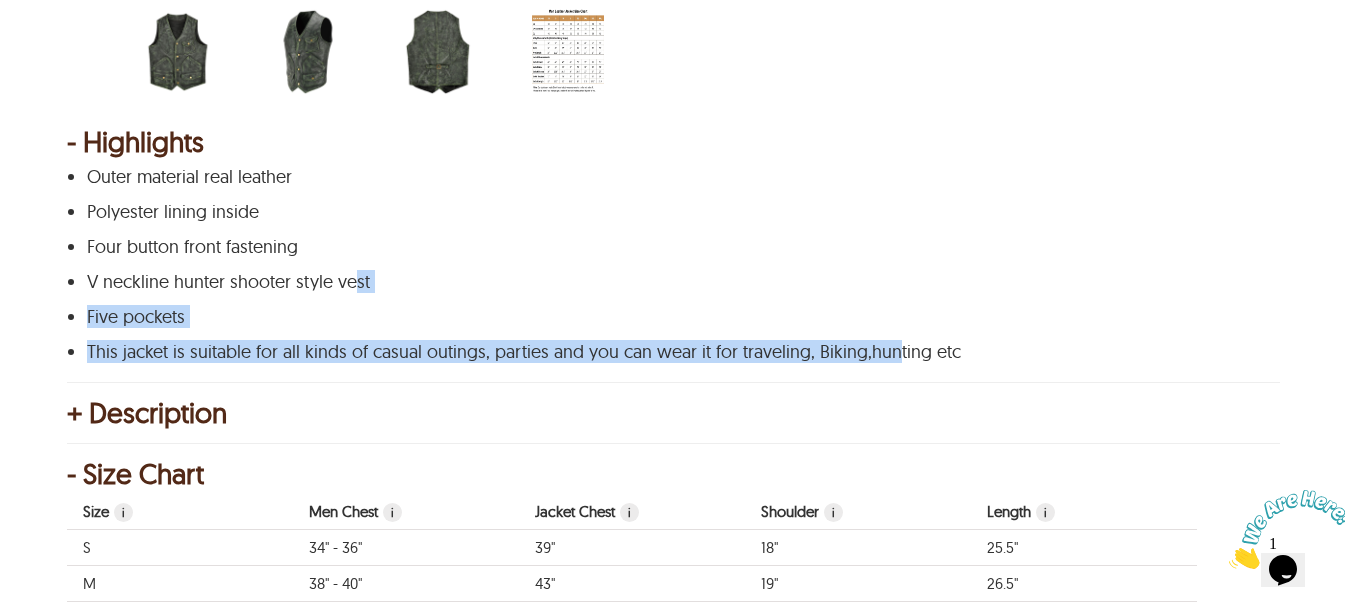 drag, startPoint x: 806, startPoint y: 339, endPoint x: 352, endPoint y: 264, distance: 460.15323 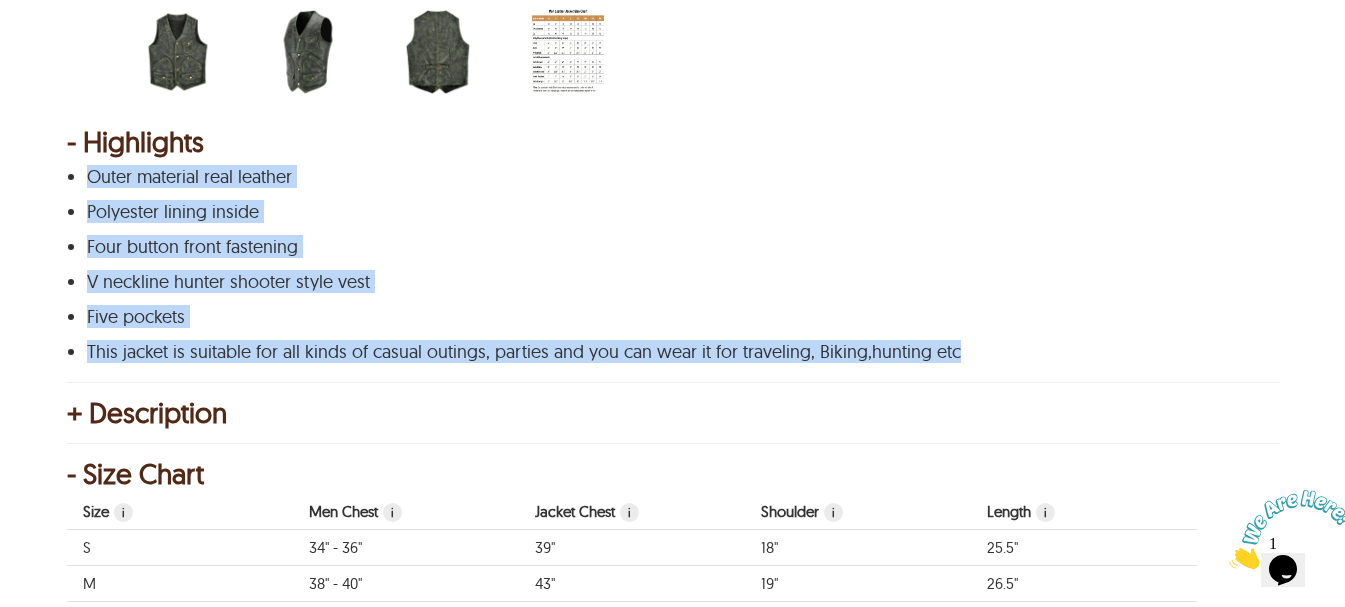 drag, startPoint x: 971, startPoint y: 350, endPoint x: 83, endPoint y: 177, distance: 904.69495 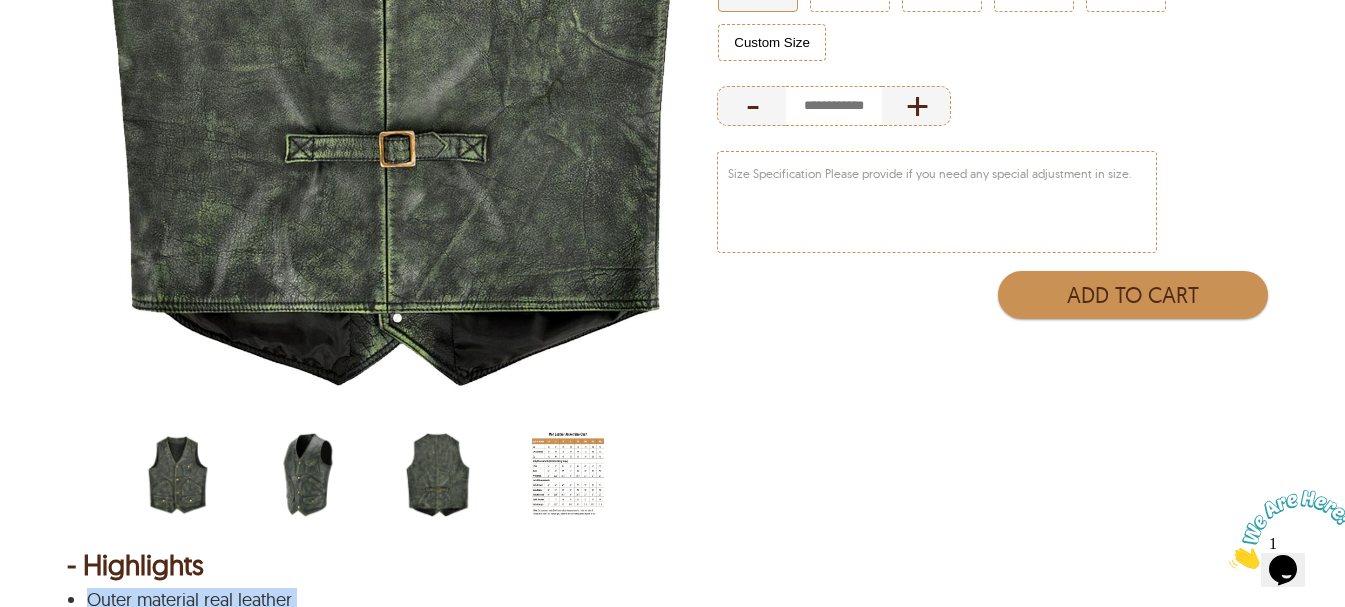 scroll, scrollTop: 333, scrollLeft: 0, axis: vertical 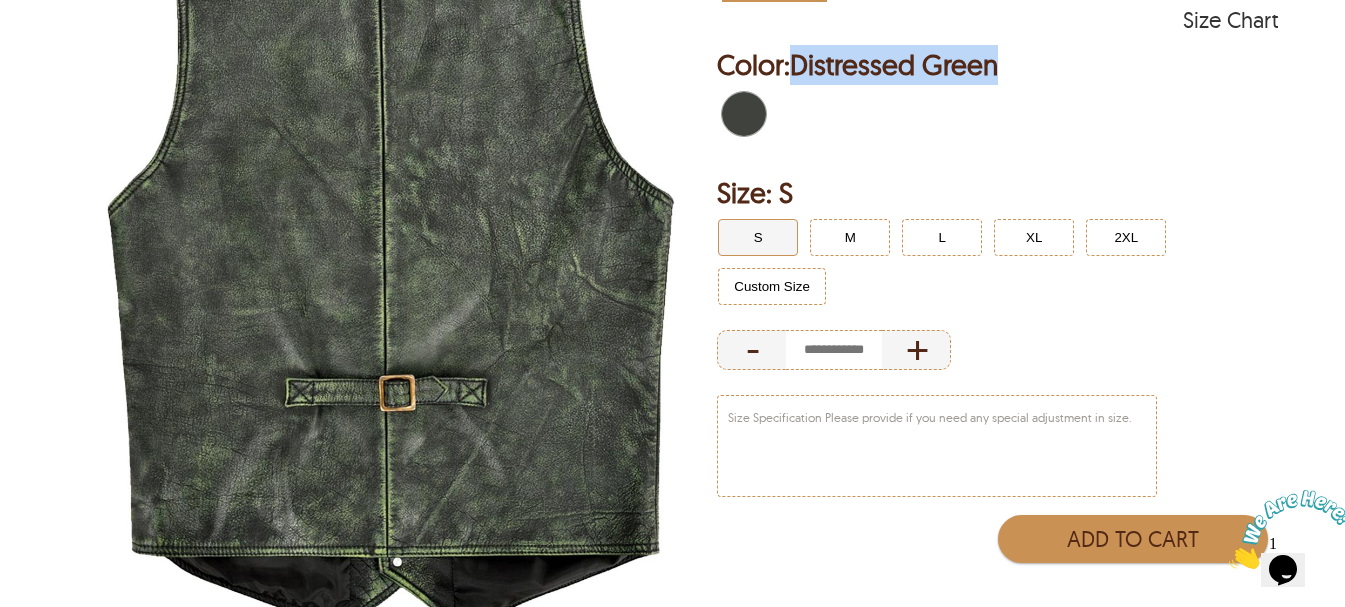 drag, startPoint x: 1004, startPoint y: 89, endPoint x: 804, endPoint y: 72, distance: 200.7212 